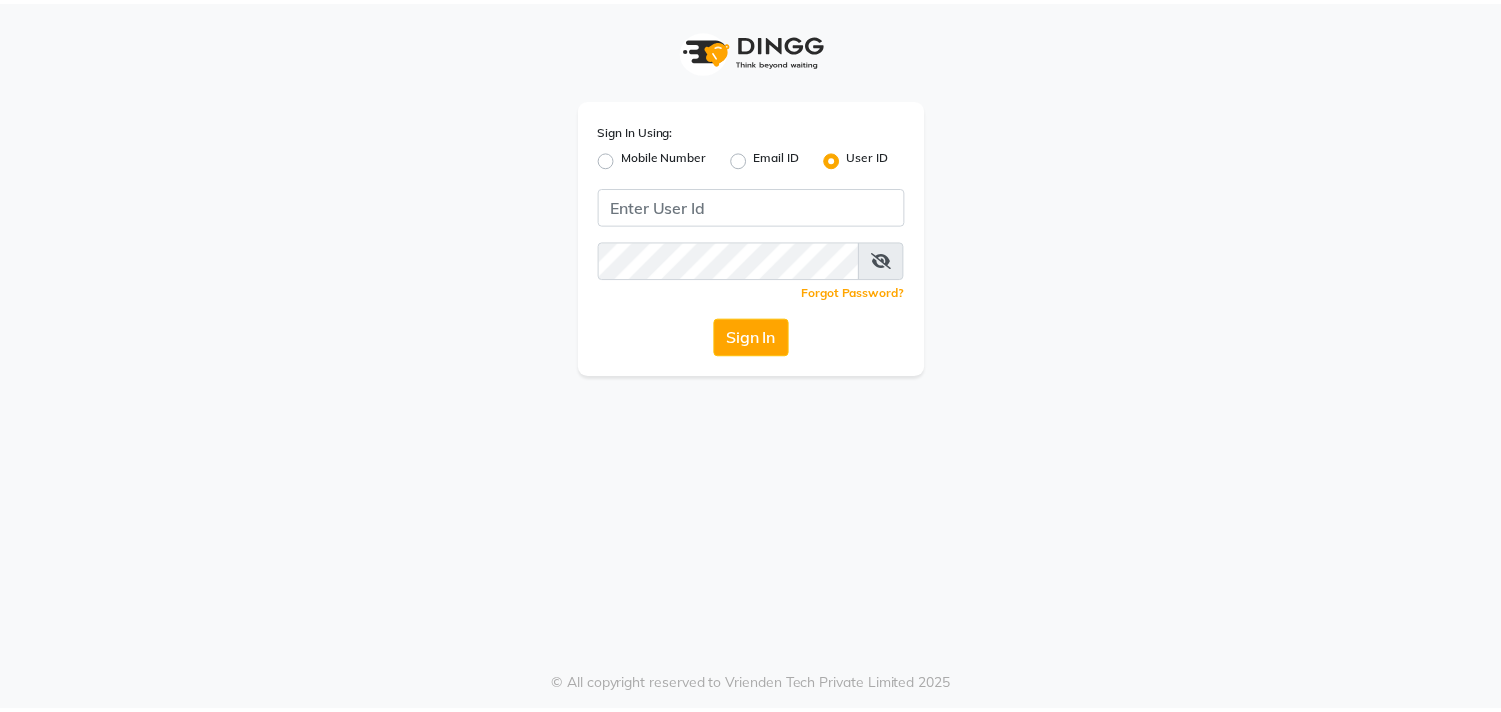 scroll, scrollTop: 0, scrollLeft: 0, axis: both 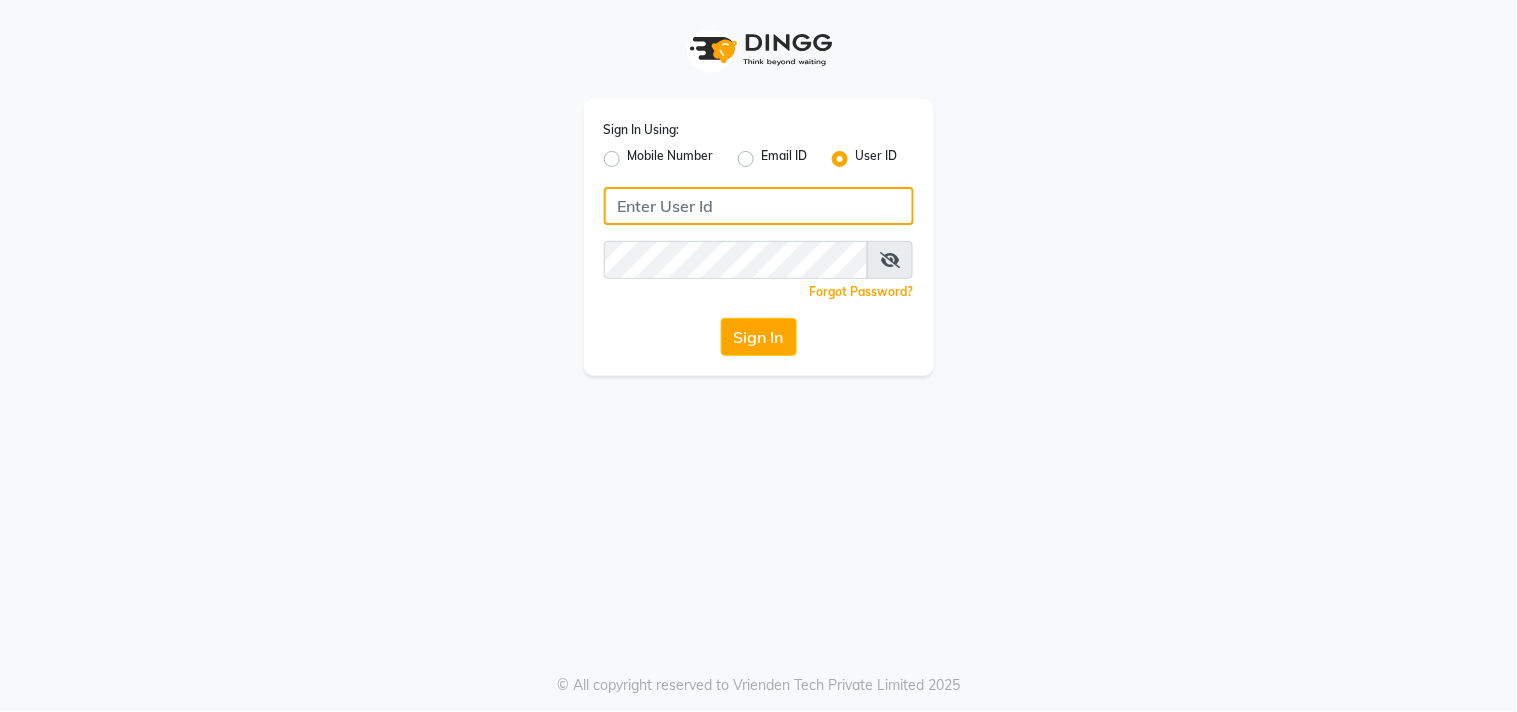 click 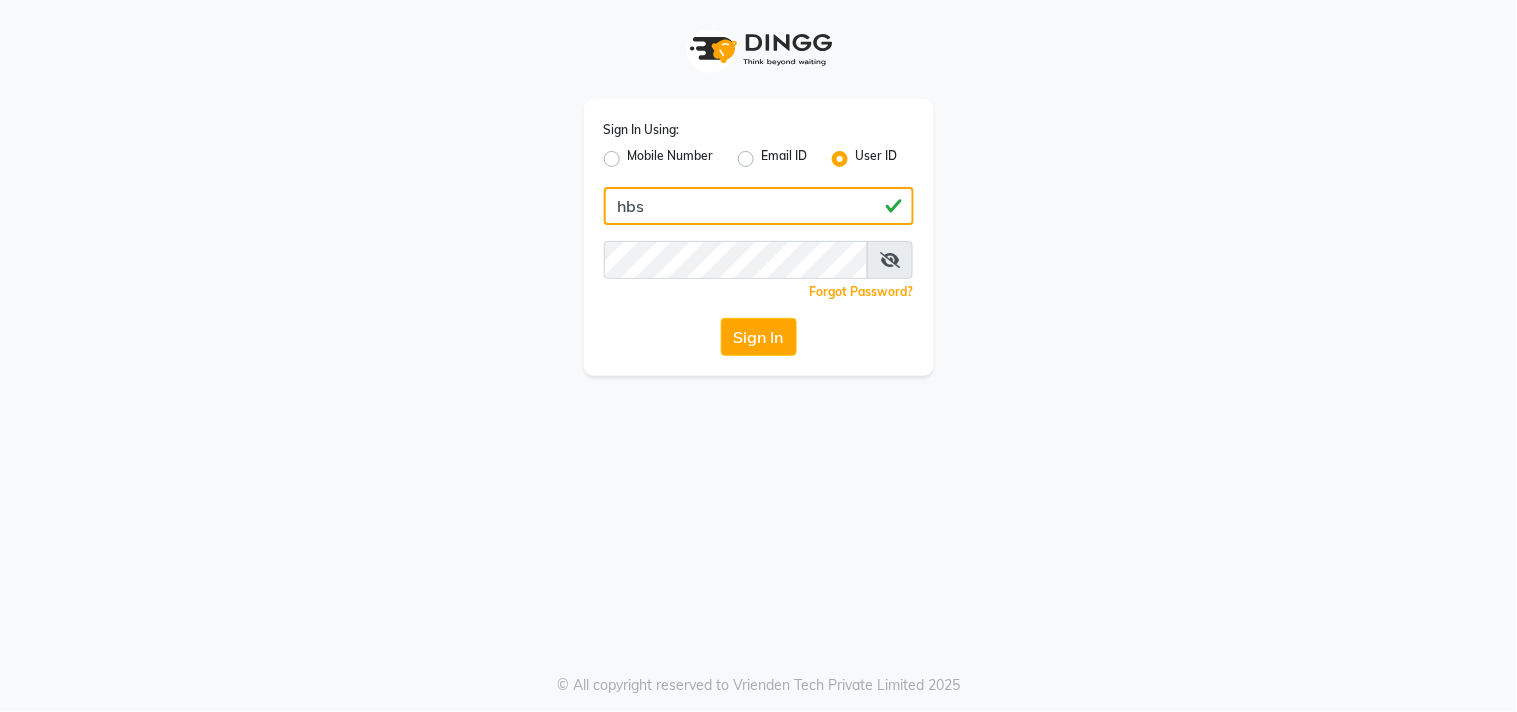 type on "hbs" 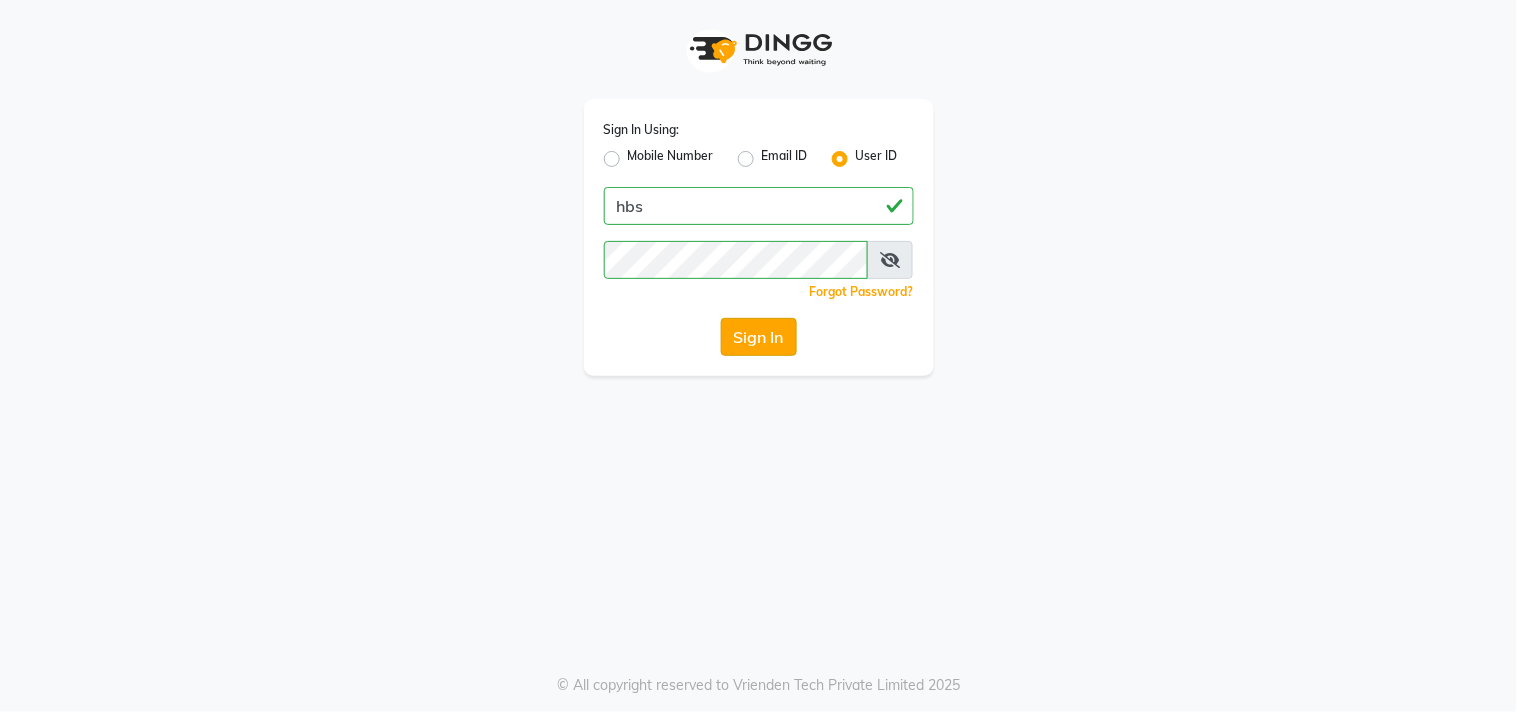 click on "Sign In" 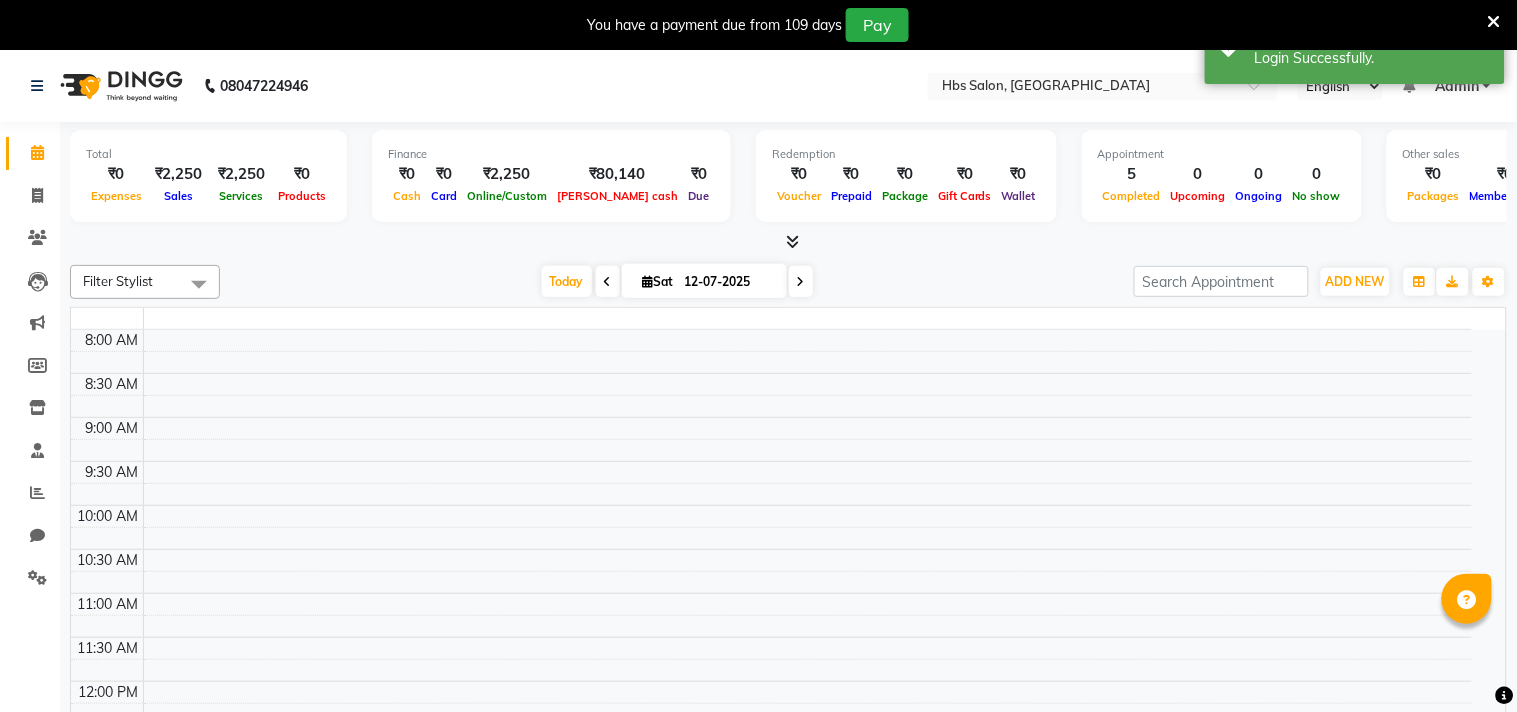 select on "en" 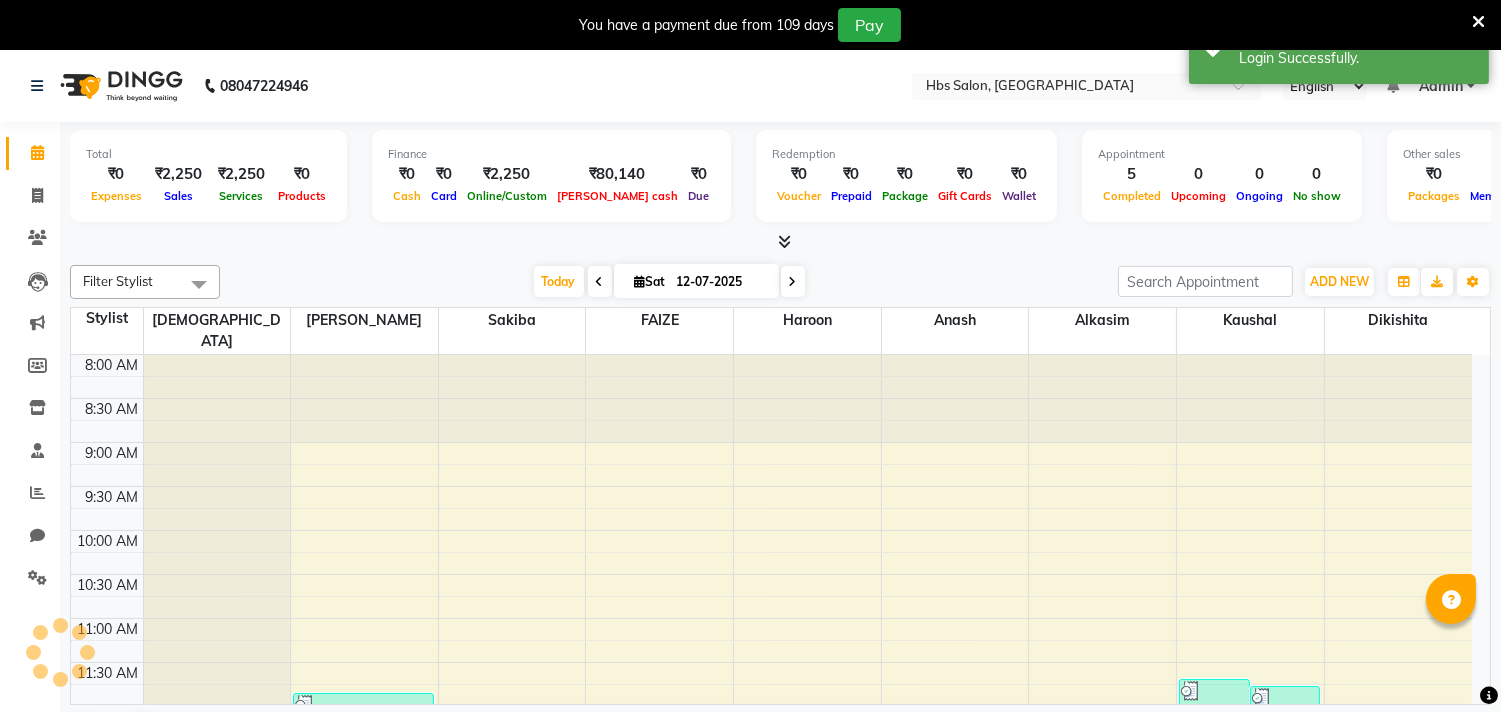 scroll, scrollTop: 0, scrollLeft: 0, axis: both 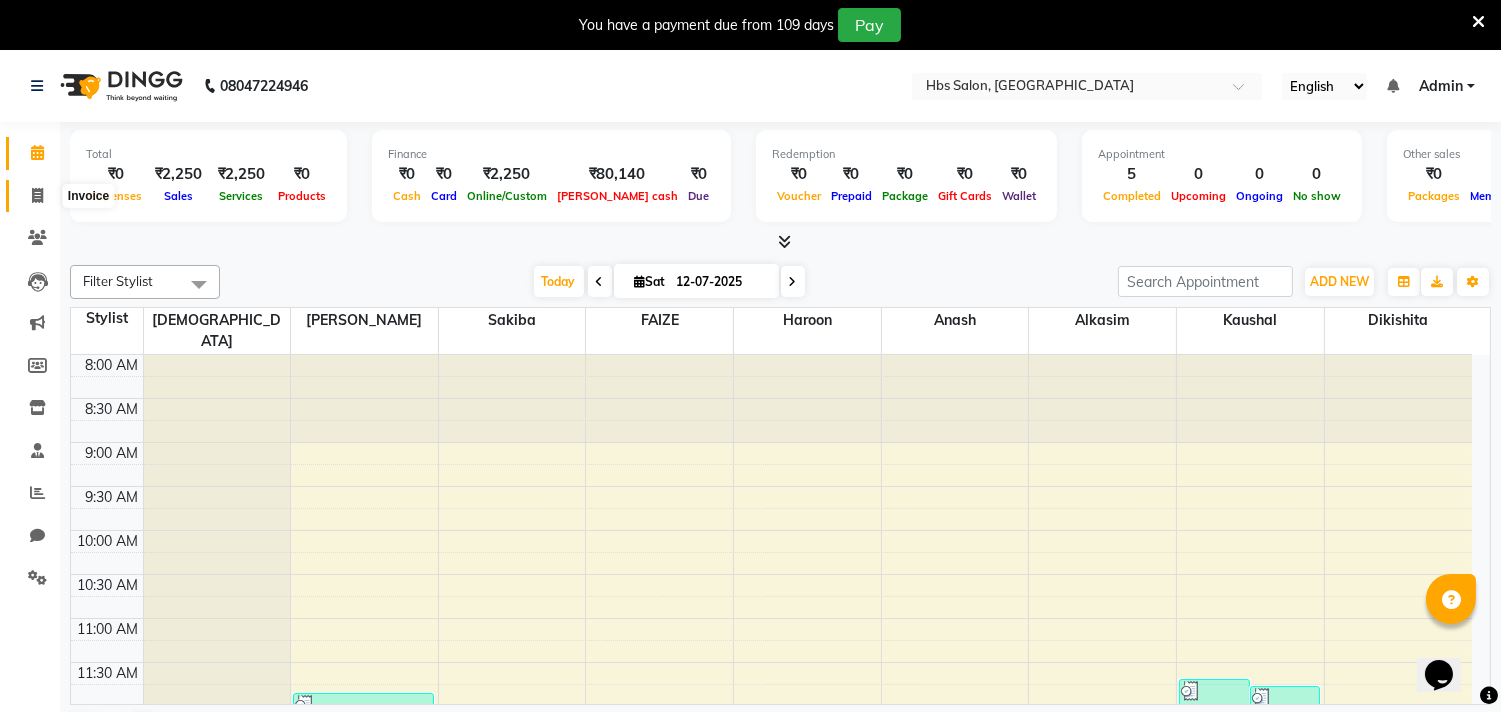 click 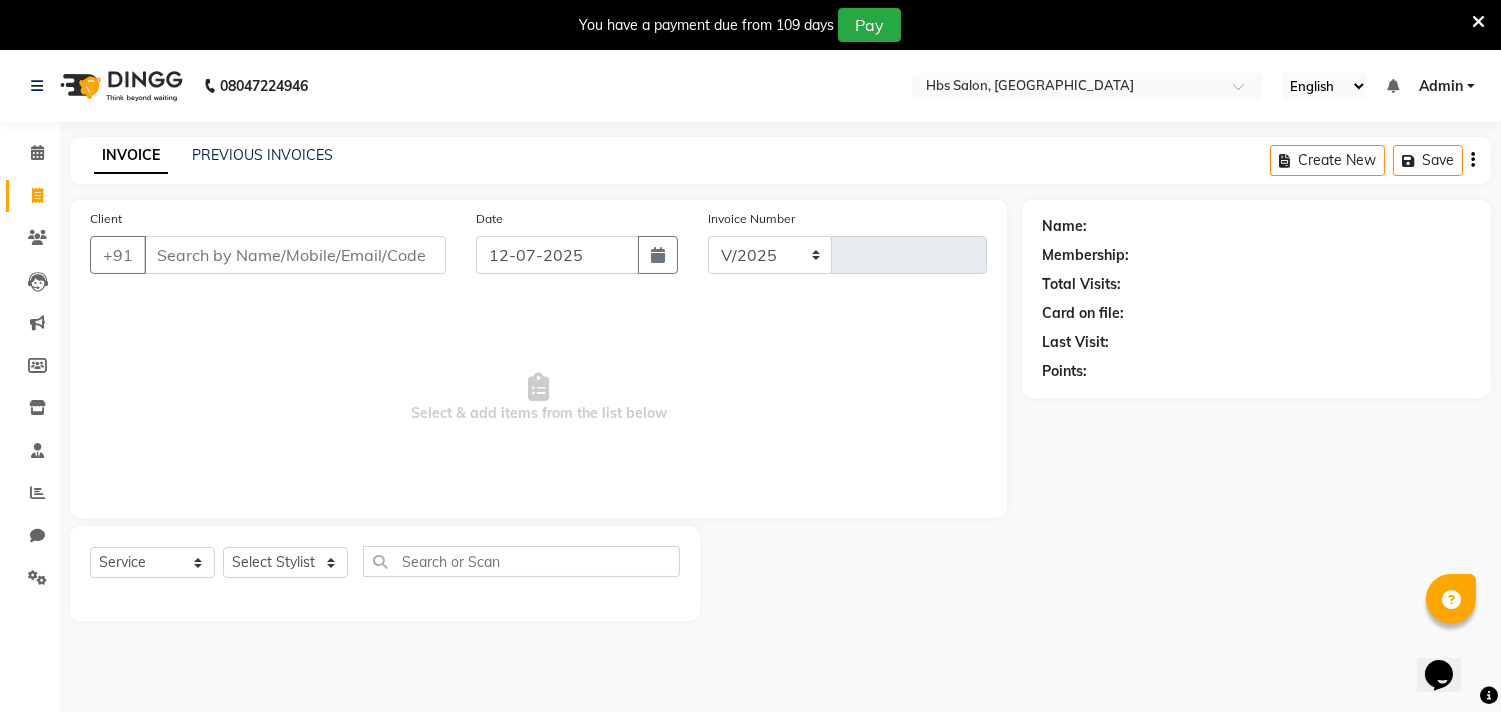 select on "7935" 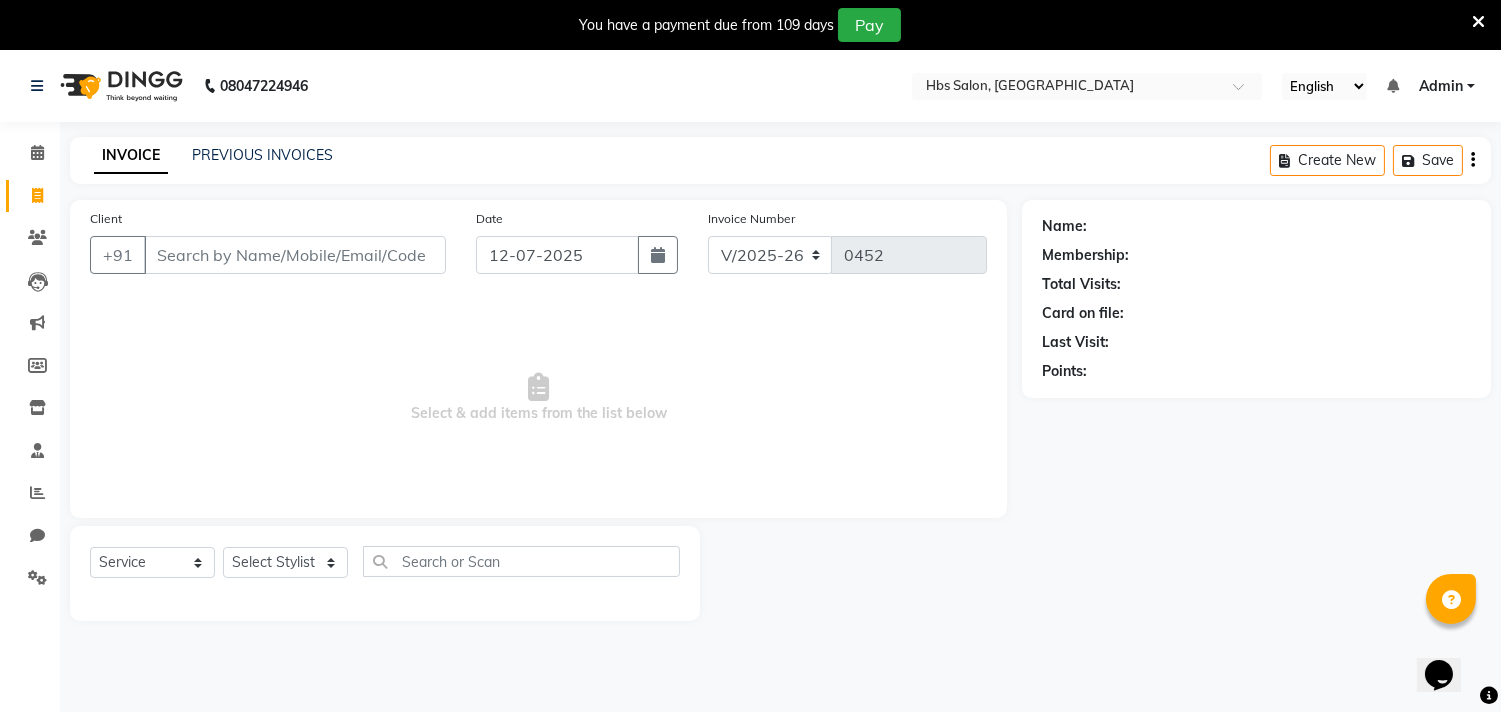 click on "Client" at bounding box center [295, 255] 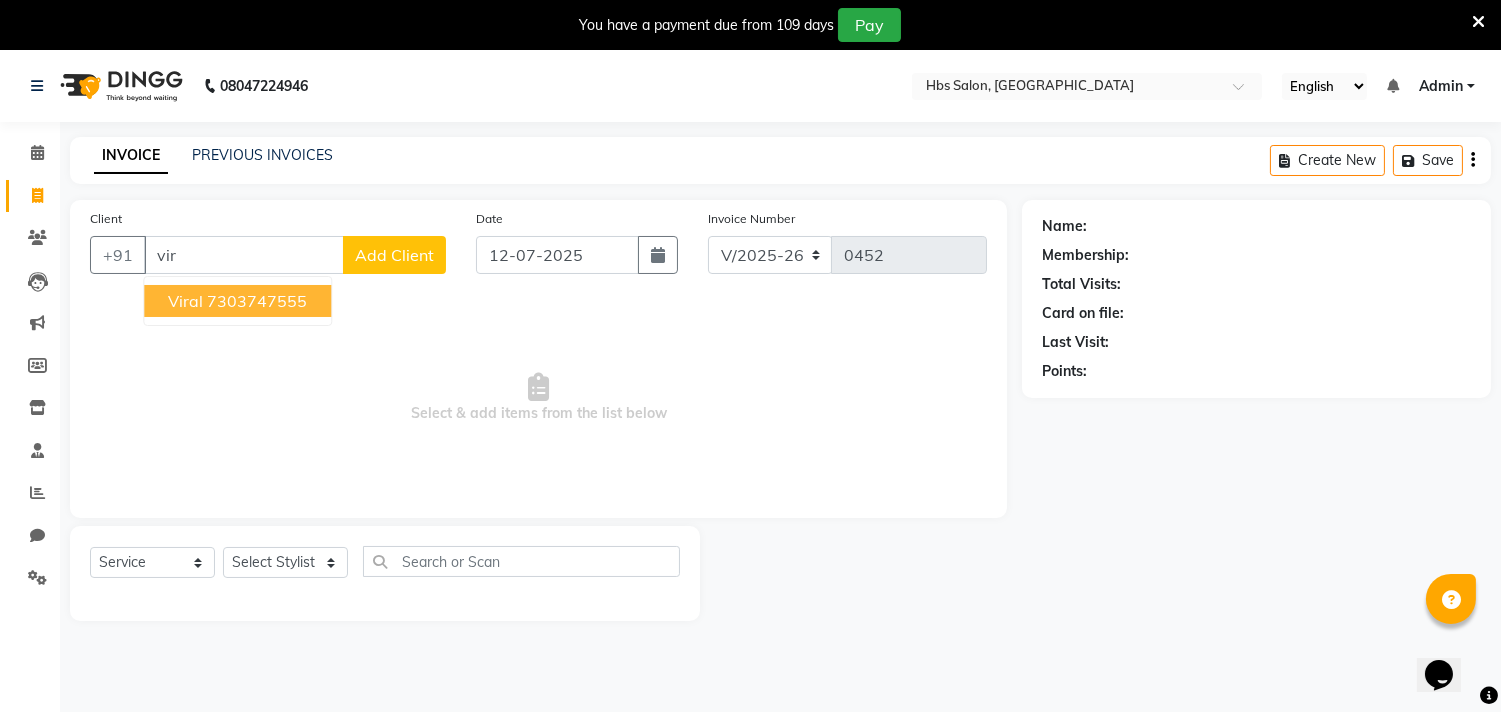 click on "viral  7303747555" at bounding box center (237, 301) 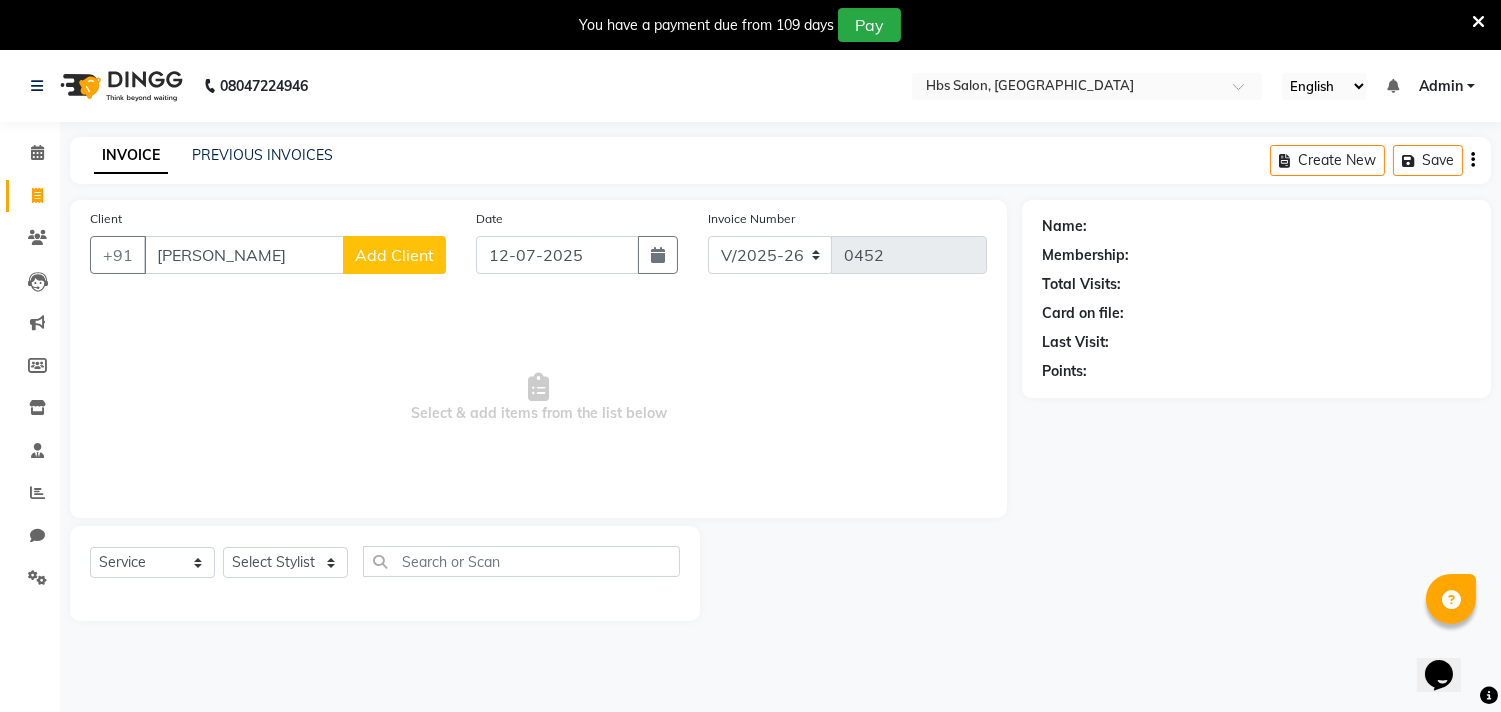 click on "[PERSON_NAME]" at bounding box center [244, 255] 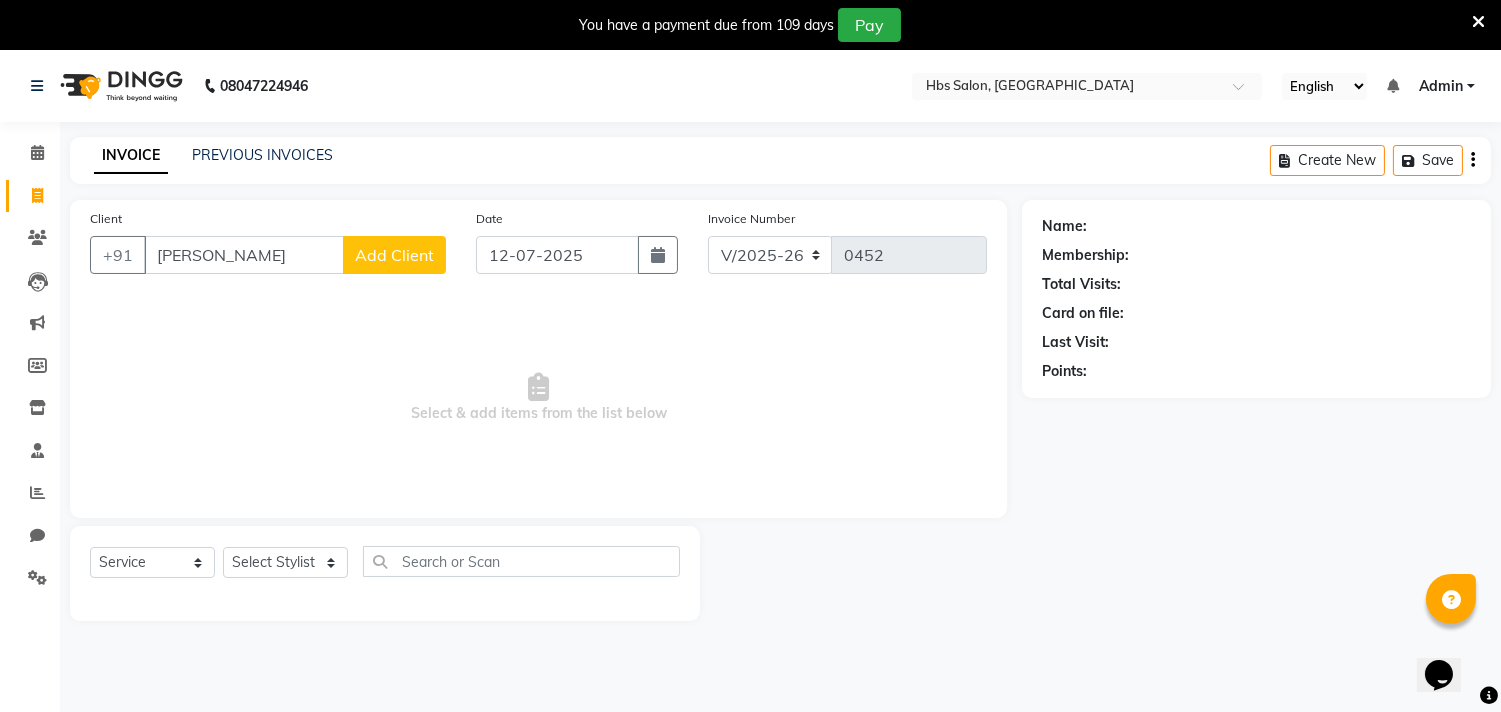 click on "Add Client" 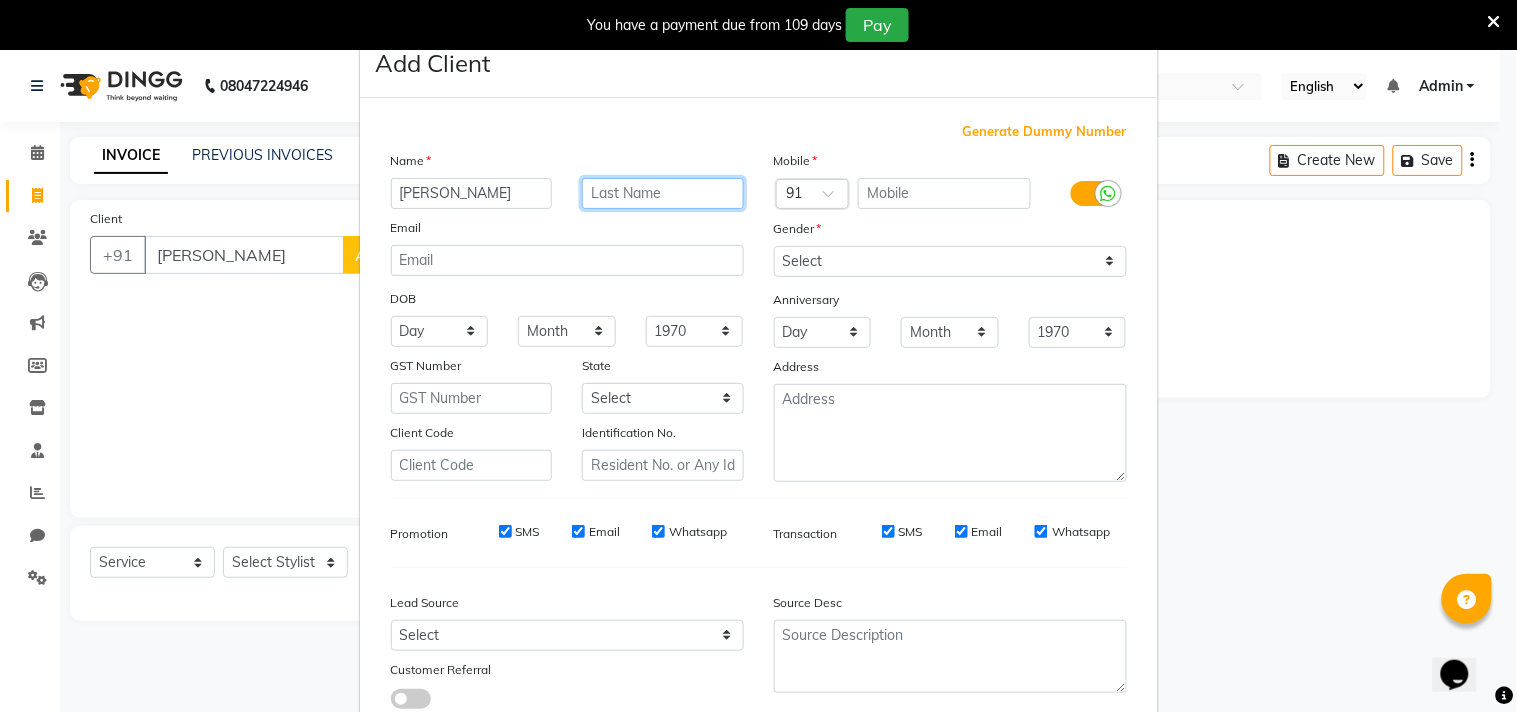 click at bounding box center [663, 193] 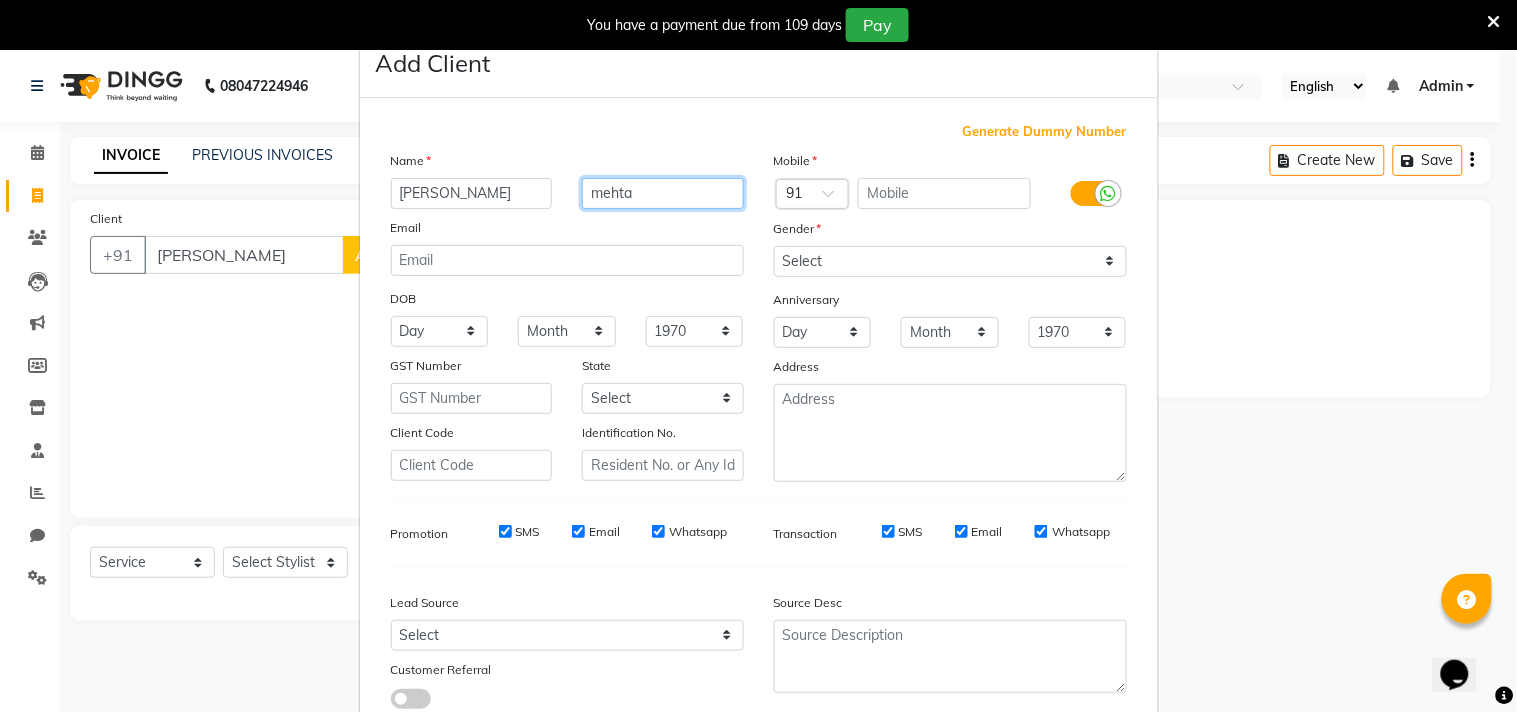 type on "mehta" 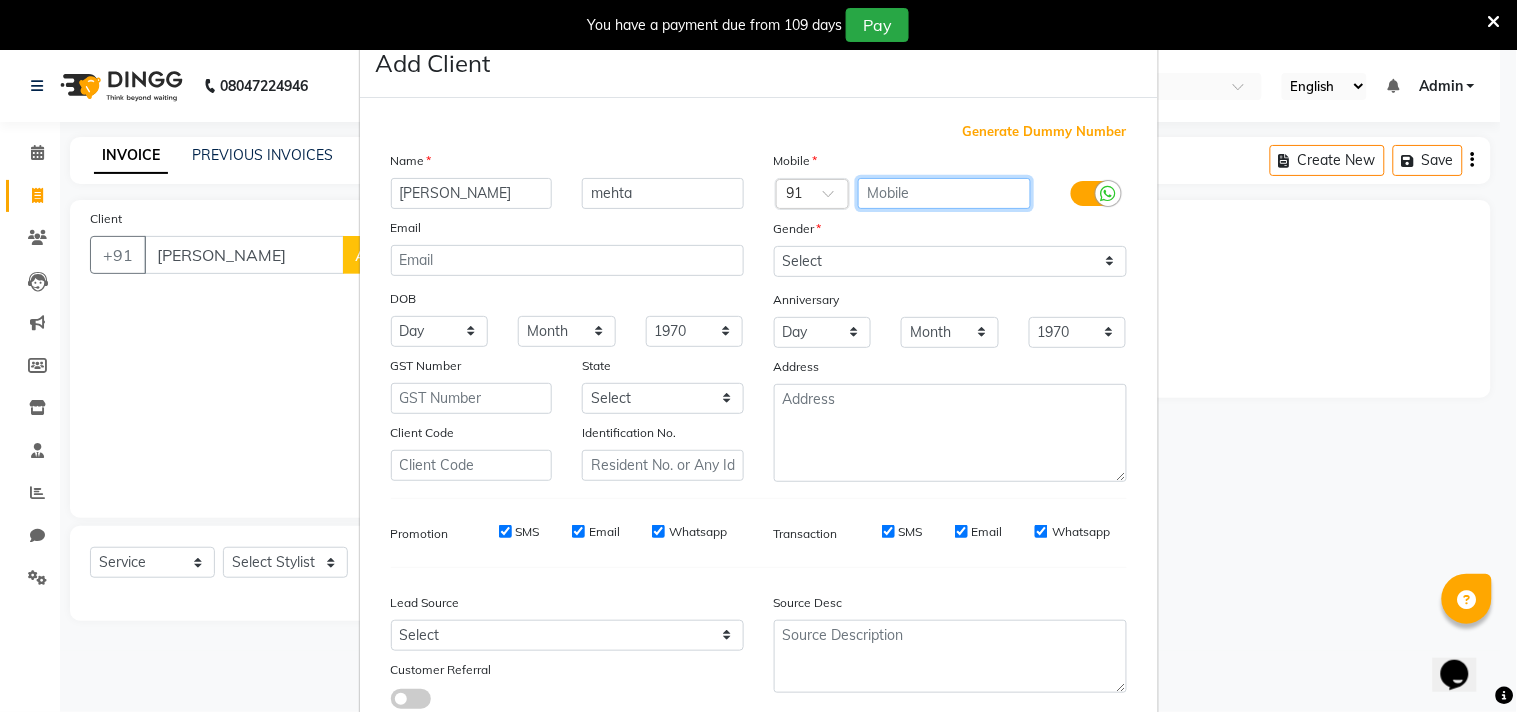 click at bounding box center [944, 193] 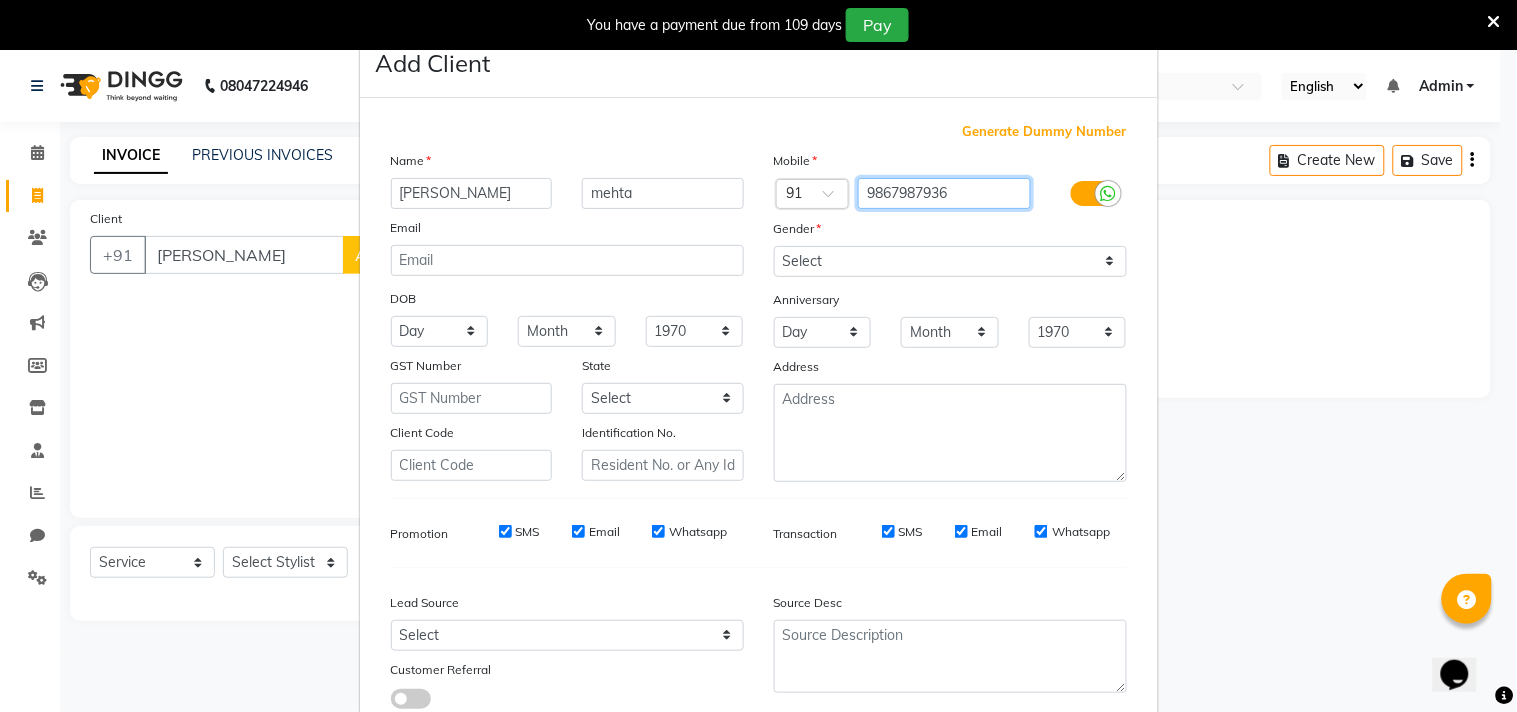 type on "9867987936" 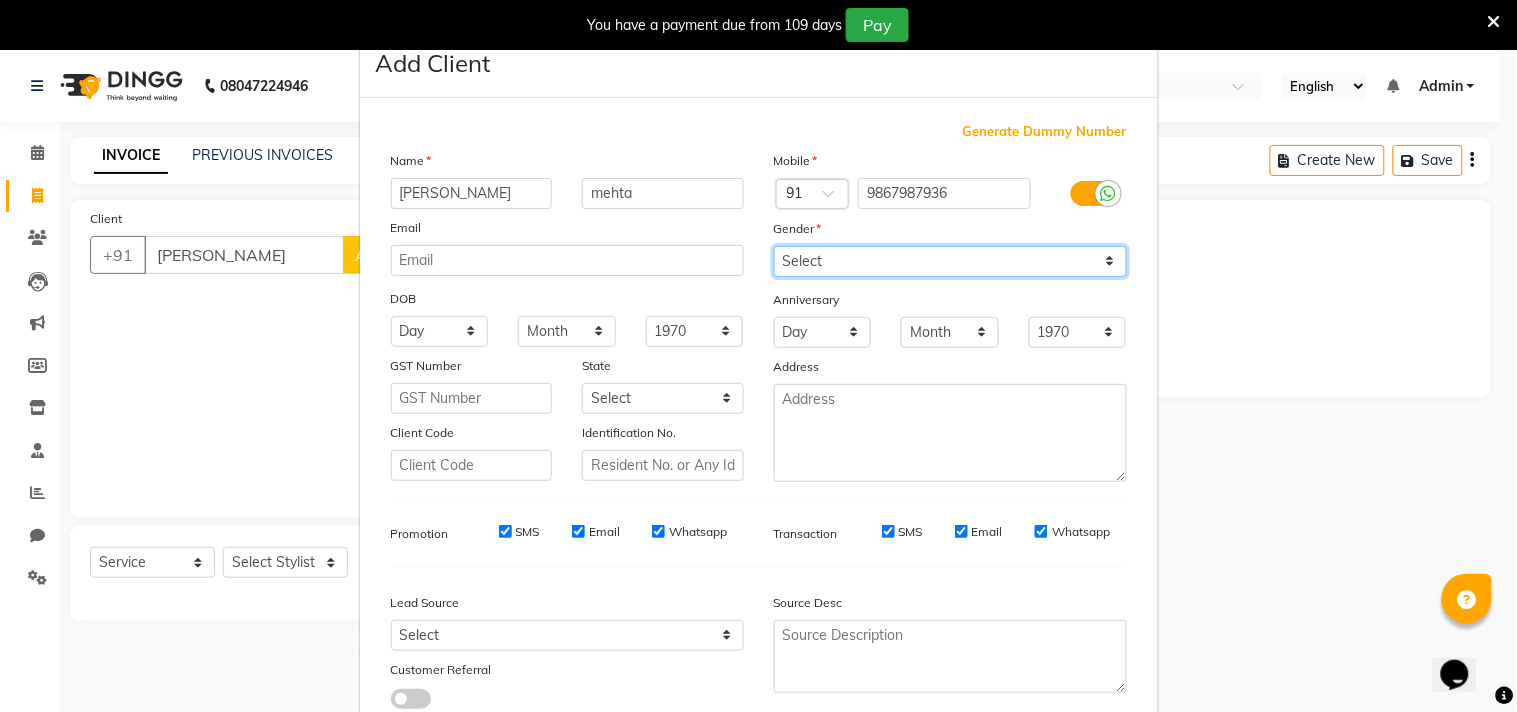 click on "Select [DEMOGRAPHIC_DATA] [DEMOGRAPHIC_DATA] Other Prefer Not To Say" at bounding box center [950, 261] 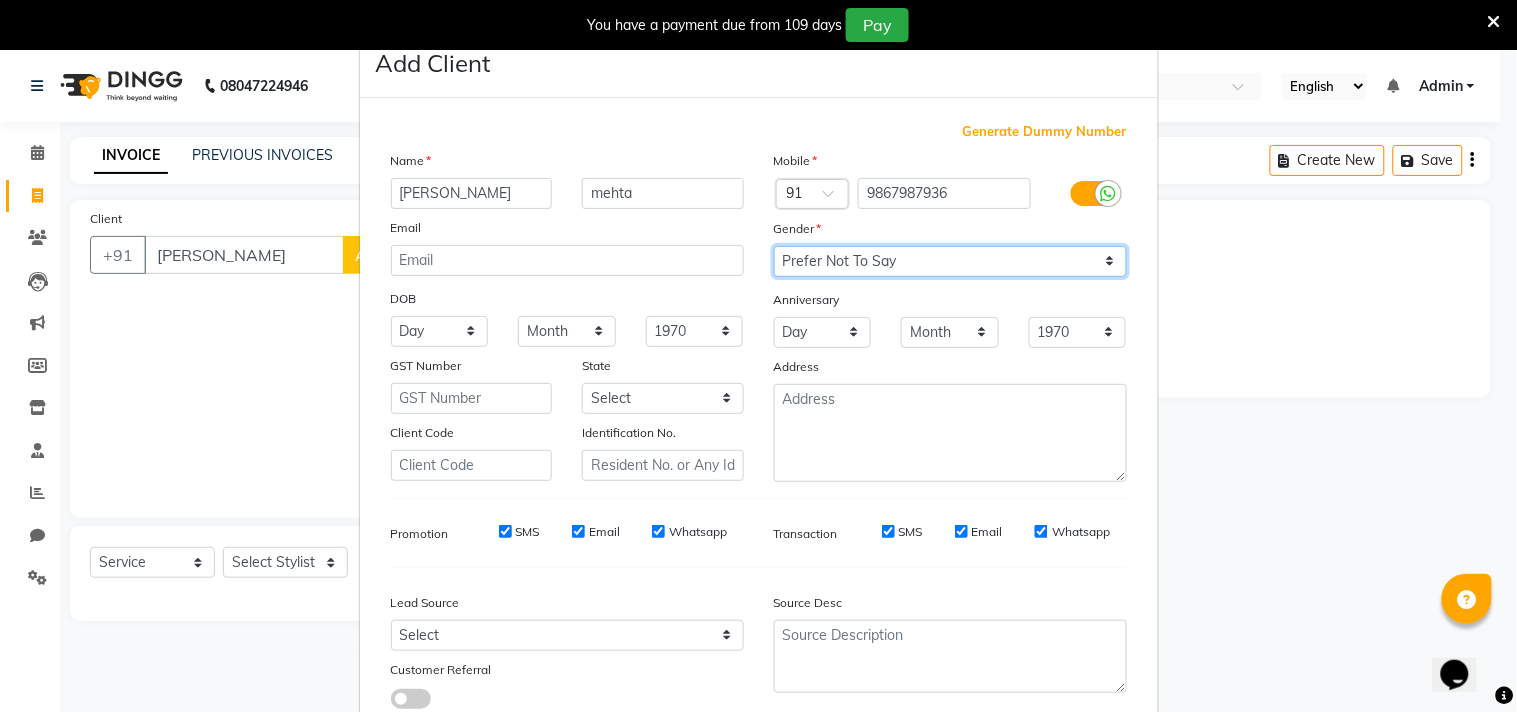 click on "Select [DEMOGRAPHIC_DATA] [DEMOGRAPHIC_DATA] Other Prefer Not To Say" at bounding box center [950, 261] 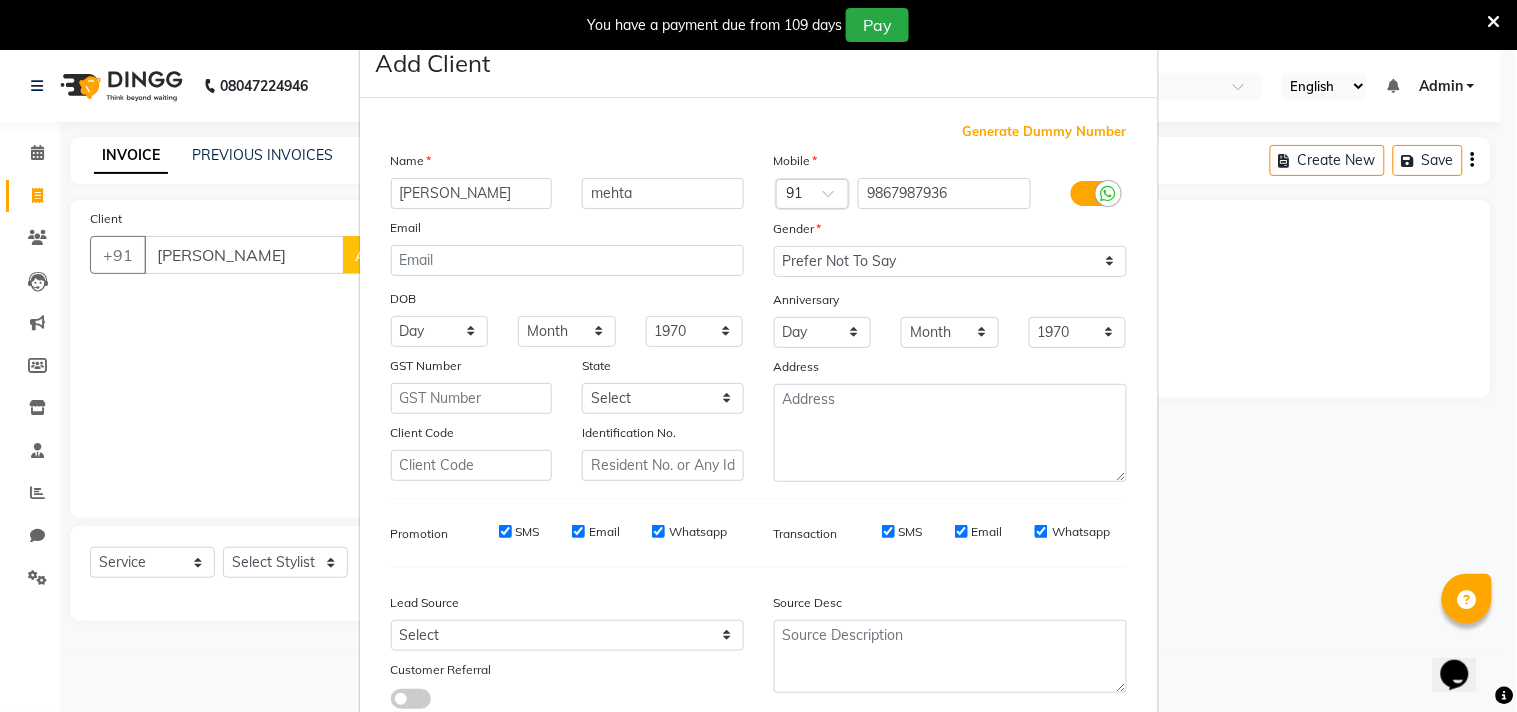 click on "Add Client Generate Dummy Number Name [PERSON_NAME] Email DOB Day 01 02 03 04 05 06 07 08 09 10 11 12 13 14 15 16 17 18 19 20 21 22 23 24 25 26 27 28 29 30 31 Month January February March April May June July August September October November [DATE] 1941 1942 1943 1944 1945 1946 1947 1948 1949 1950 1951 1952 1953 1954 1955 1956 1957 1958 1959 1960 1961 1962 1963 1964 1965 1966 1967 1968 1969 1970 1971 1972 1973 1974 1975 1976 1977 1978 1979 1980 1981 1982 1983 1984 1985 1986 1987 1988 1989 1990 1991 1992 1993 1994 1995 1996 1997 1998 1999 2000 2001 2002 2003 2004 2005 2006 2007 2008 2009 2010 2011 2012 2013 2014 2015 2016 2017 2018 2019 2020 2021 2022 2023 2024 GST Number State Select [GEOGRAPHIC_DATA] [GEOGRAPHIC_DATA] [GEOGRAPHIC_DATA] [GEOGRAPHIC_DATA] [GEOGRAPHIC_DATA] [GEOGRAPHIC_DATA] [GEOGRAPHIC_DATA] [GEOGRAPHIC_DATA] [GEOGRAPHIC_DATA] [GEOGRAPHIC_DATA] [GEOGRAPHIC_DATA] [GEOGRAPHIC_DATA] [GEOGRAPHIC_DATA] [GEOGRAPHIC_DATA] [GEOGRAPHIC_DATA] [GEOGRAPHIC_DATA] [GEOGRAPHIC_DATA] [GEOGRAPHIC_DATA] [GEOGRAPHIC_DATA] [GEOGRAPHIC_DATA] [GEOGRAPHIC_DATA] [GEOGRAPHIC_DATA] [GEOGRAPHIC_DATA] [GEOGRAPHIC_DATA] [GEOGRAPHIC_DATA] [GEOGRAPHIC_DATA] [GEOGRAPHIC_DATA] [GEOGRAPHIC_DATA] ×" at bounding box center (758, 356) 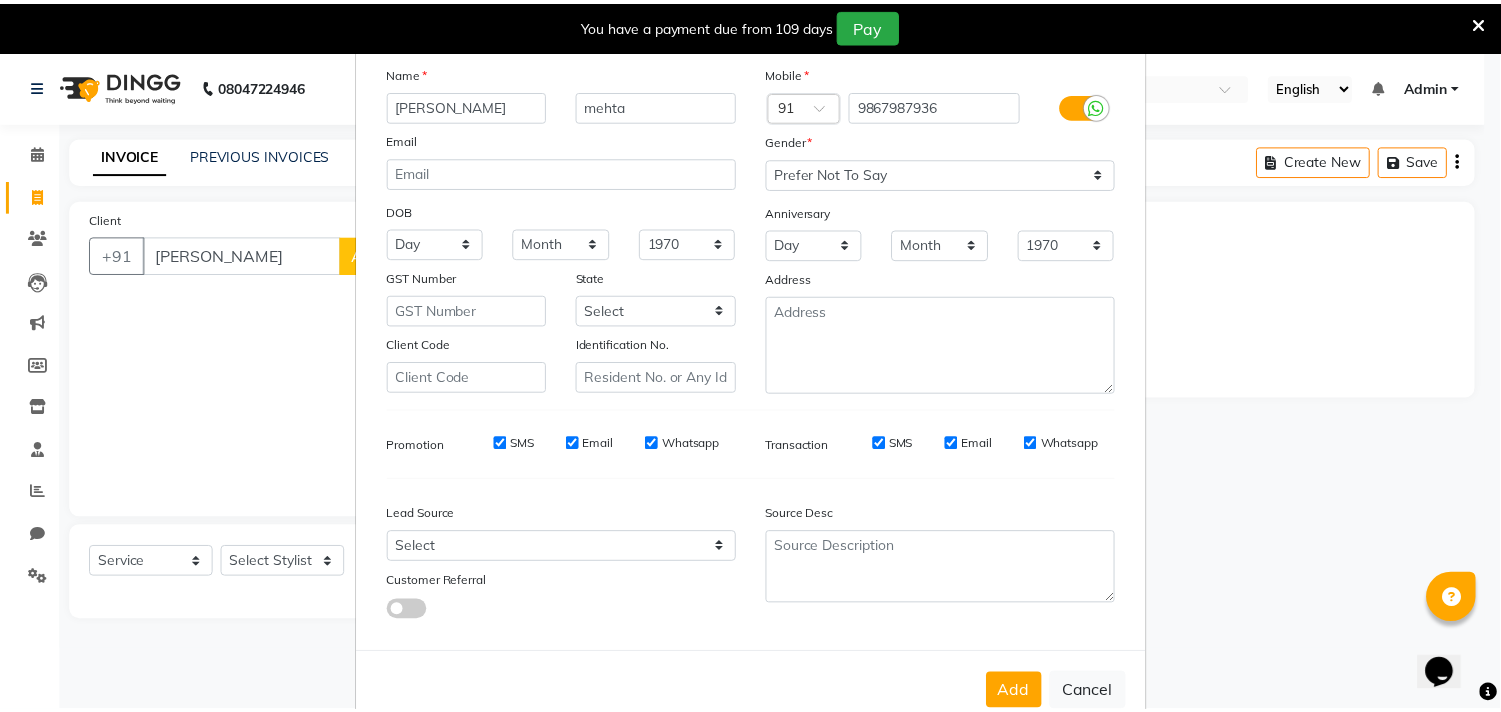 scroll, scrollTop: 138, scrollLeft: 0, axis: vertical 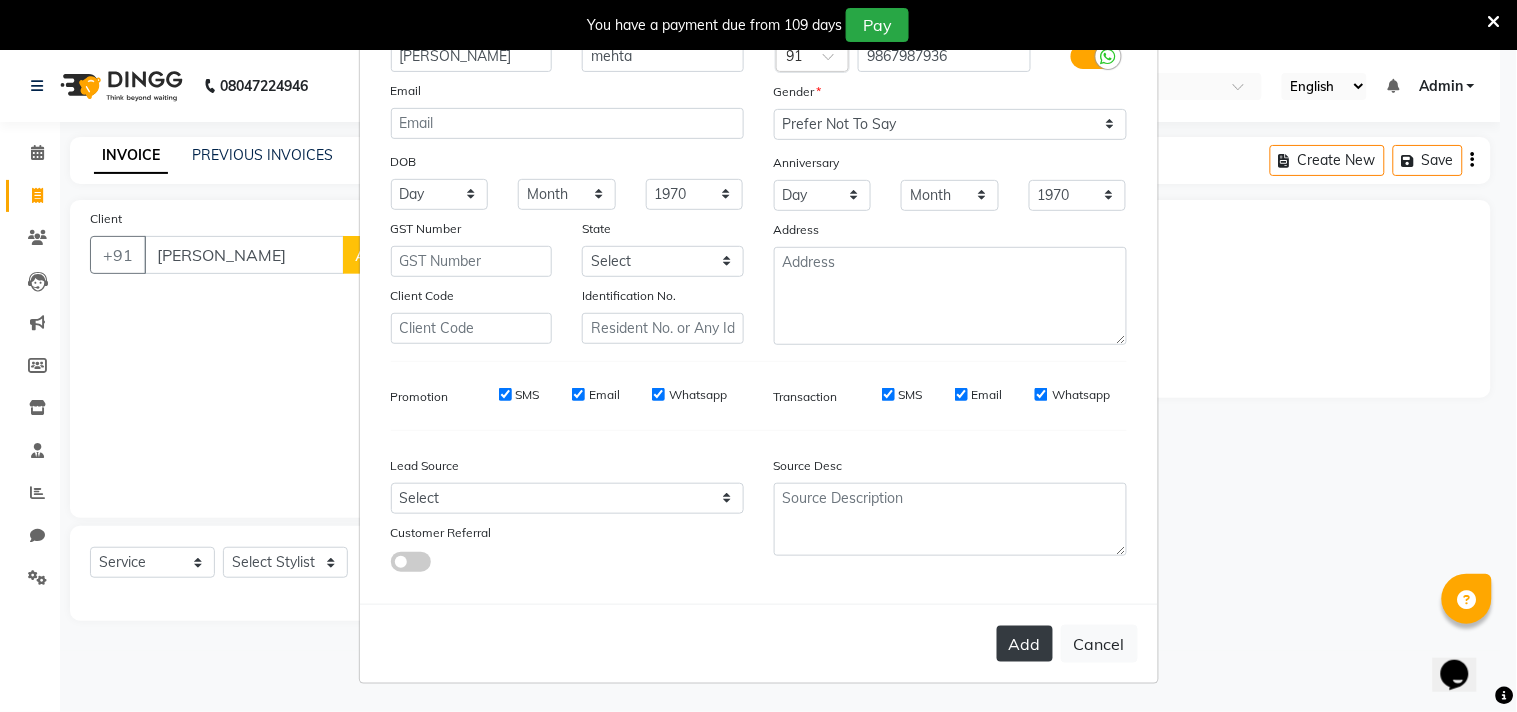 click on "Add" at bounding box center (1025, 644) 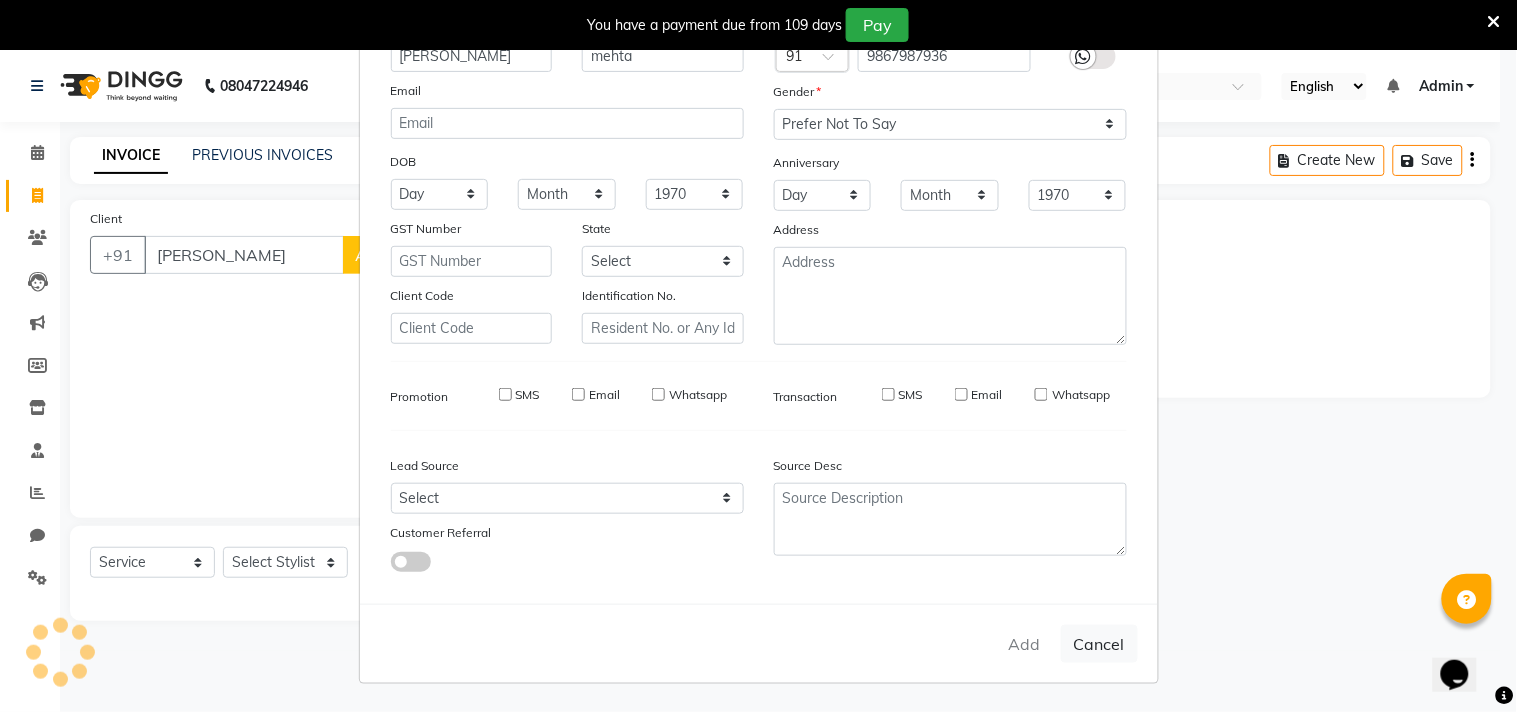 type on "9867987936" 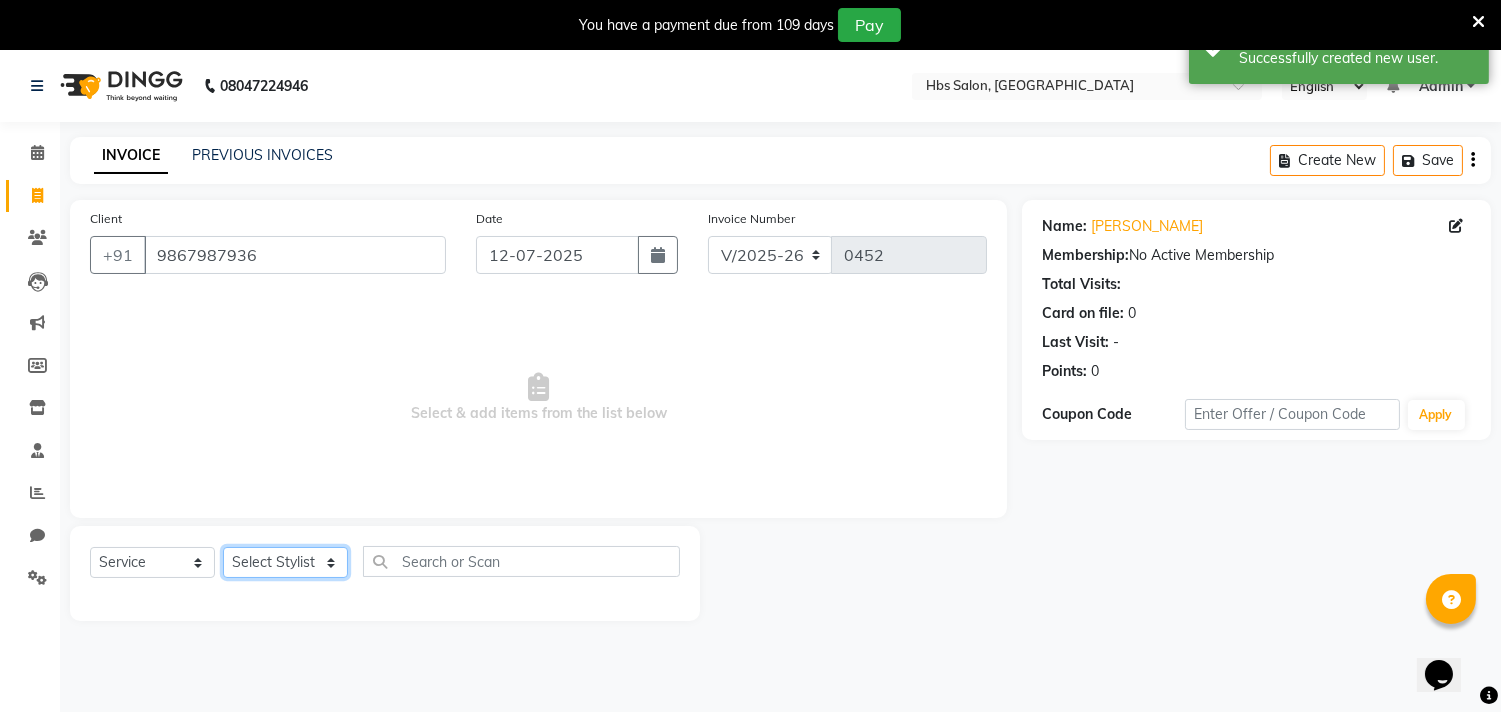 click on "Select Stylist [PERSON_NAME] Dikishita [PERSON_NAME] FAIZE [PERSON_NAME] Sakiba [PERSON_NAME]  [PERSON_NAME] [PERSON_NAME]" 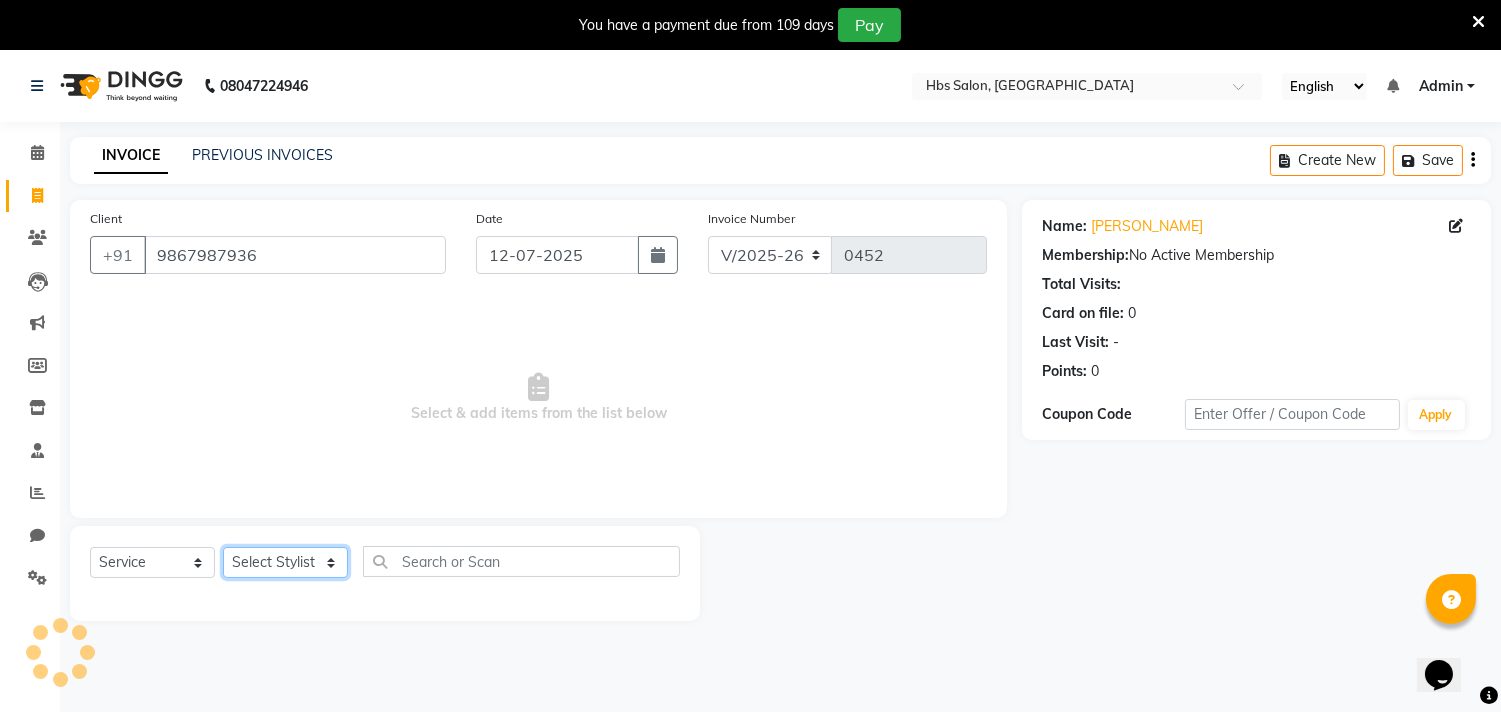 select on "80335" 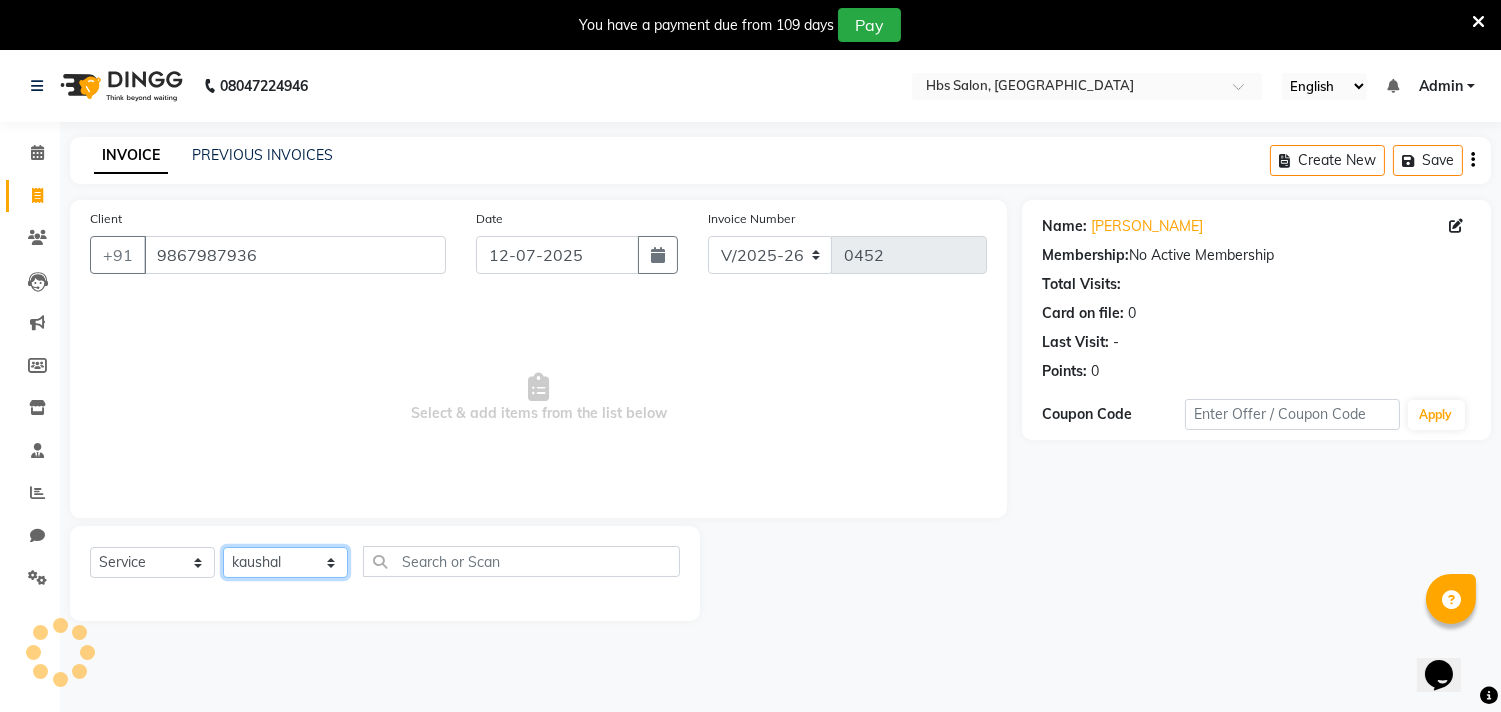 click on "Select Stylist [PERSON_NAME] Dikishita [PERSON_NAME] FAIZE [PERSON_NAME] Sakiba [PERSON_NAME]  [PERSON_NAME] [PERSON_NAME]" 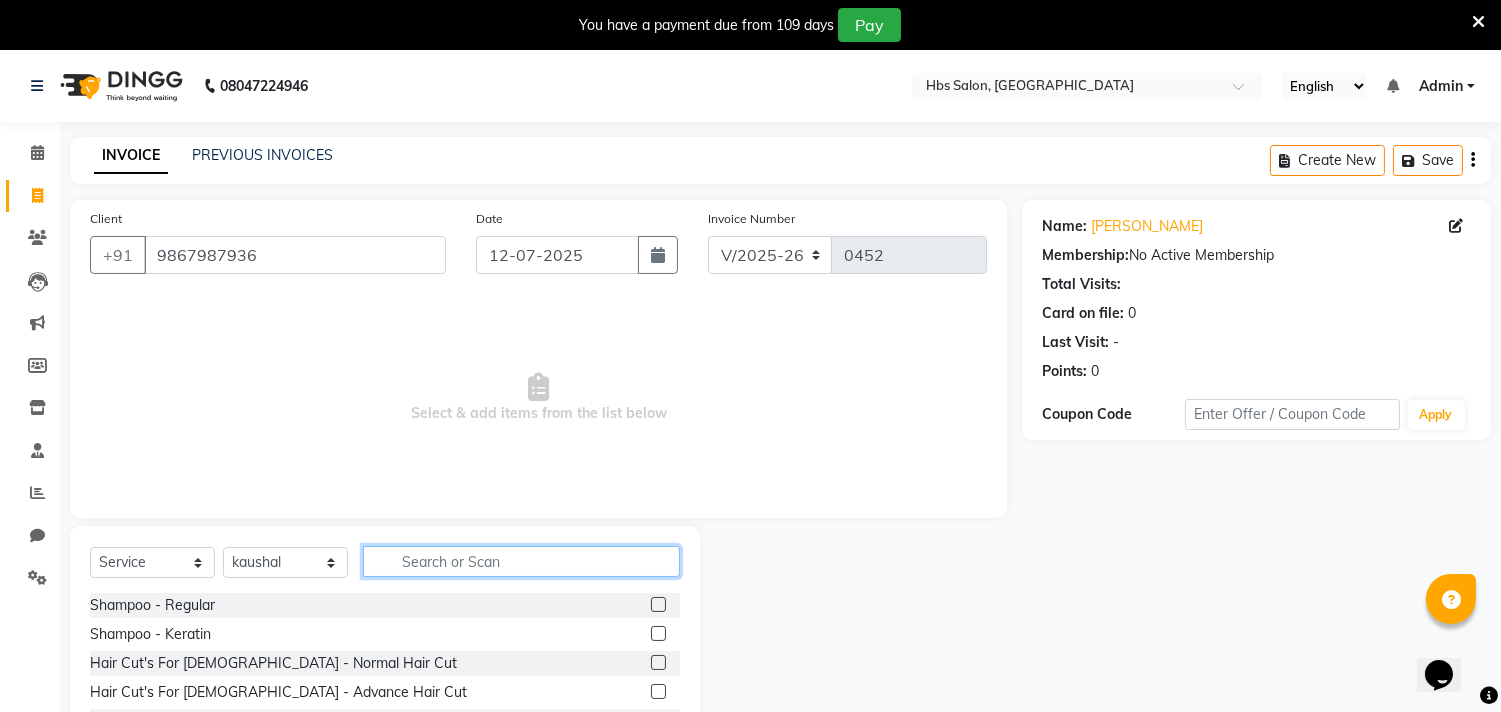click 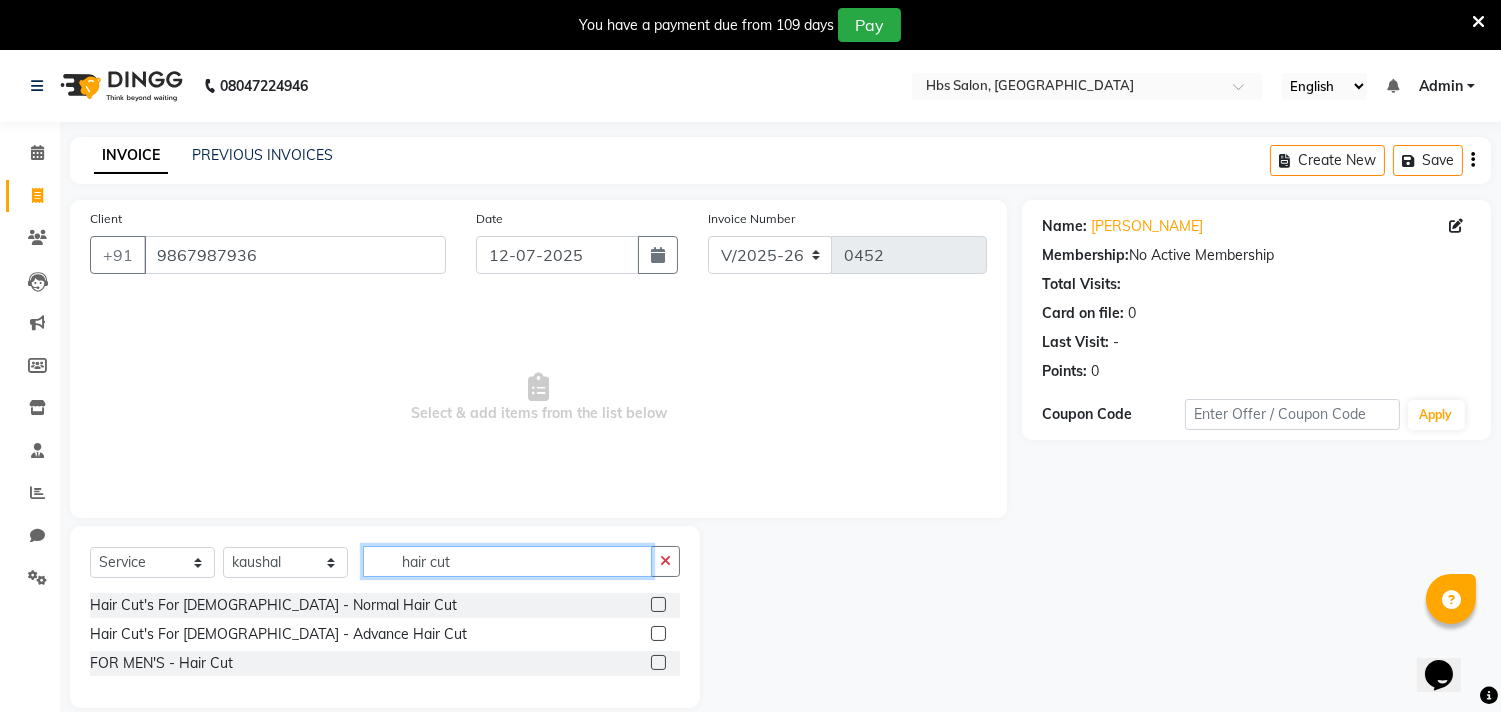 type on "hair cut" 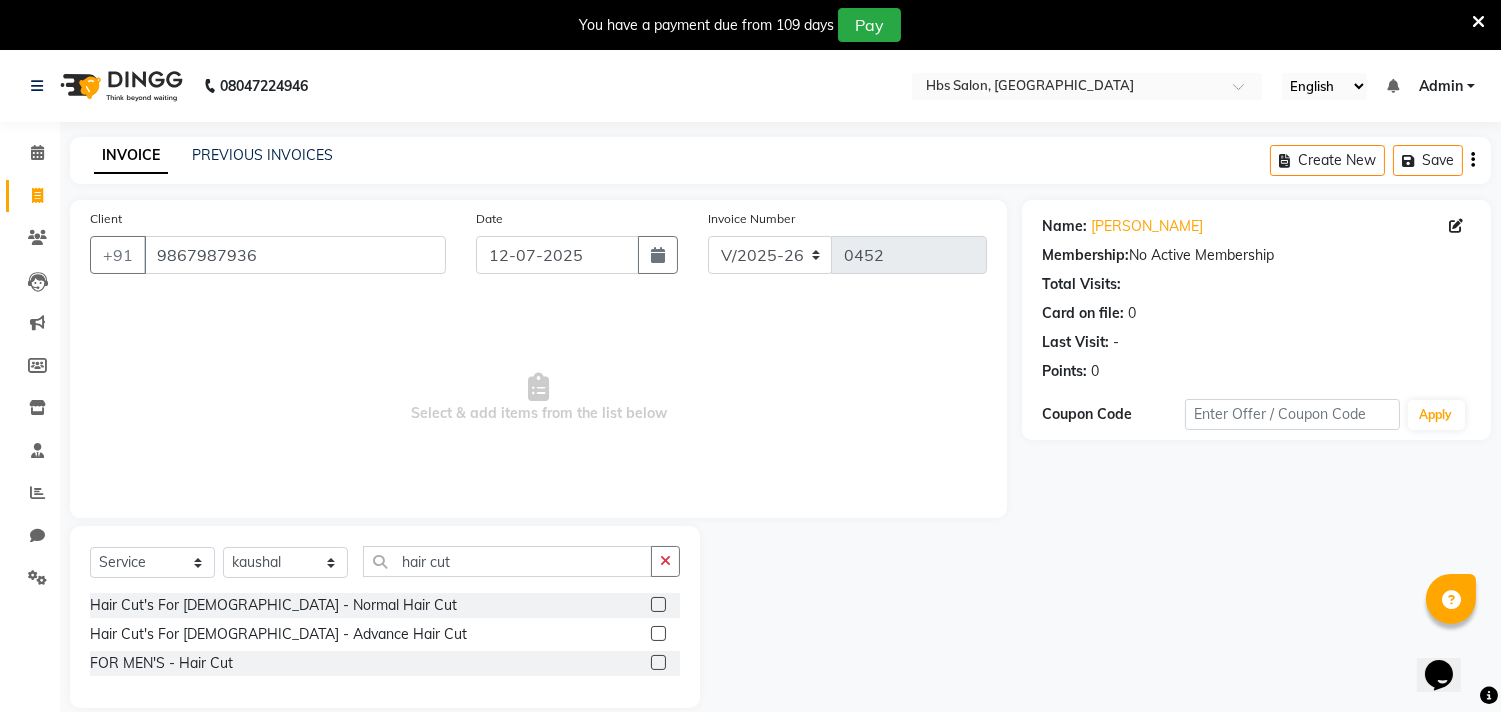 click 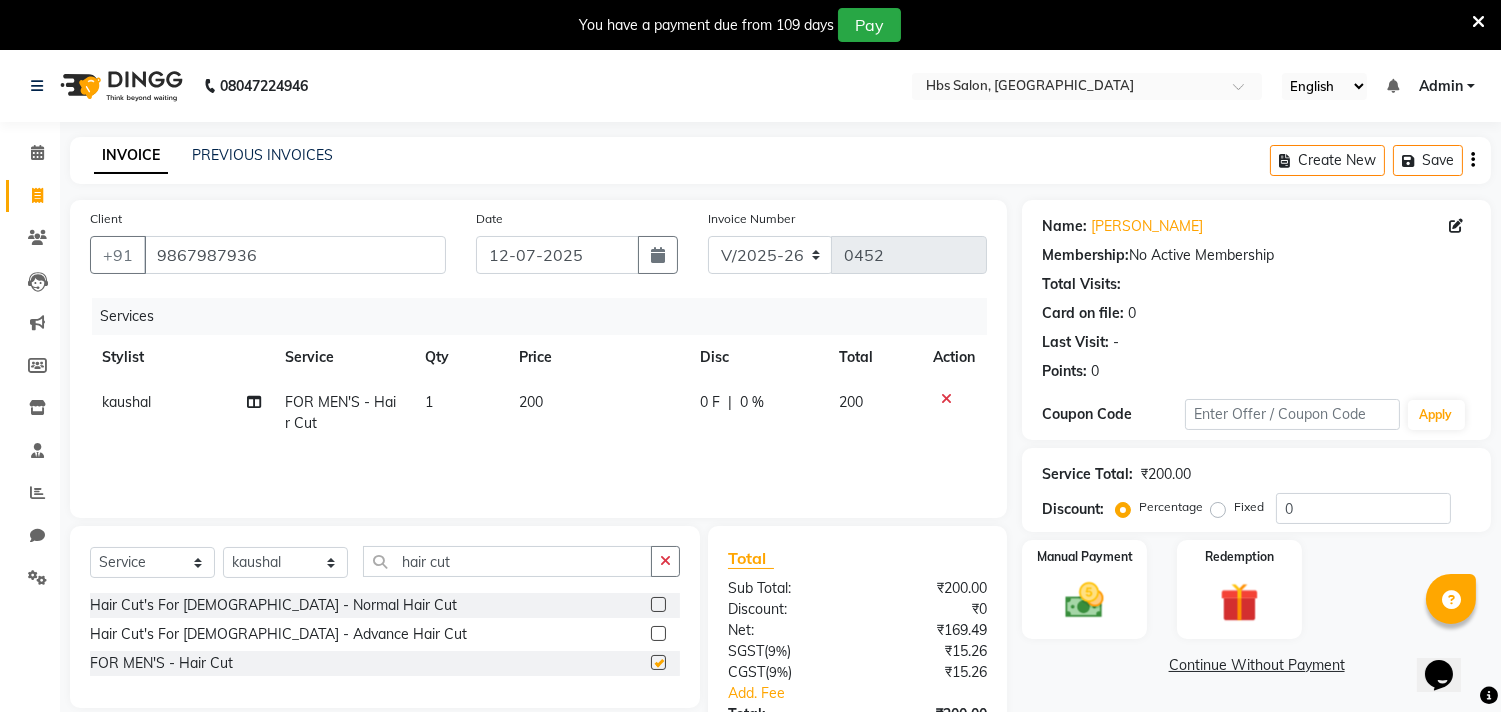 checkbox on "false" 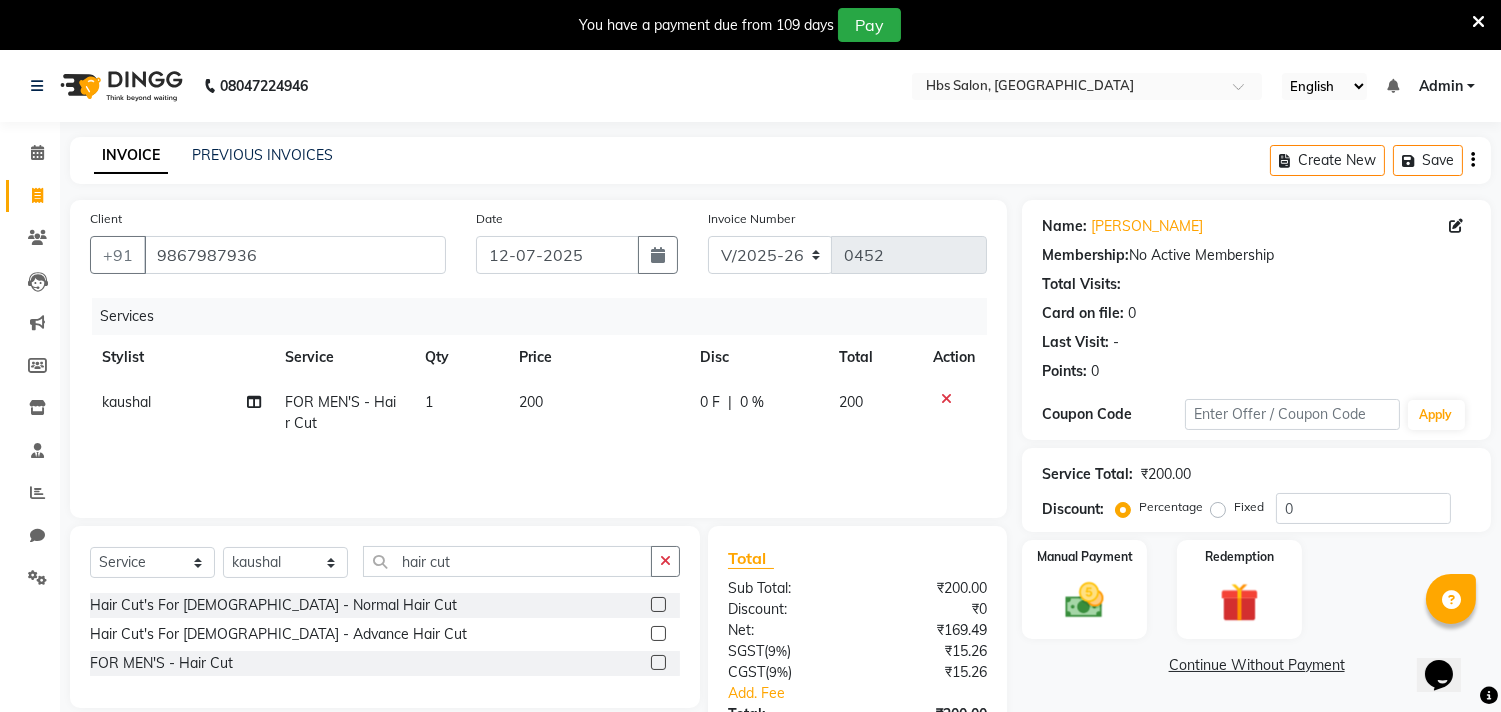 click 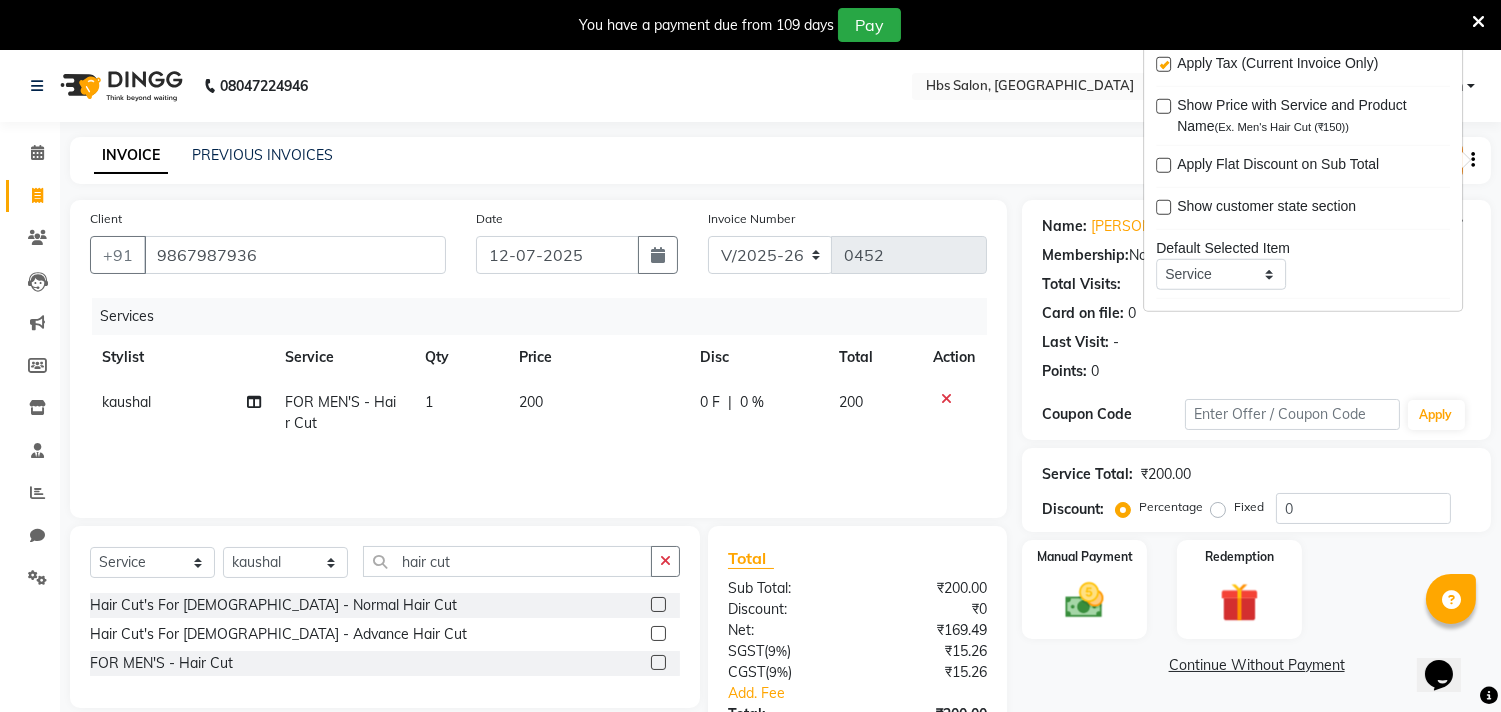 click at bounding box center (1163, 64) 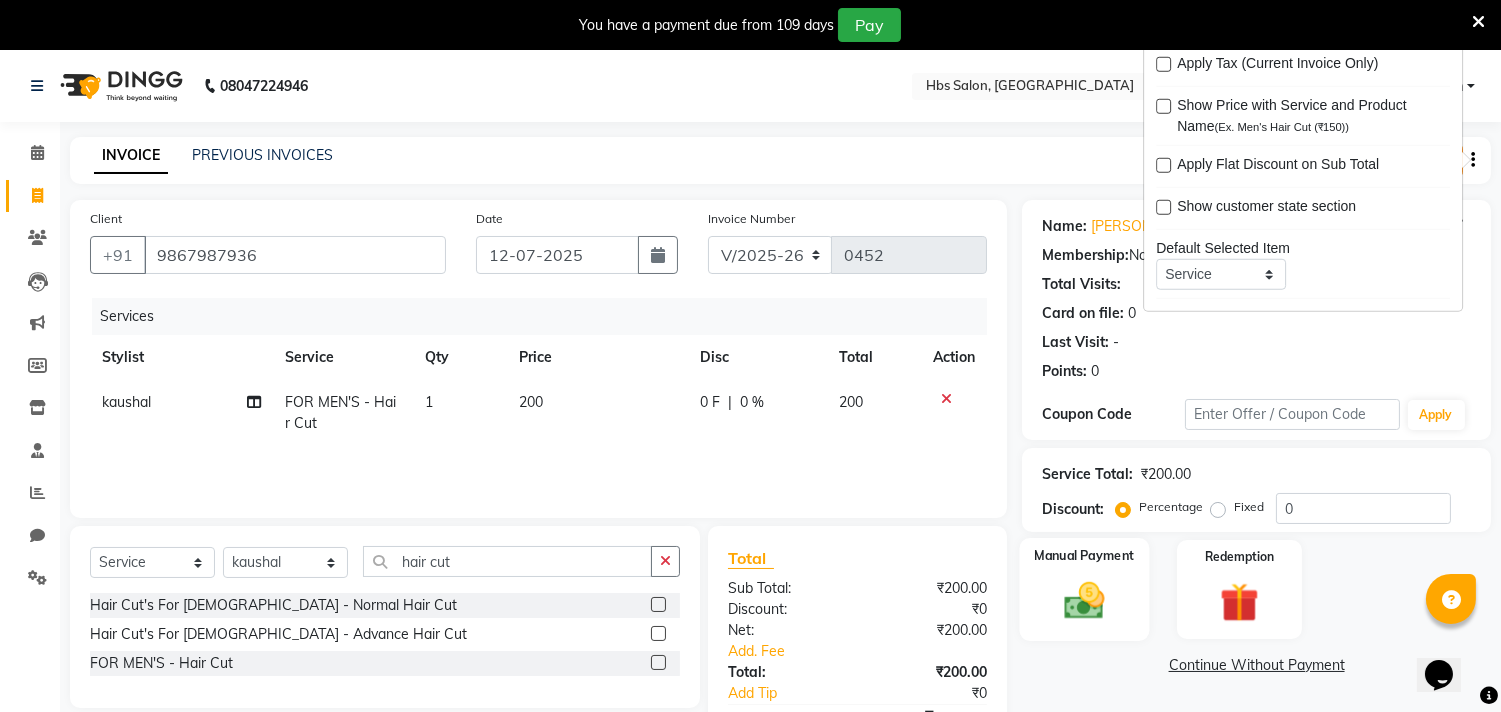 click on "Manual Payment" 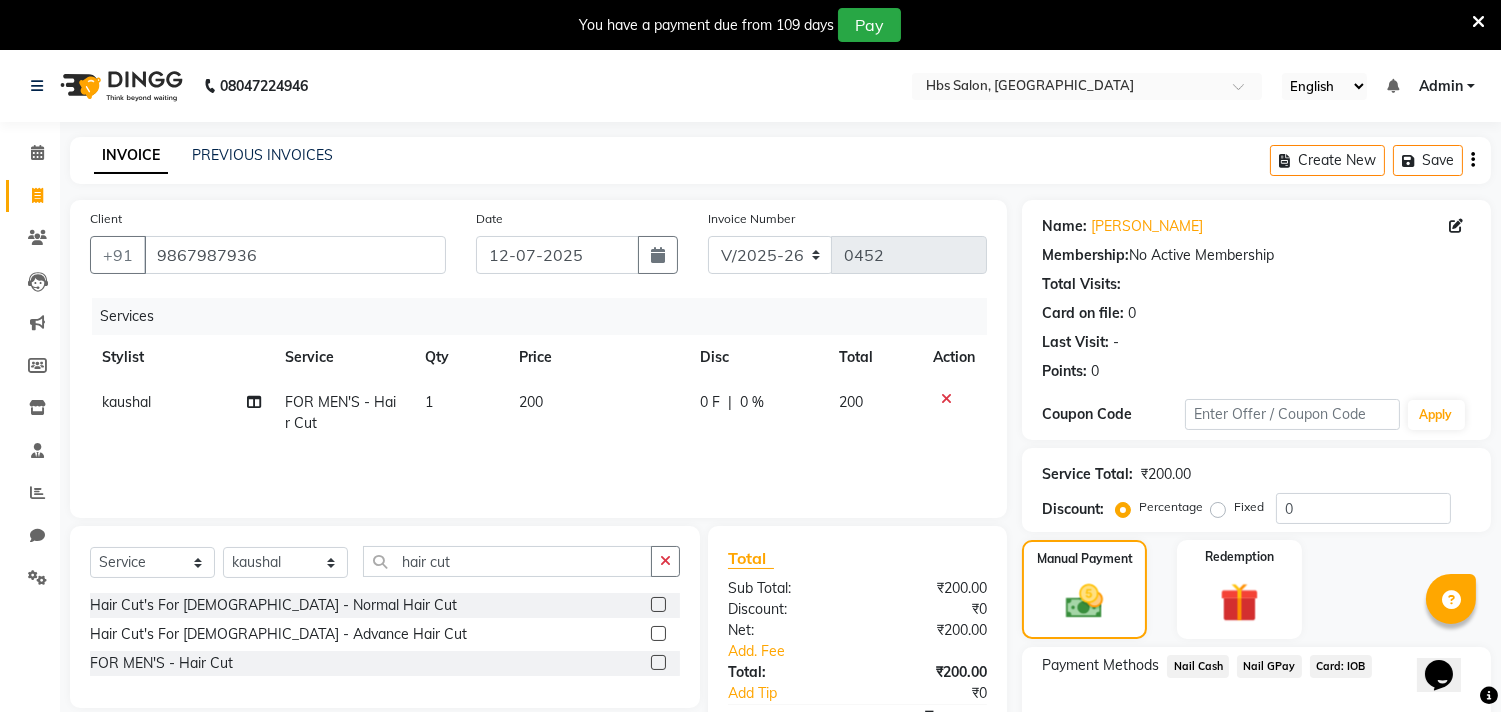 click on "Nail Cash" 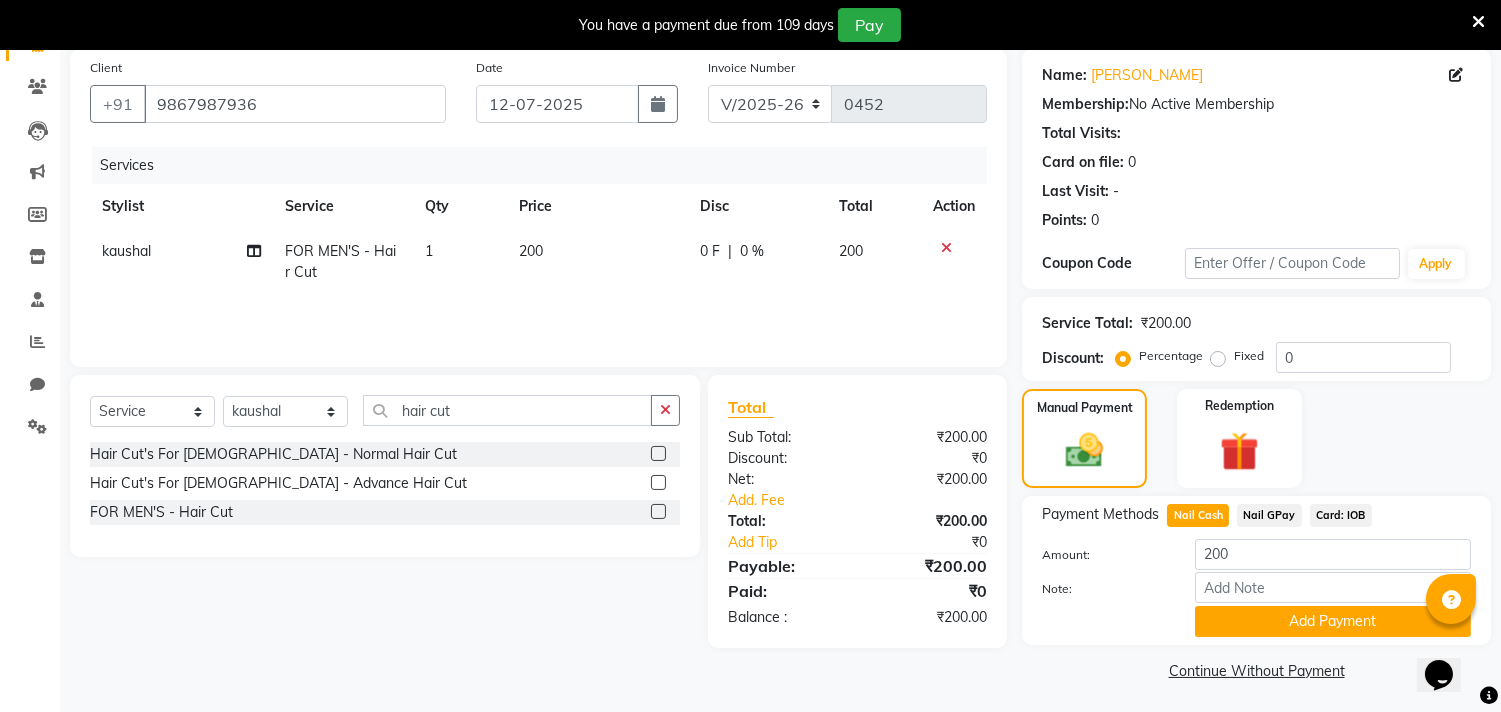 scroll, scrollTop: 154, scrollLeft: 0, axis: vertical 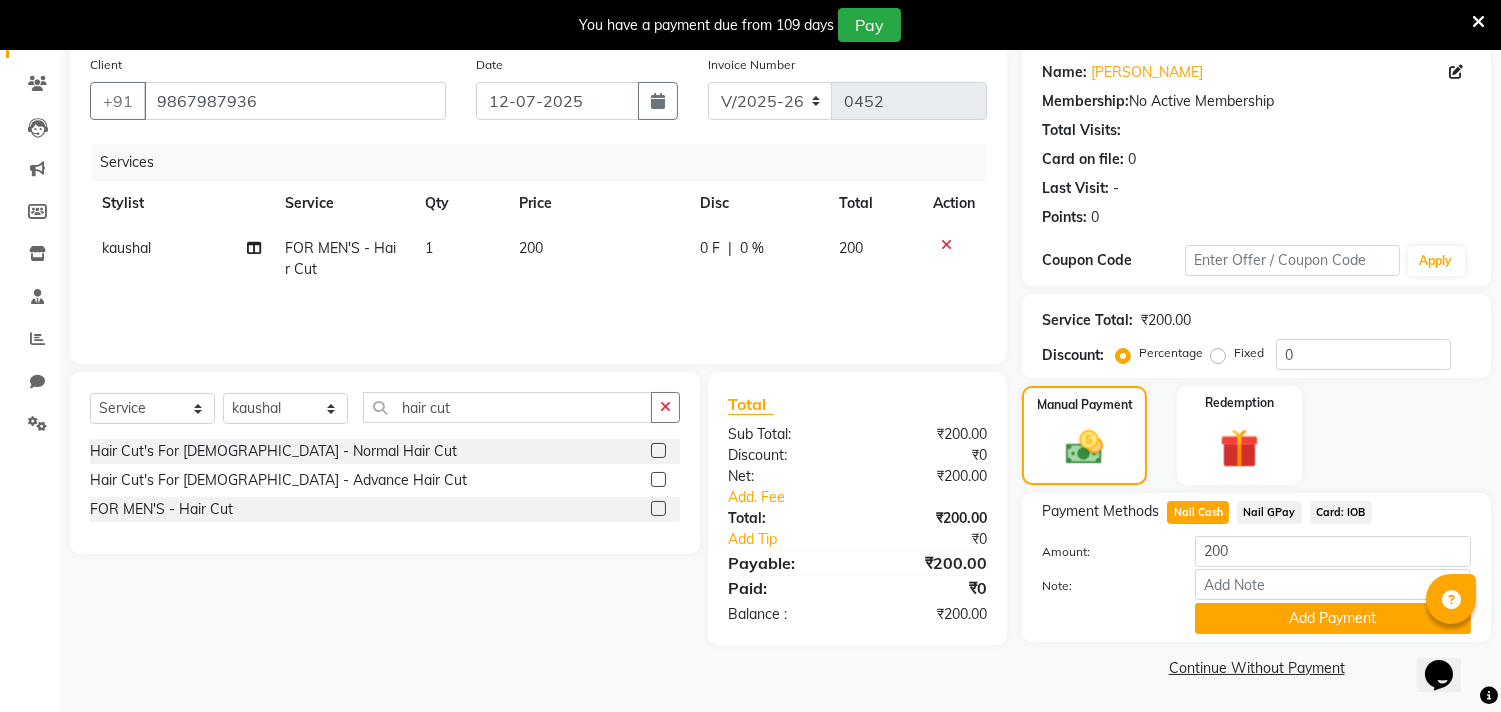 click on "Note:" 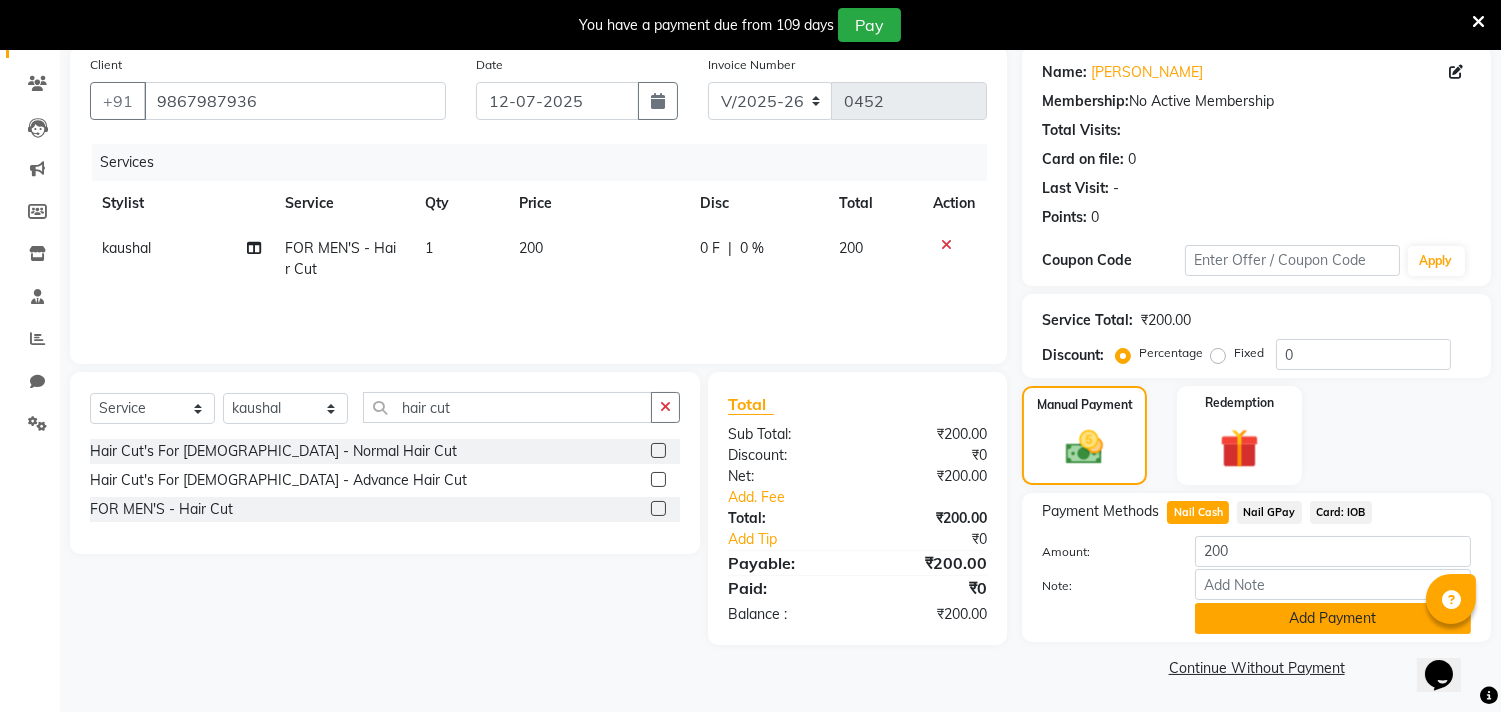 click on "Add Payment" 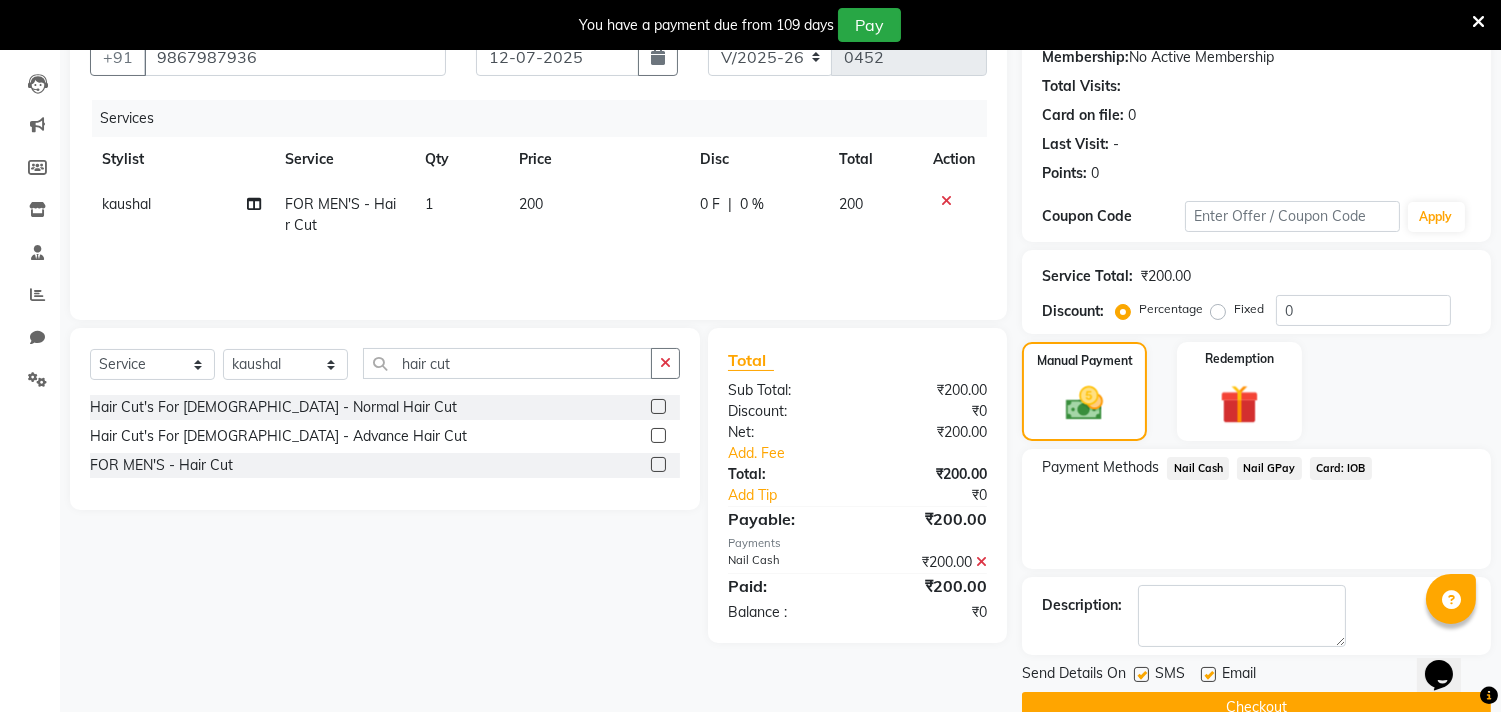 scroll, scrollTop: 237, scrollLeft: 0, axis: vertical 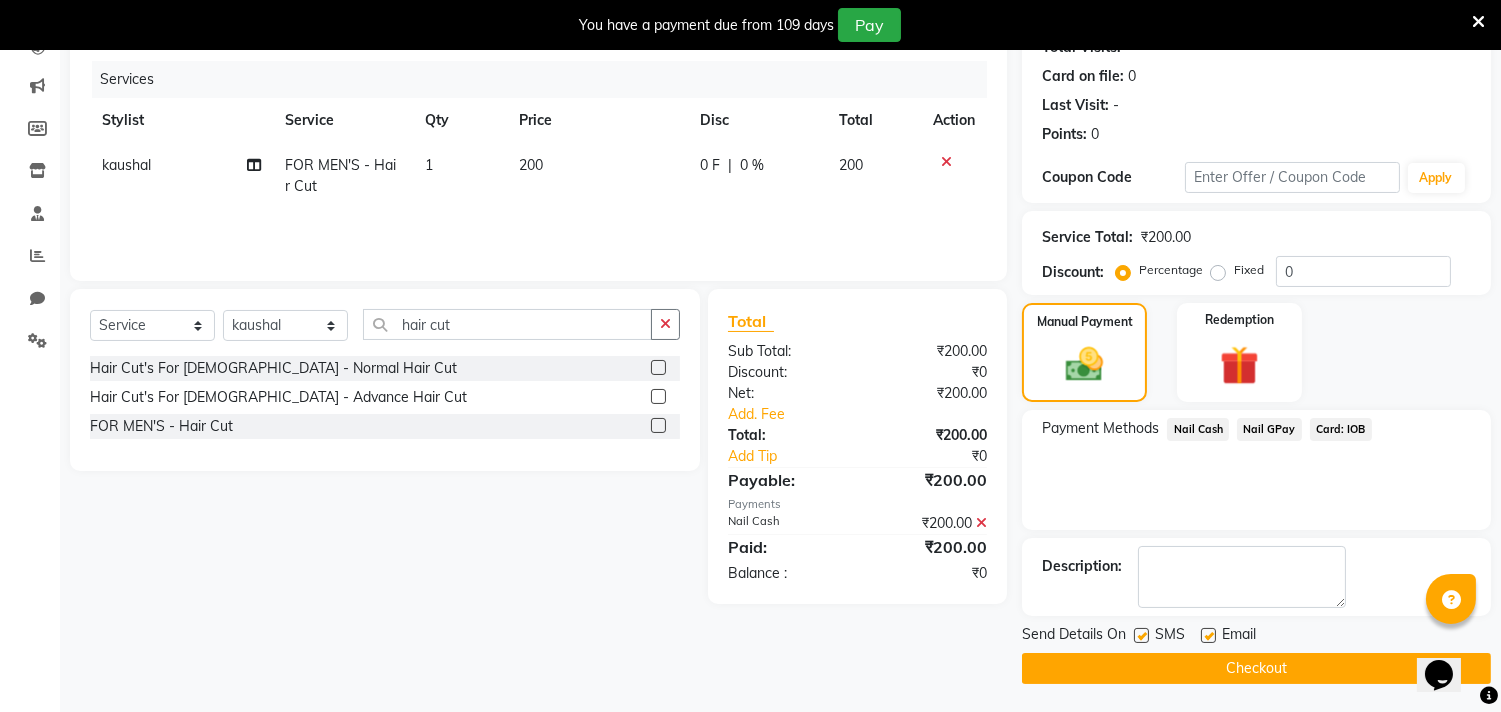 click on "Checkout" 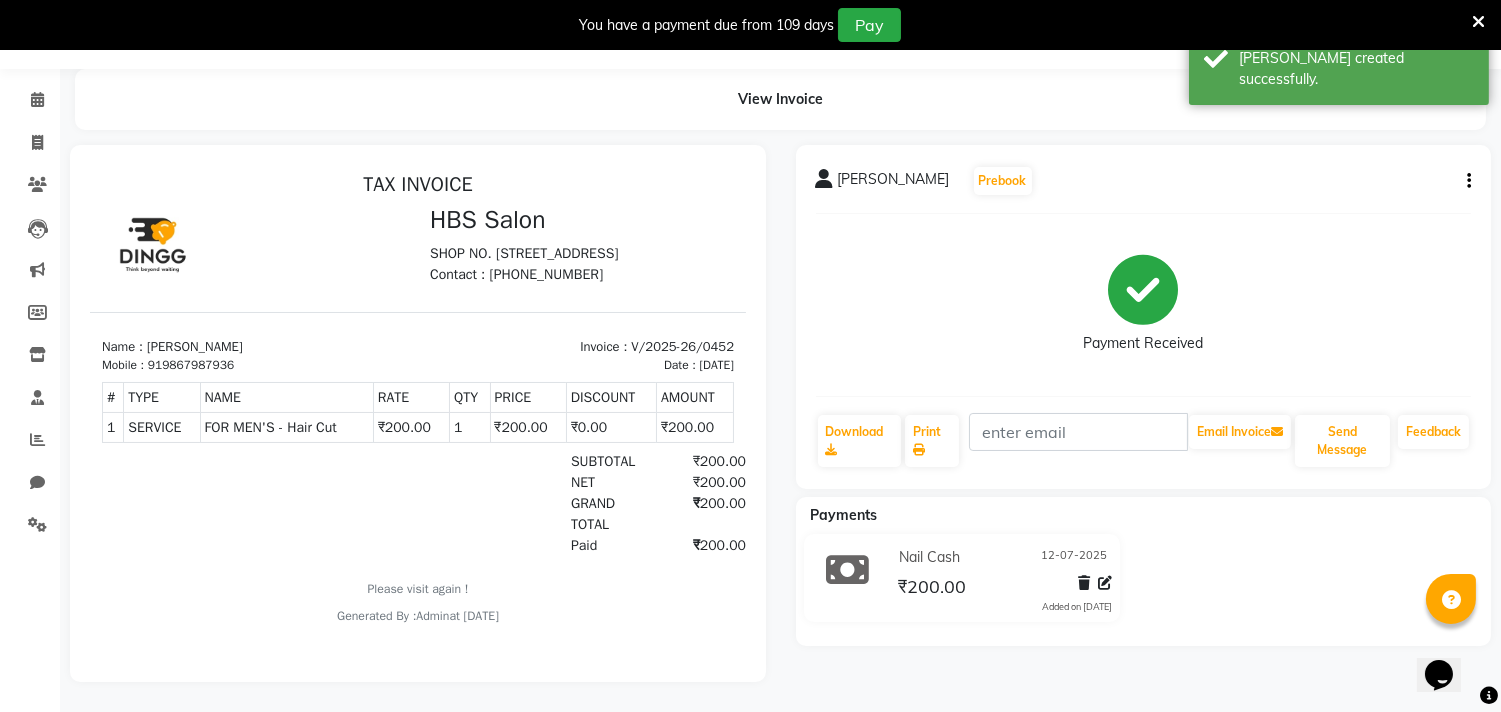 scroll, scrollTop: 0, scrollLeft: 0, axis: both 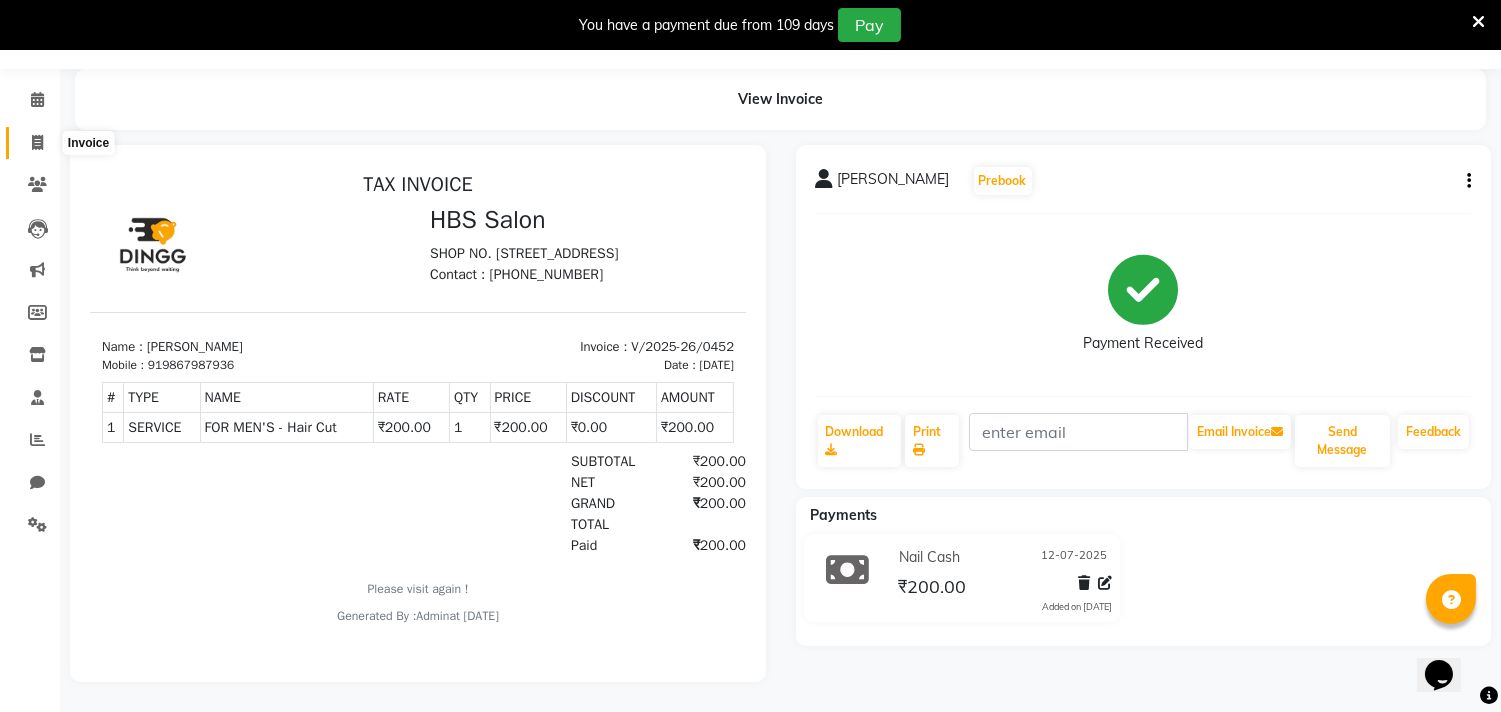 click 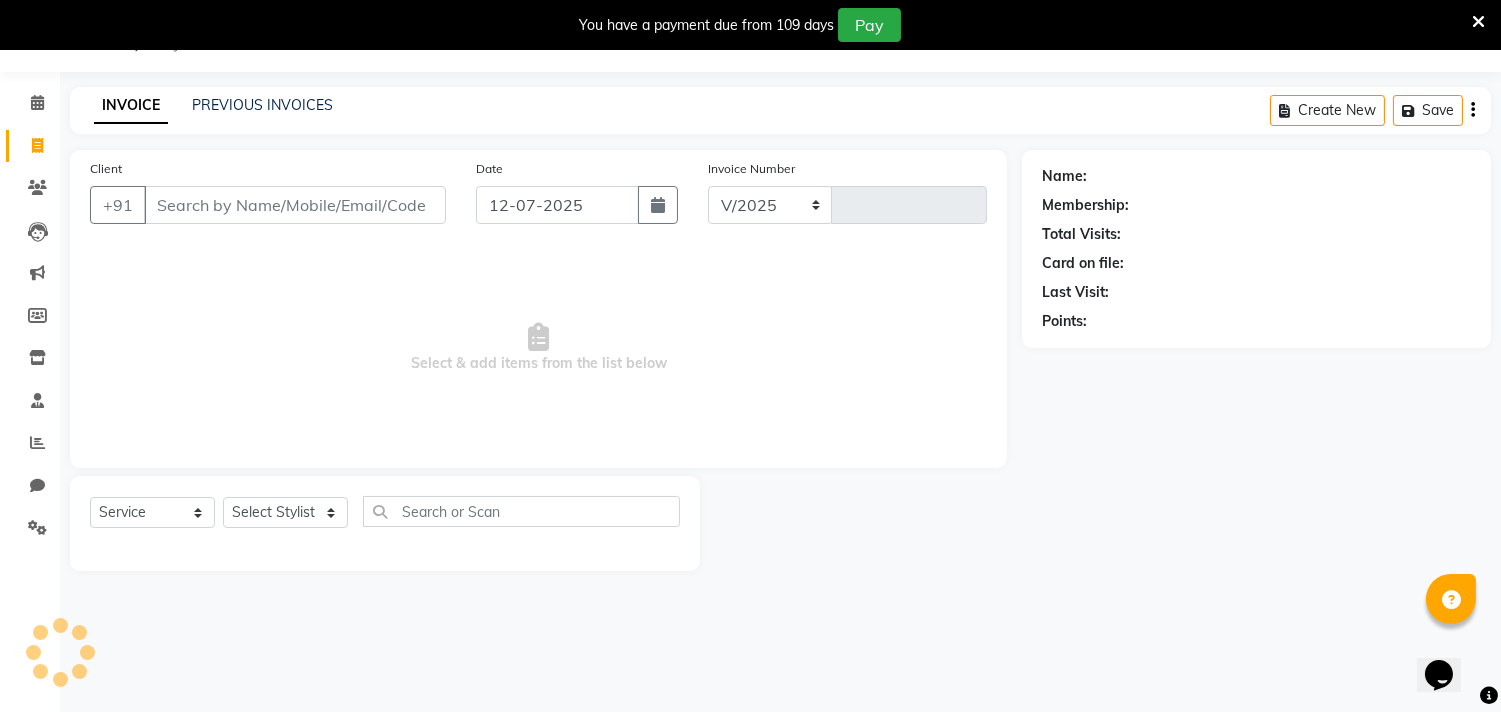 select on "7935" 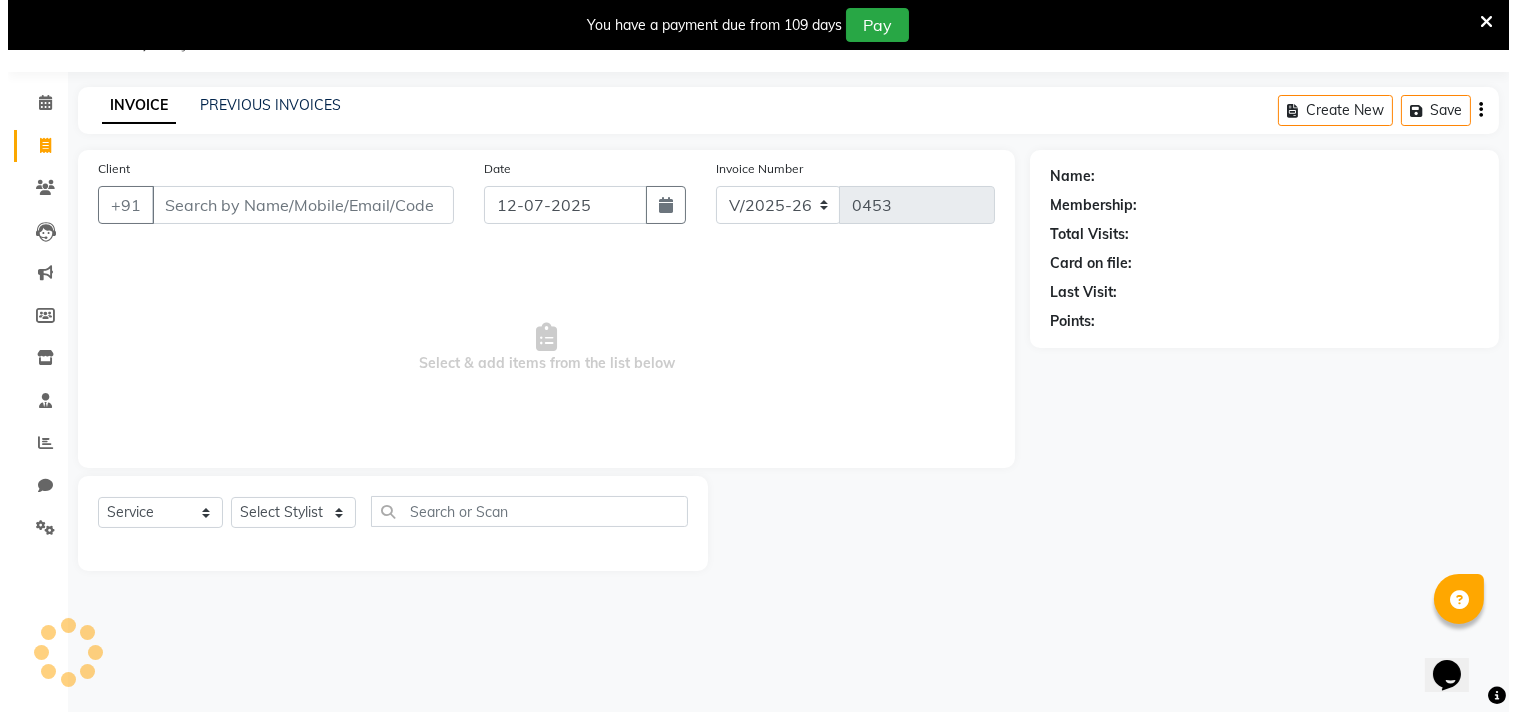scroll, scrollTop: 50, scrollLeft: 0, axis: vertical 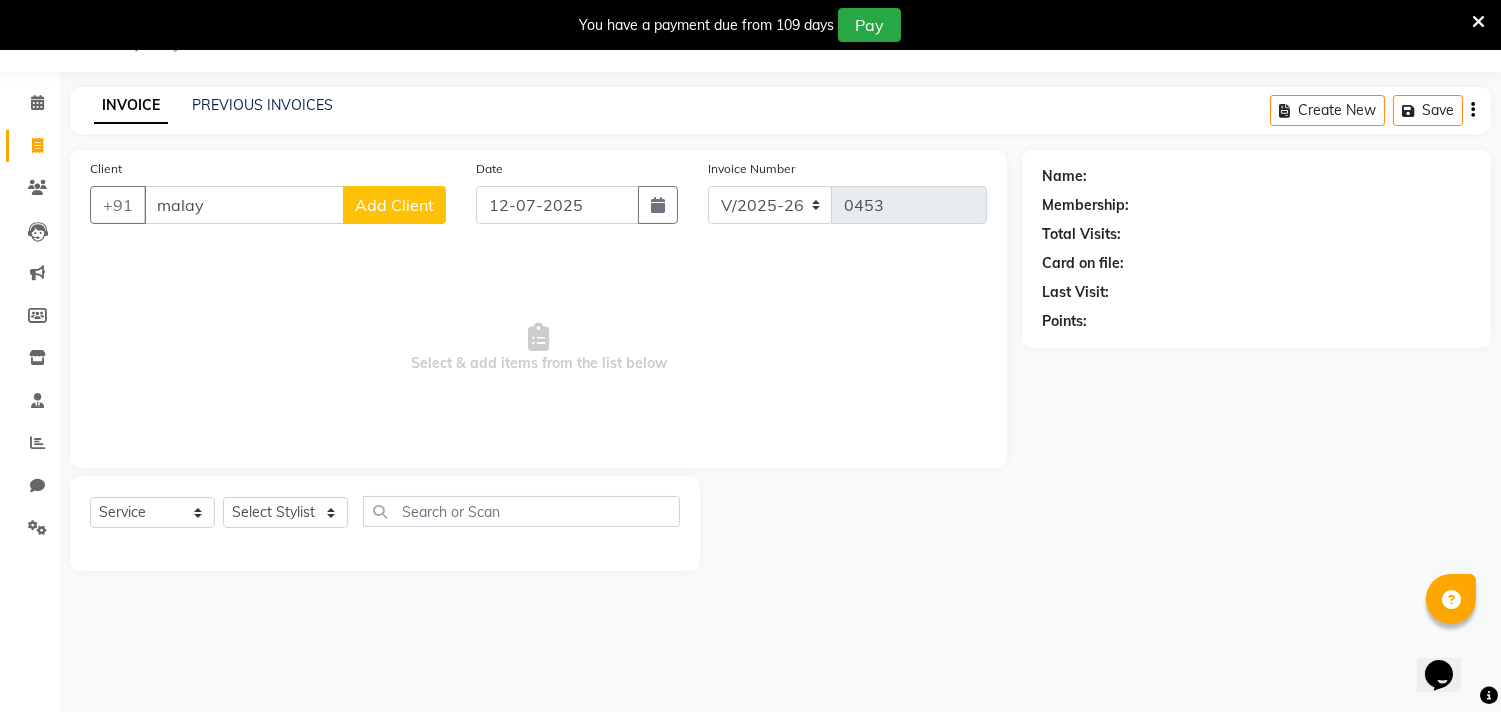 type on "malay" 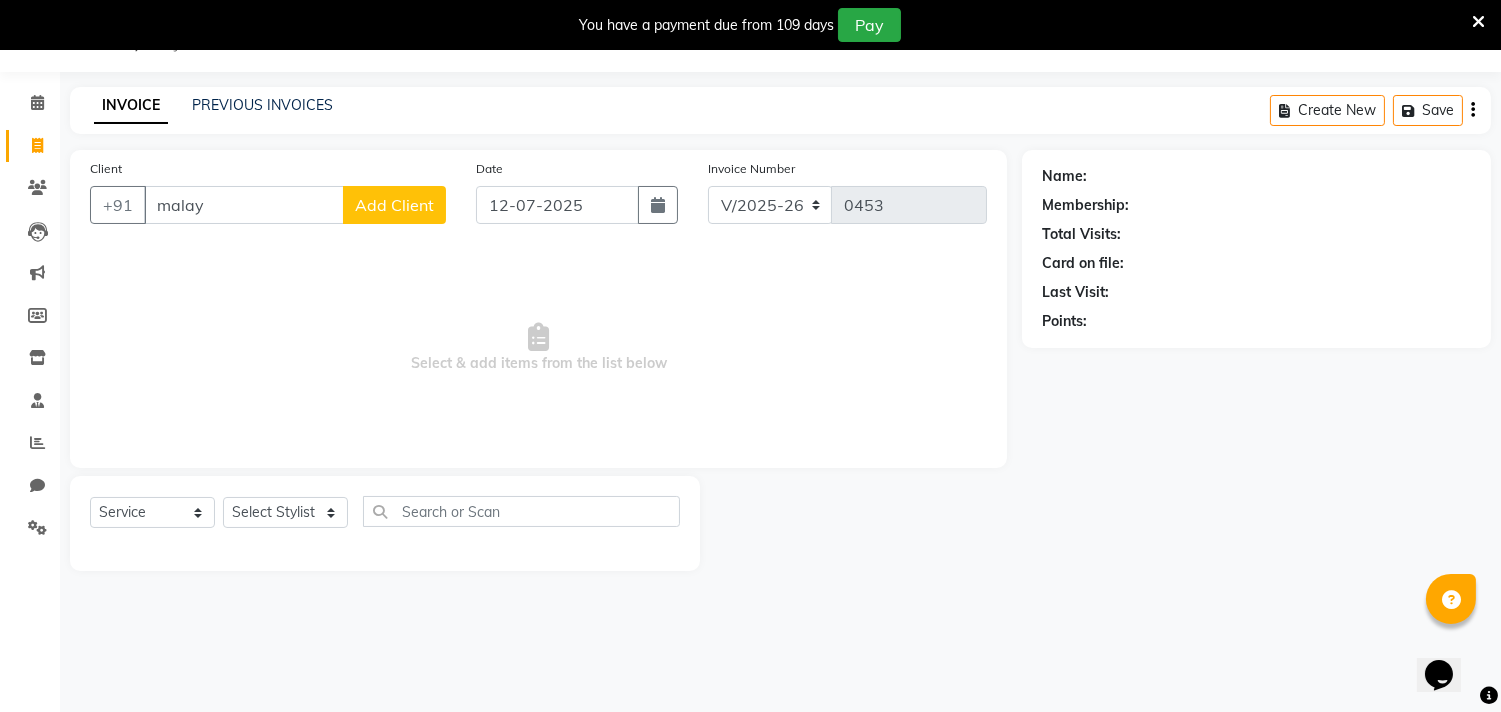 click on "Add Client" 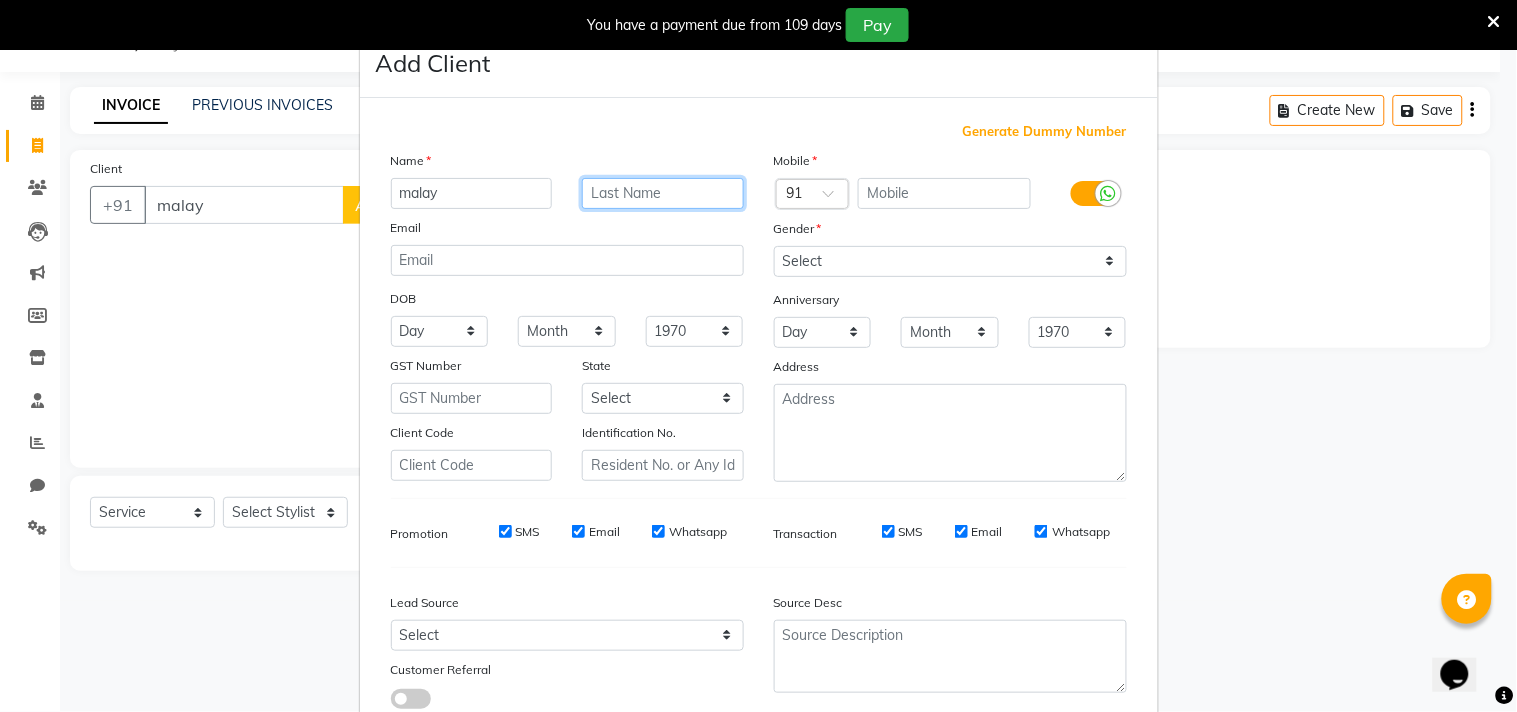 click at bounding box center (663, 193) 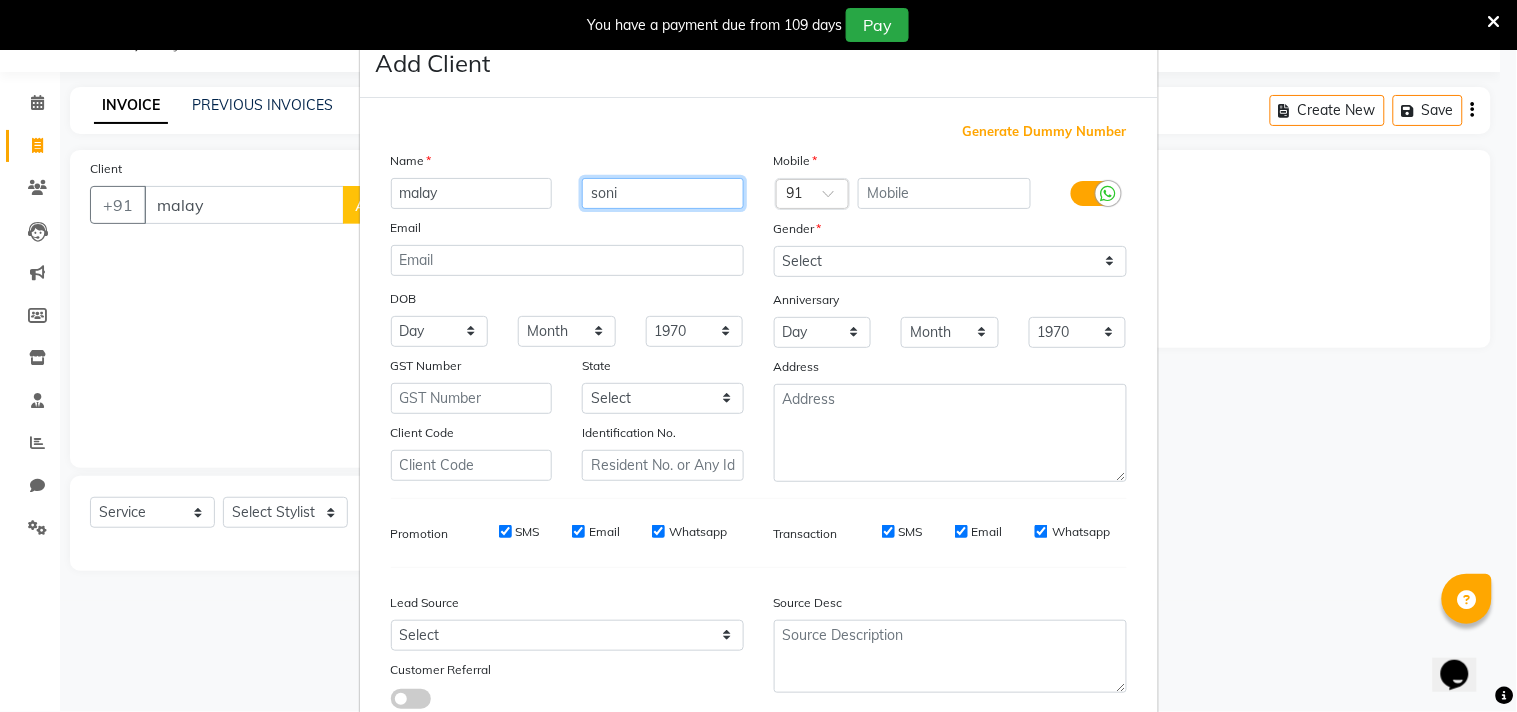 type on "soni" 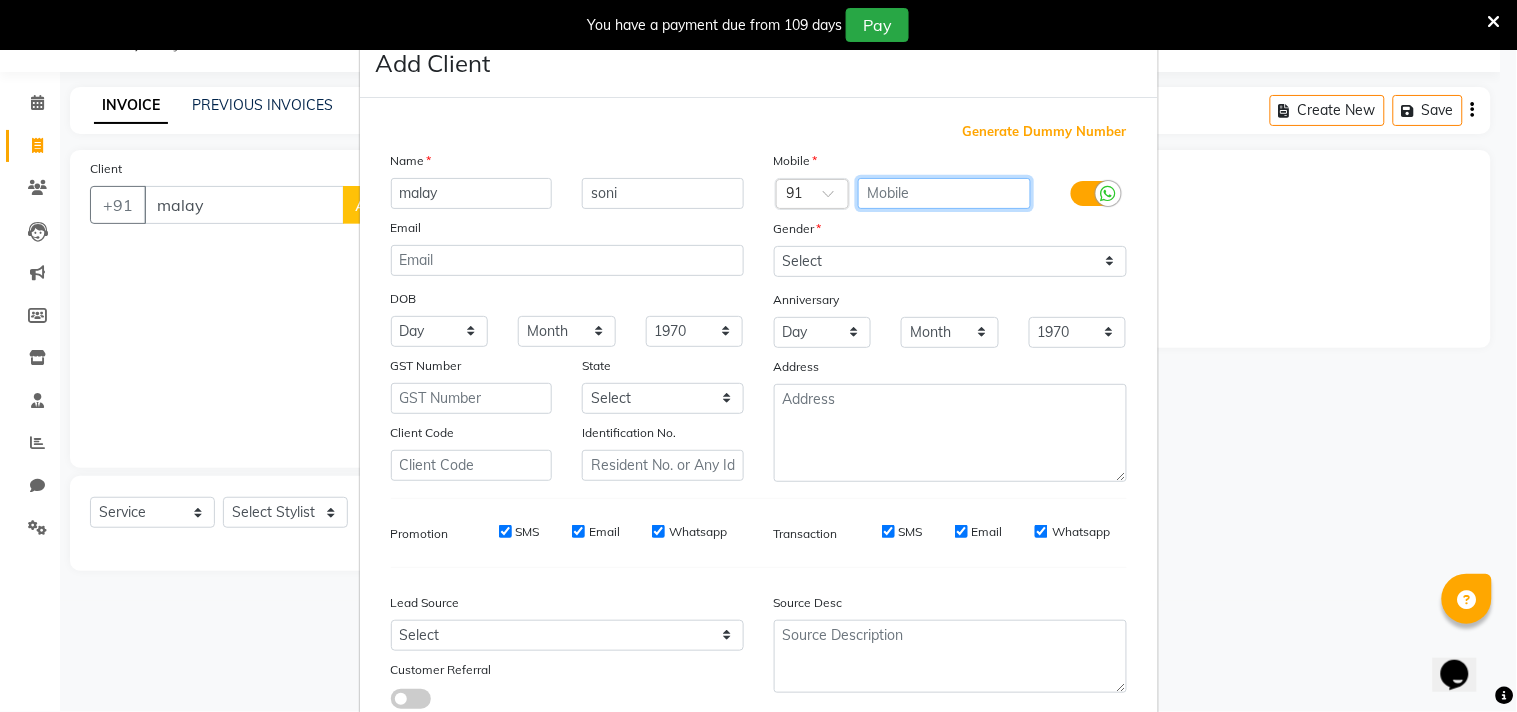 click at bounding box center (944, 193) 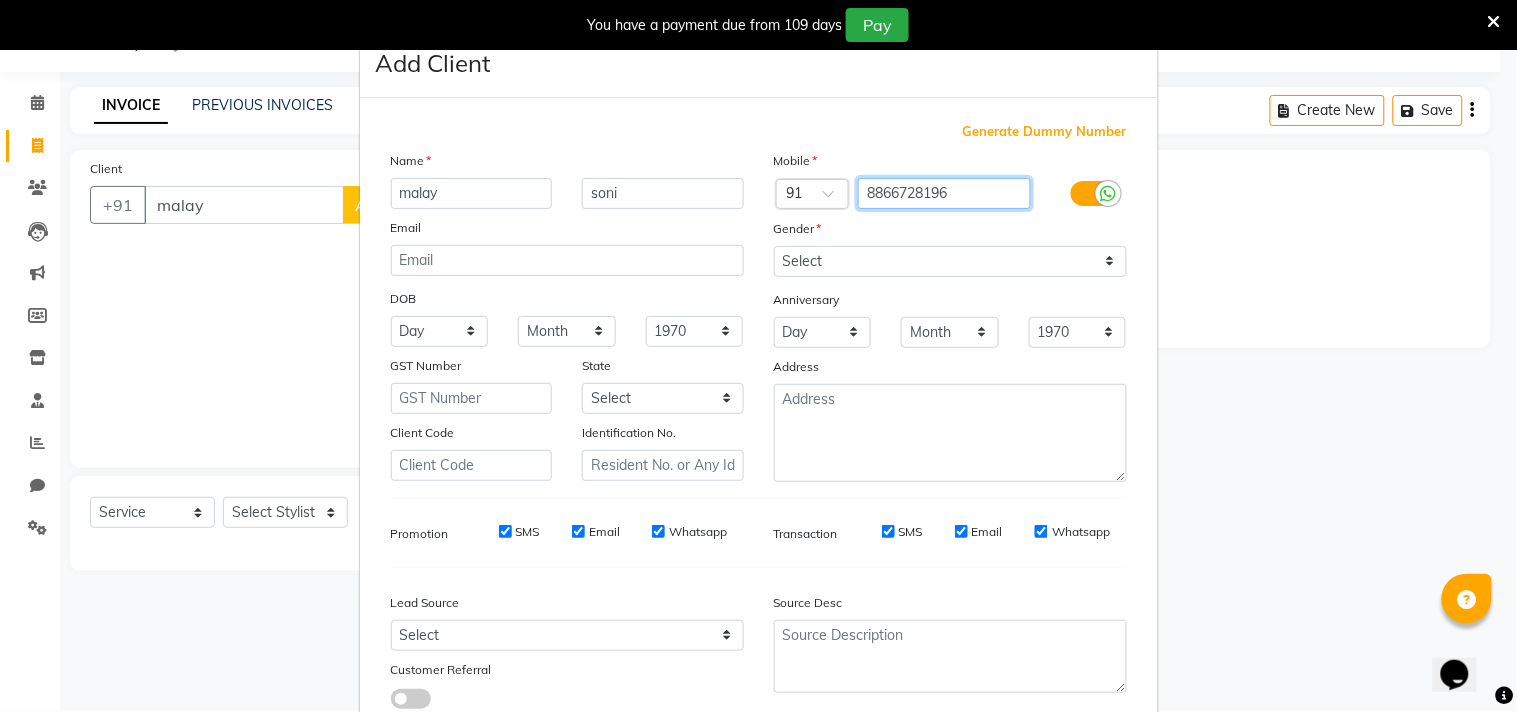 type on "8866728196" 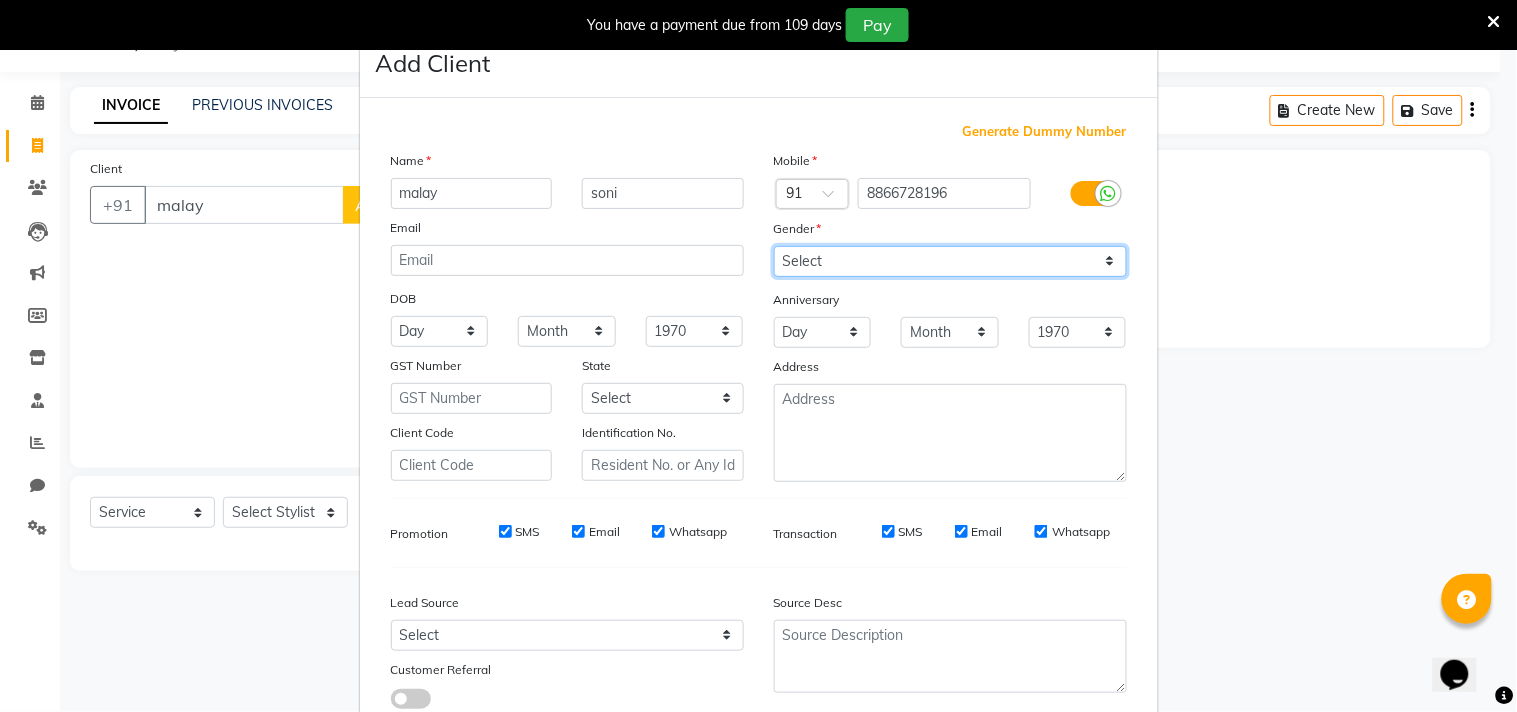 click on "Select [DEMOGRAPHIC_DATA] [DEMOGRAPHIC_DATA] Other Prefer Not To Say" at bounding box center [950, 261] 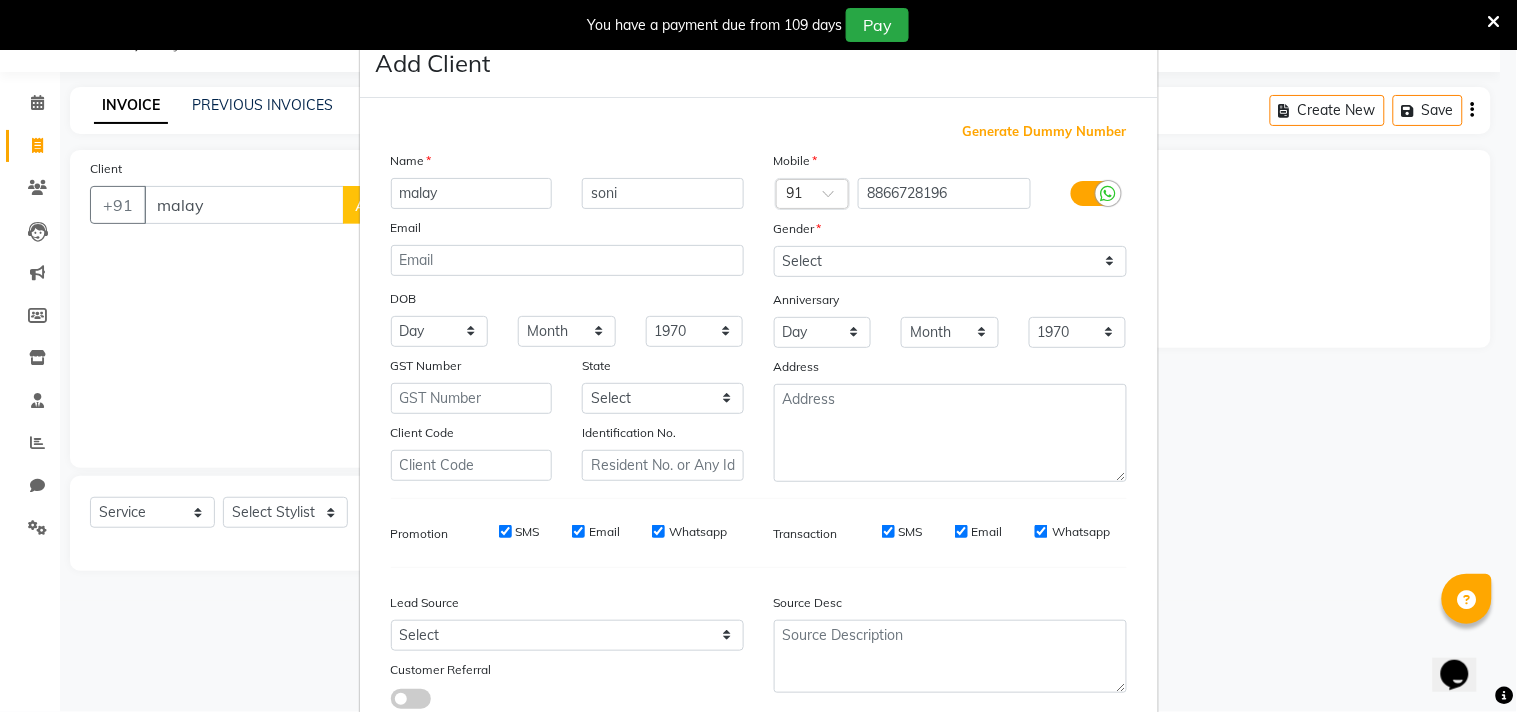 click on "Add Client Generate Dummy Number Name malay soni Email DOB Day 01 02 03 04 05 06 07 08 09 10 11 12 13 14 15 16 17 18 19 20 21 22 23 24 25 26 27 28 29 30 31 Month January February March April May June July August September October November [DATE] 1941 1942 1943 1944 1945 1946 1947 1948 1949 1950 1951 1952 1953 1954 1955 1956 1957 1958 1959 1960 1961 1962 1963 1964 1965 1966 1967 1968 1969 1970 1971 1972 1973 1974 1975 1976 1977 1978 1979 1980 1981 1982 1983 1984 1985 1986 1987 1988 1989 1990 1991 1992 1993 1994 1995 1996 1997 1998 1999 2000 2001 2002 2003 2004 2005 2006 2007 2008 2009 2010 2011 2012 2013 2014 2015 2016 2017 2018 2019 2020 2021 2022 2023 2024 GST Number State Select [GEOGRAPHIC_DATA] [GEOGRAPHIC_DATA] [GEOGRAPHIC_DATA] [GEOGRAPHIC_DATA] [GEOGRAPHIC_DATA] [GEOGRAPHIC_DATA] [GEOGRAPHIC_DATA] [GEOGRAPHIC_DATA] and [GEOGRAPHIC_DATA] [GEOGRAPHIC_DATA] [GEOGRAPHIC_DATA] [GEOGRAPHIC_DATA] [GEOGRAPHIC_DATA] [GEOGRAPHIC_DATA] [GEOGRAPHIC_DATA] [GEOGRAPHIC_DATA] [GEOGRAPHIC_DATA] [GEOGRAPHIC_DATA] [GEOGRAPHIC_DATA] [GEOGRAPHIC_DATA] [GEOGRAPHIC_DATA] [GEOGRAPHIC_DATA] [GEOGRAPHIC_DATA] [GEOGRAPHIC_DATA] [GEOGRAPHIC_DATA] [GEOGRAPHIC_DATA] [GEOGRAPHIC_DATA] [GEOGRAPHIC_DATA] [GEOGRAPHIC_DATA] × 91" at bounding box center [758, 356] 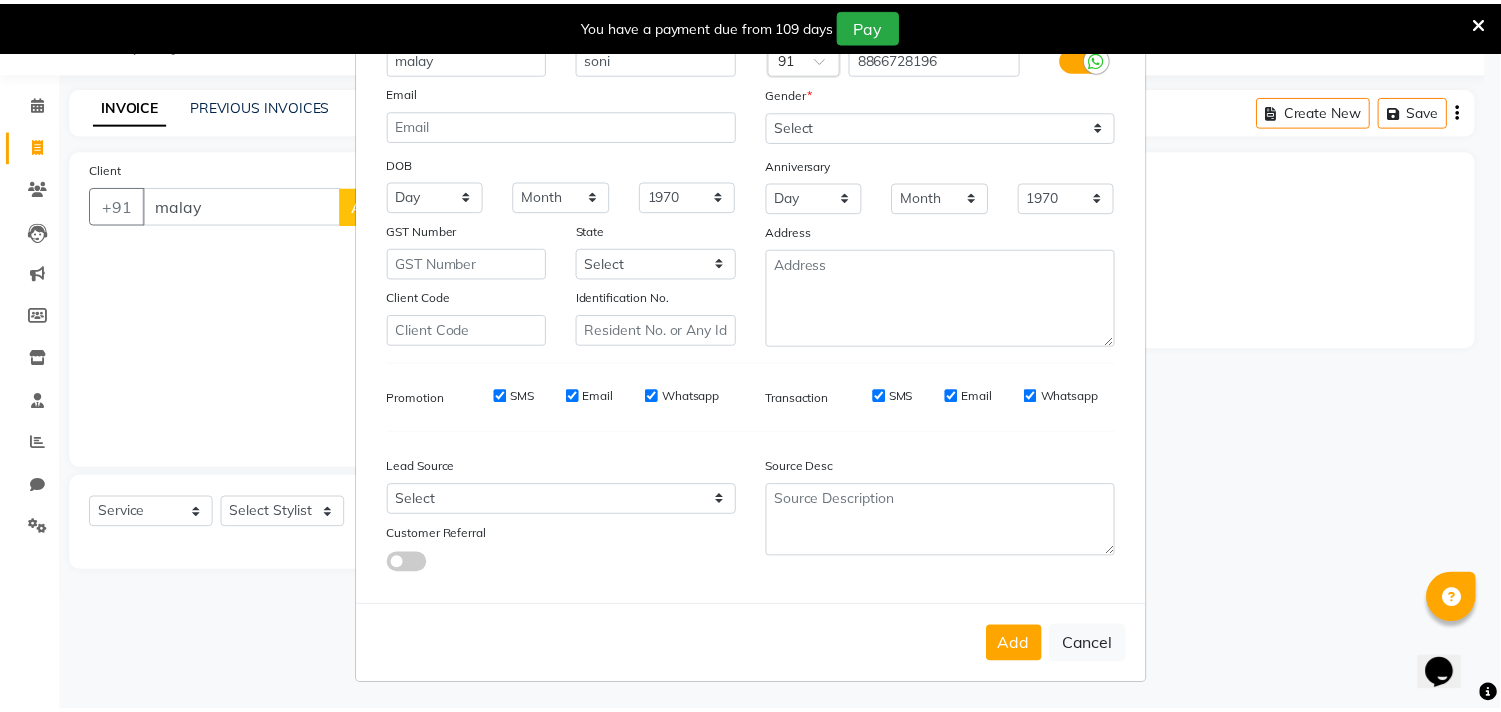 scroll, scrollTop: 138, scrollLeft: 0, axis: vertical 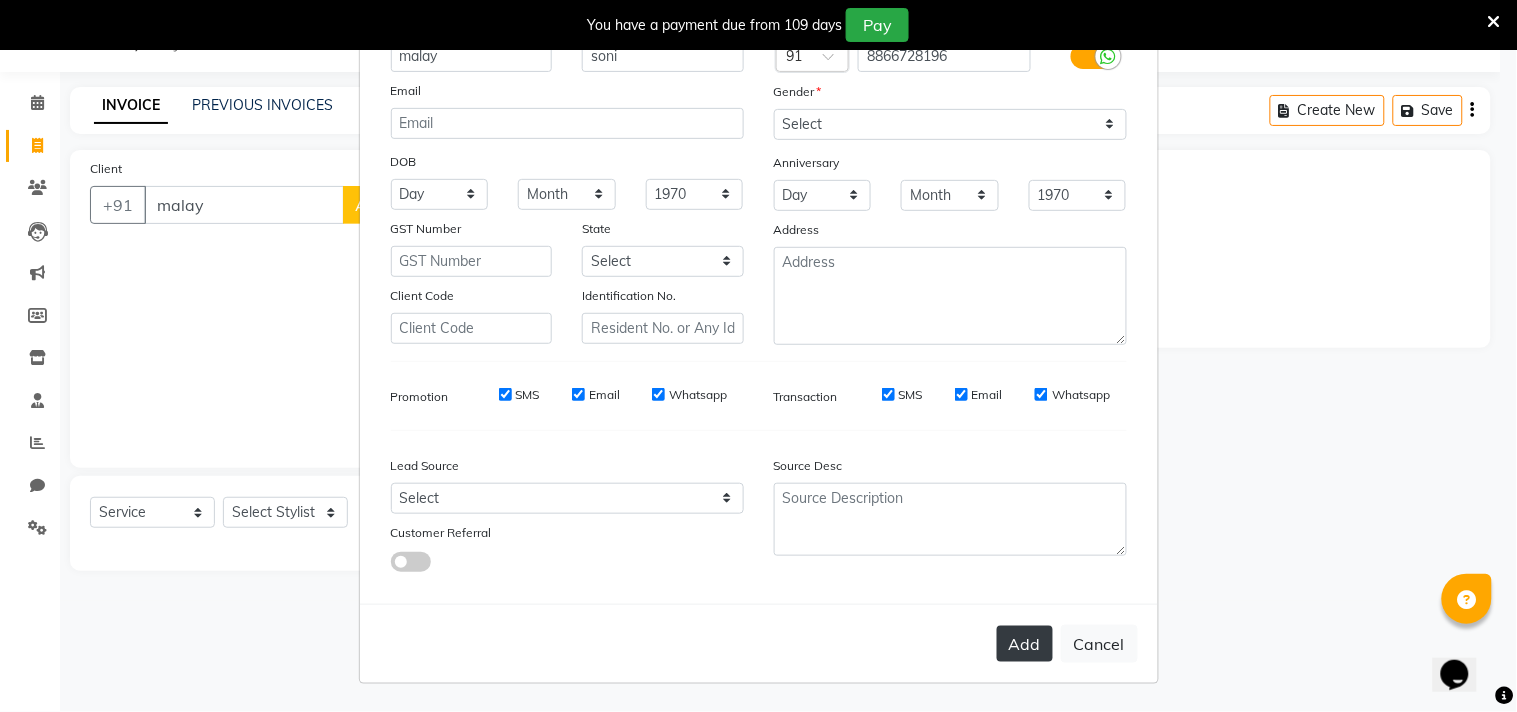 click on "Add" at bounding box center [1025, 644] 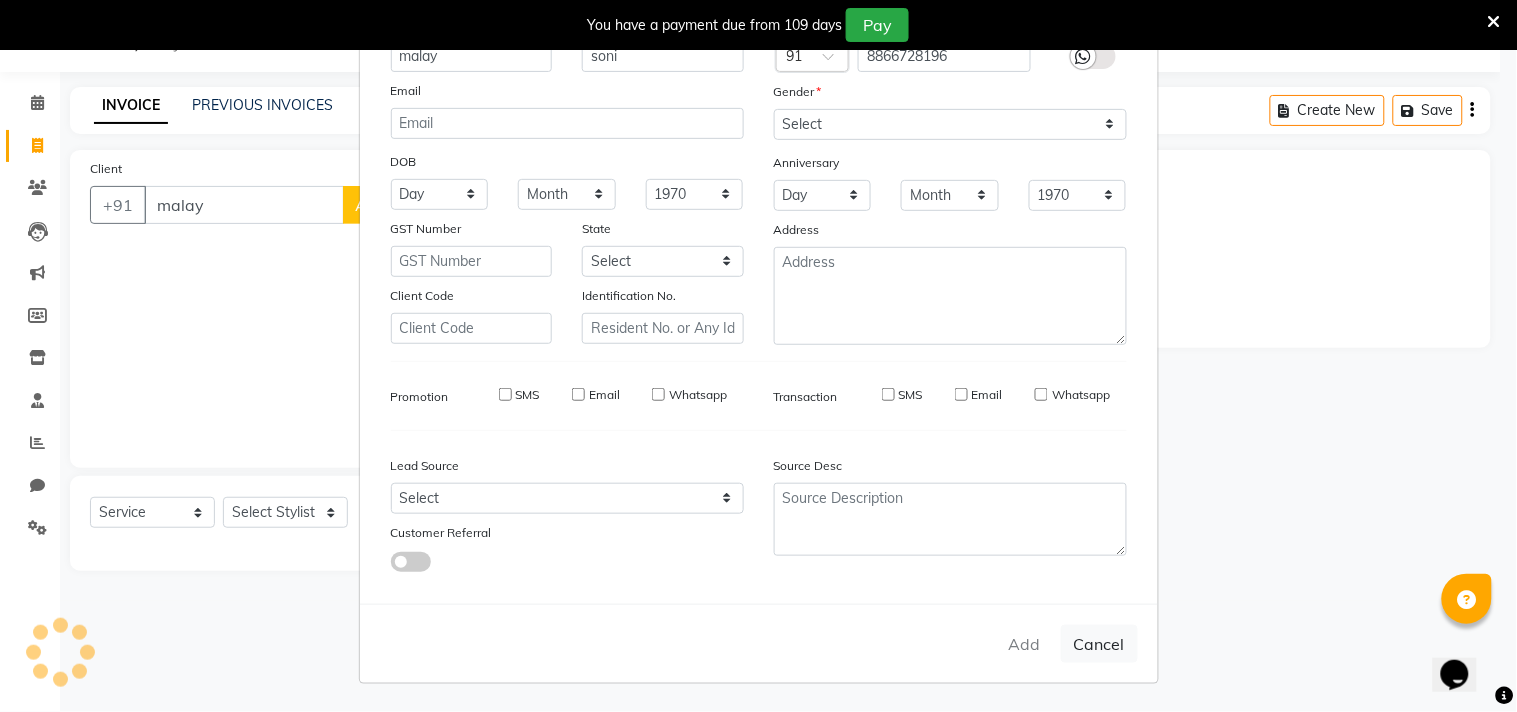 type on "8866728196" 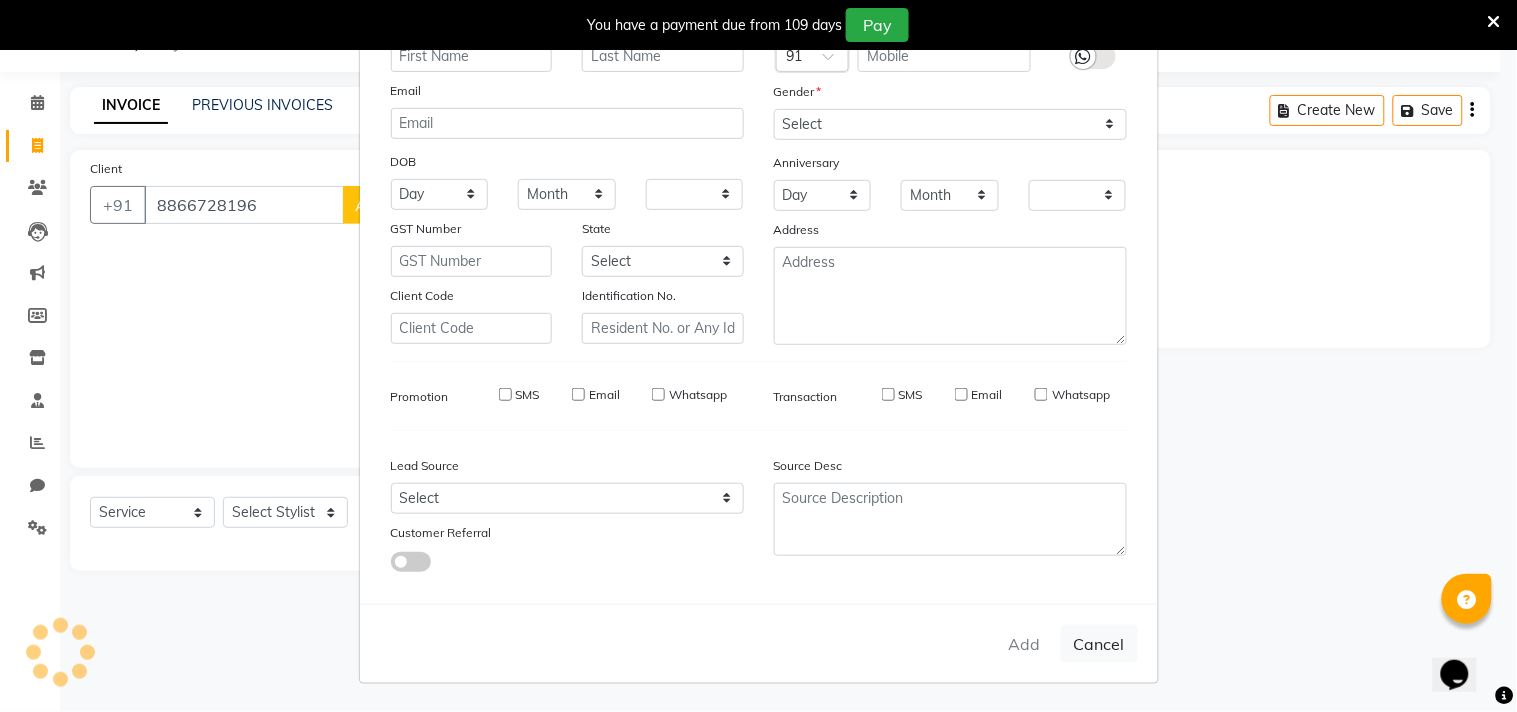 checkbox on "false" 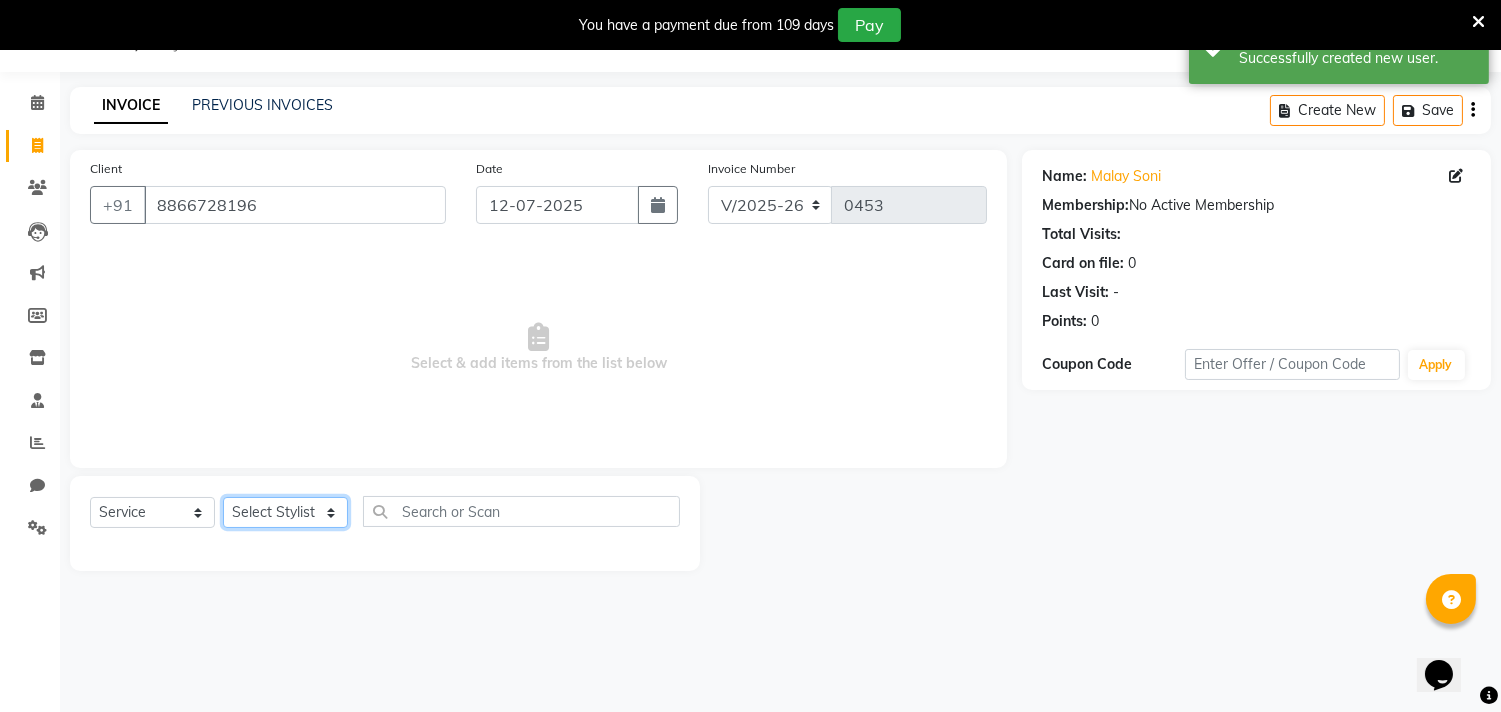 click on "Select Stylist [PERSON_NAME] Dikishita [PERSON_NAME] FAIZE [PERSON_NAME] Sakiba [PERSON_NAME]  [PERSON_NAME] [PERSON_NAME]" 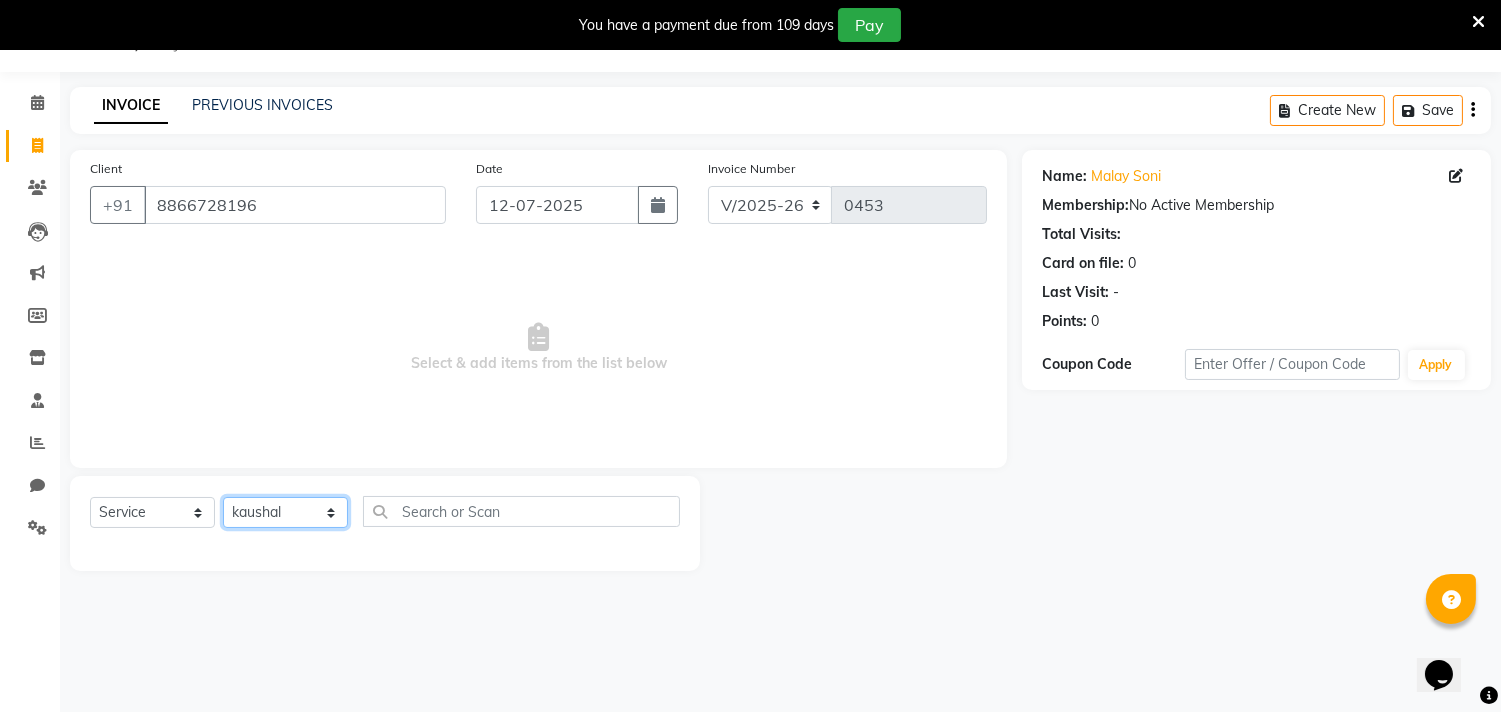 click on "Select Stylist [PERSON_NAME] Dikishita [PERSON_NAME] FAIZE [PERSON_NAME] Sakiba [PERSON_NAME]  [PERSON_NAME] [PERSON_NAME]" 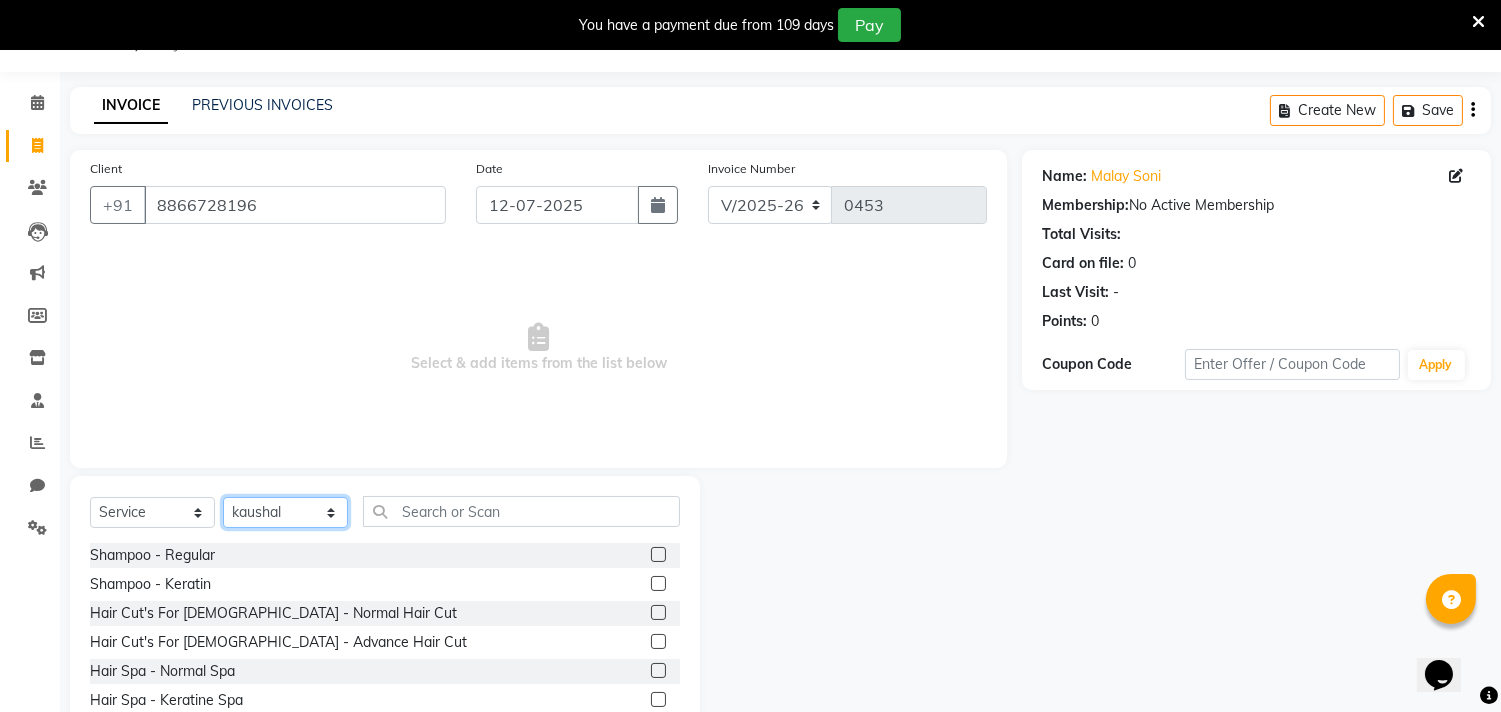 select on "74544" 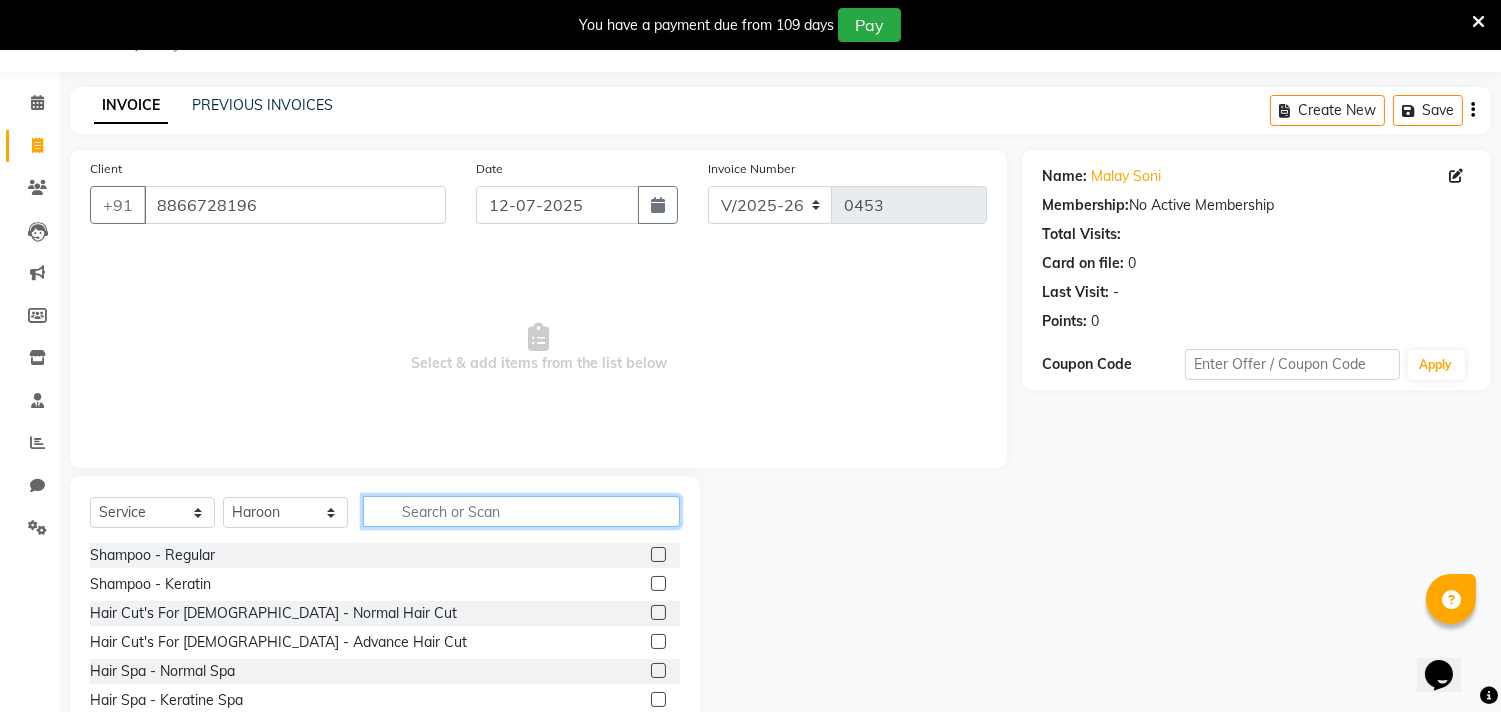 click 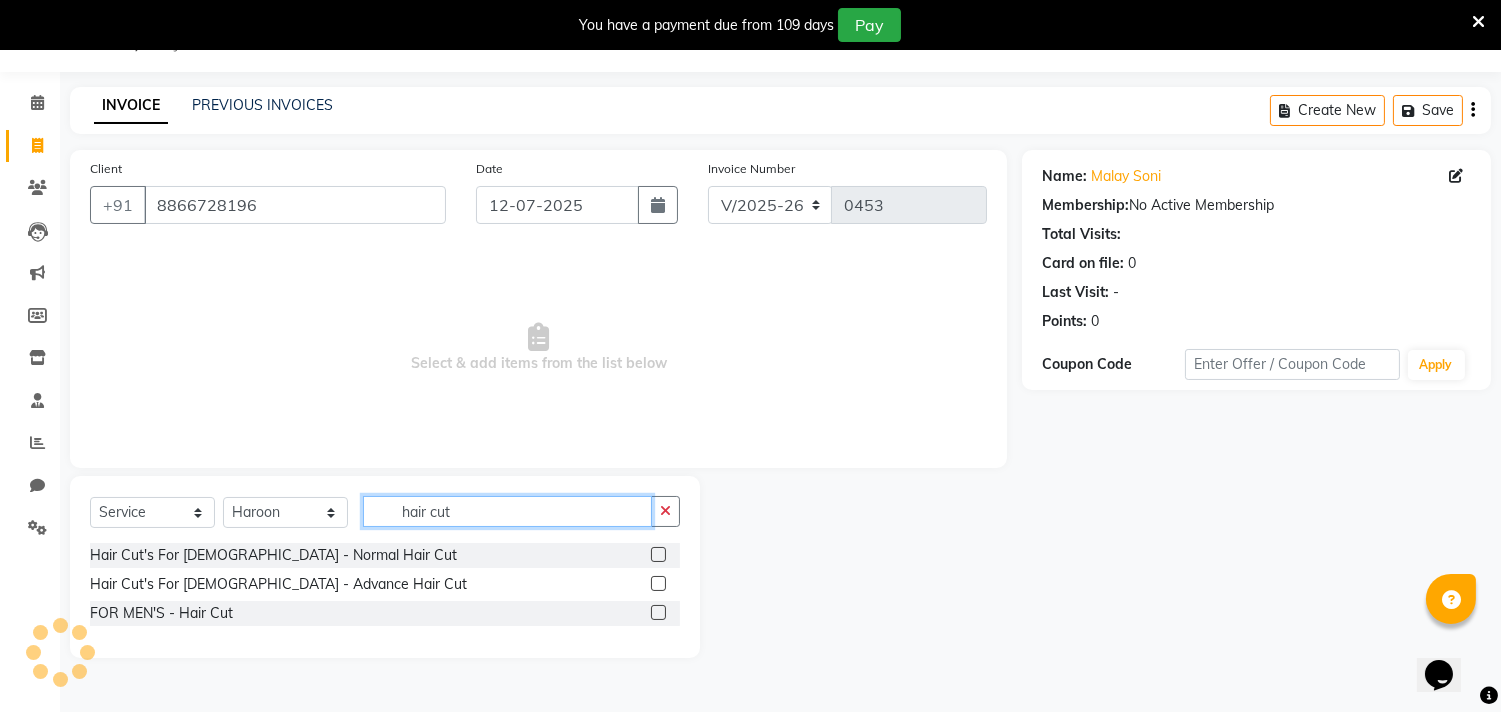 type on "hair cut" 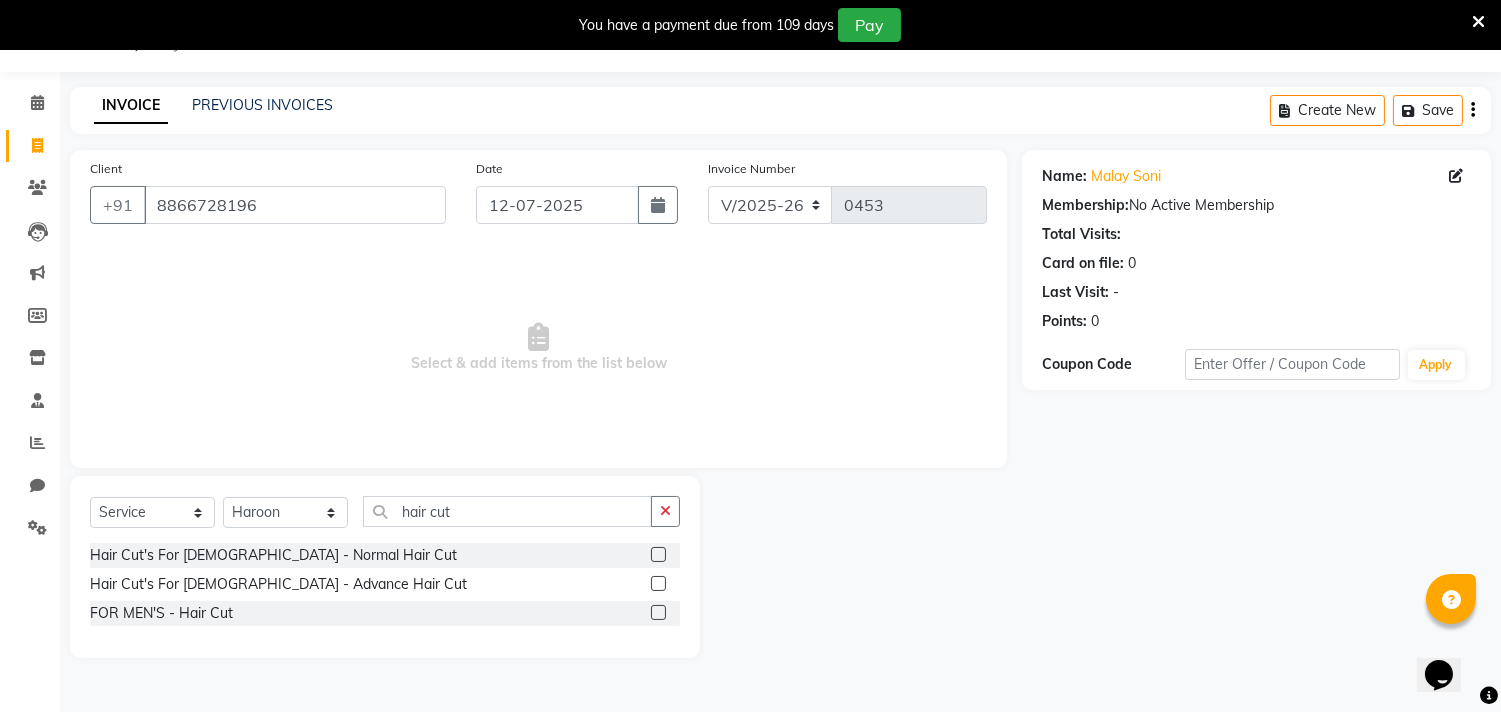 click 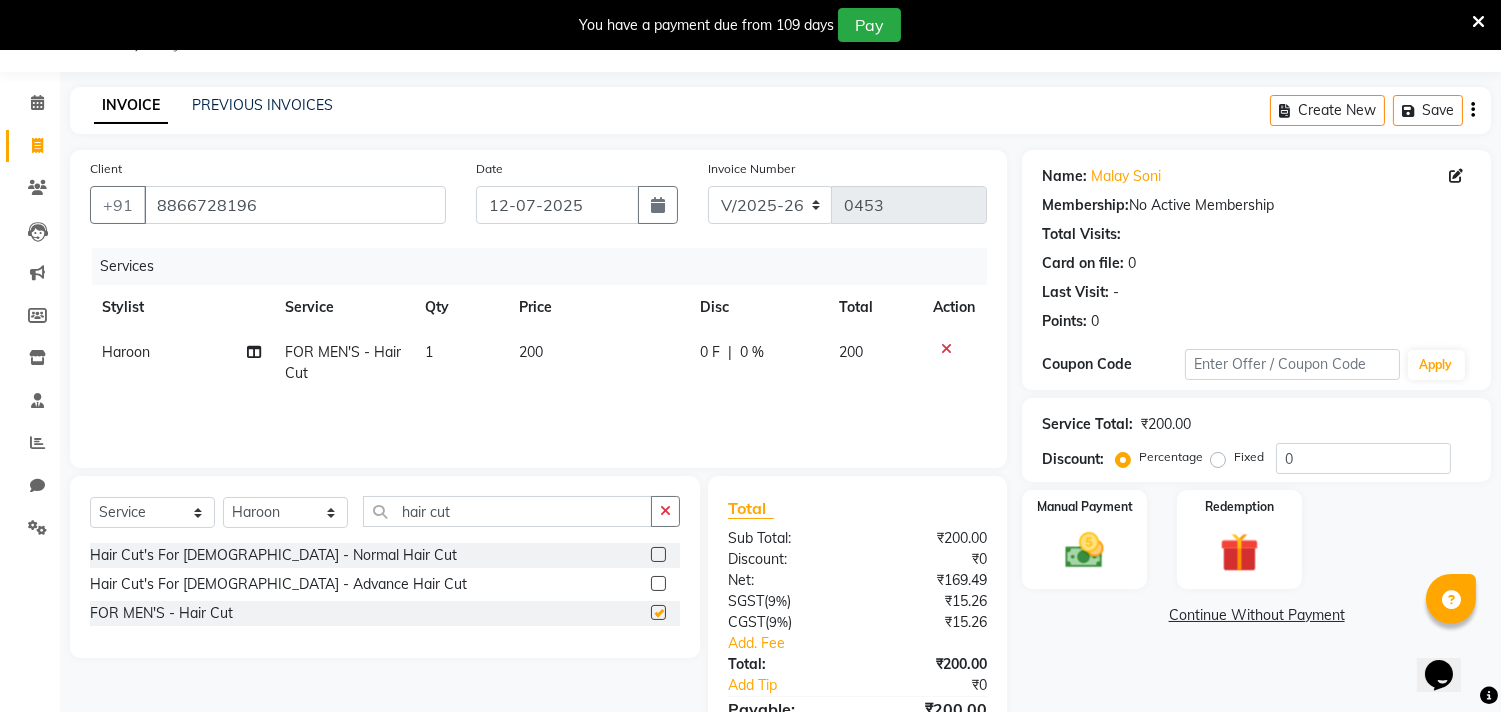 checkbox on "false" 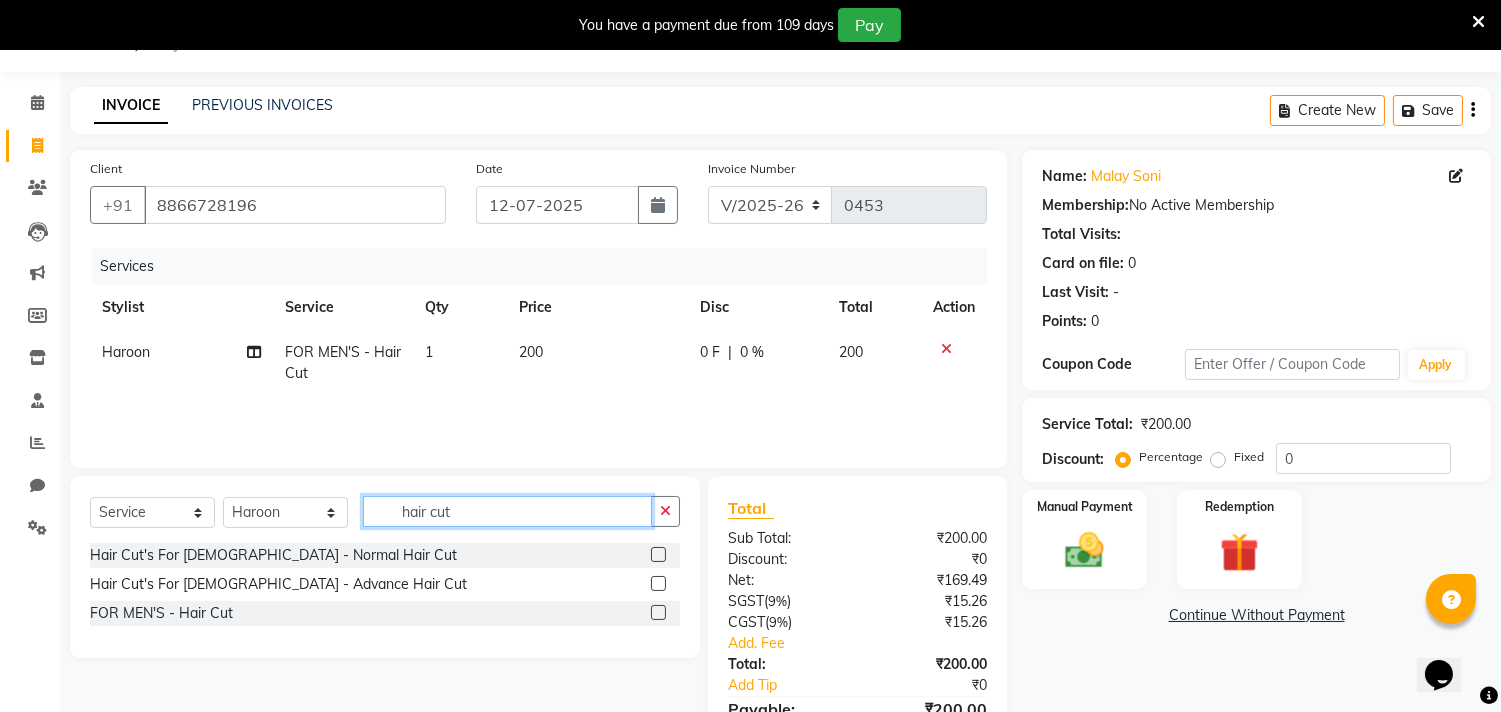click on "hair cut" 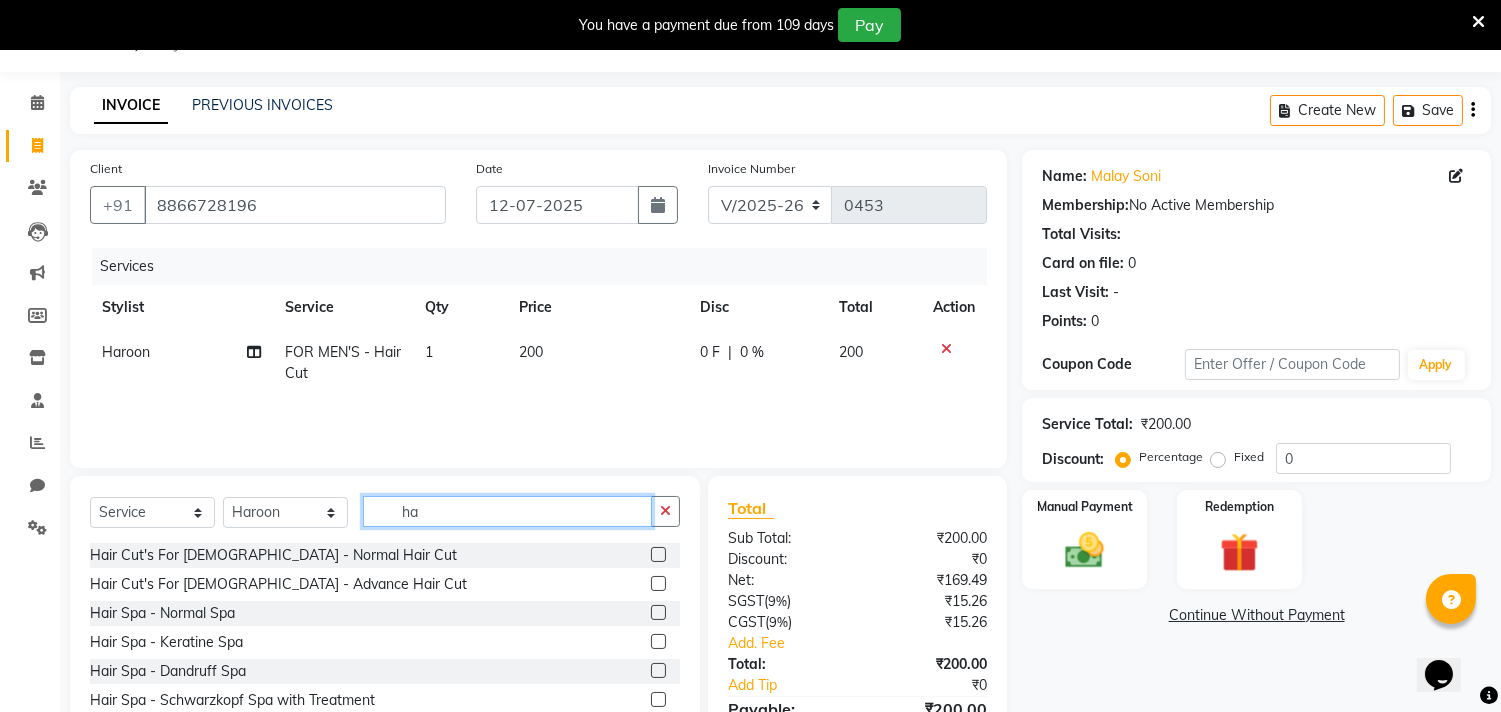type on "h" 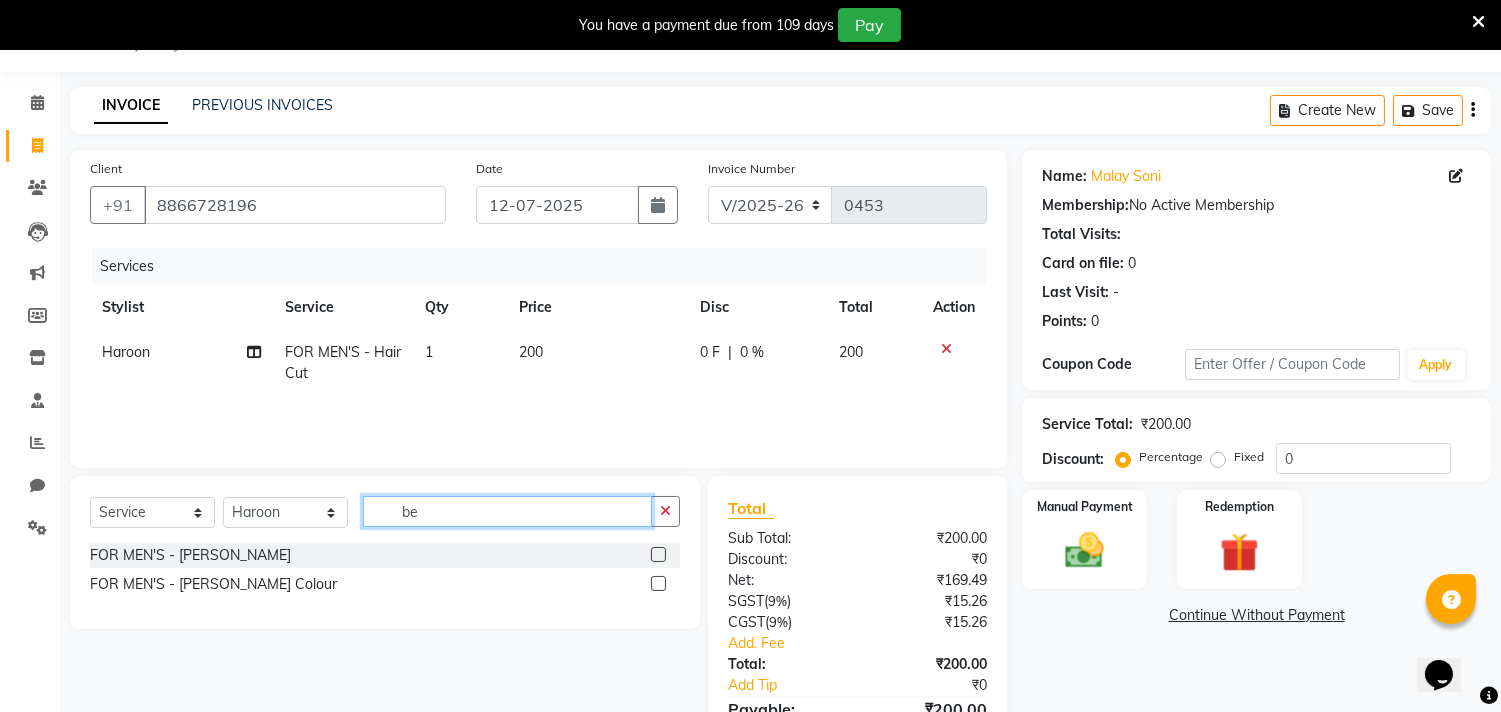 type on "be" 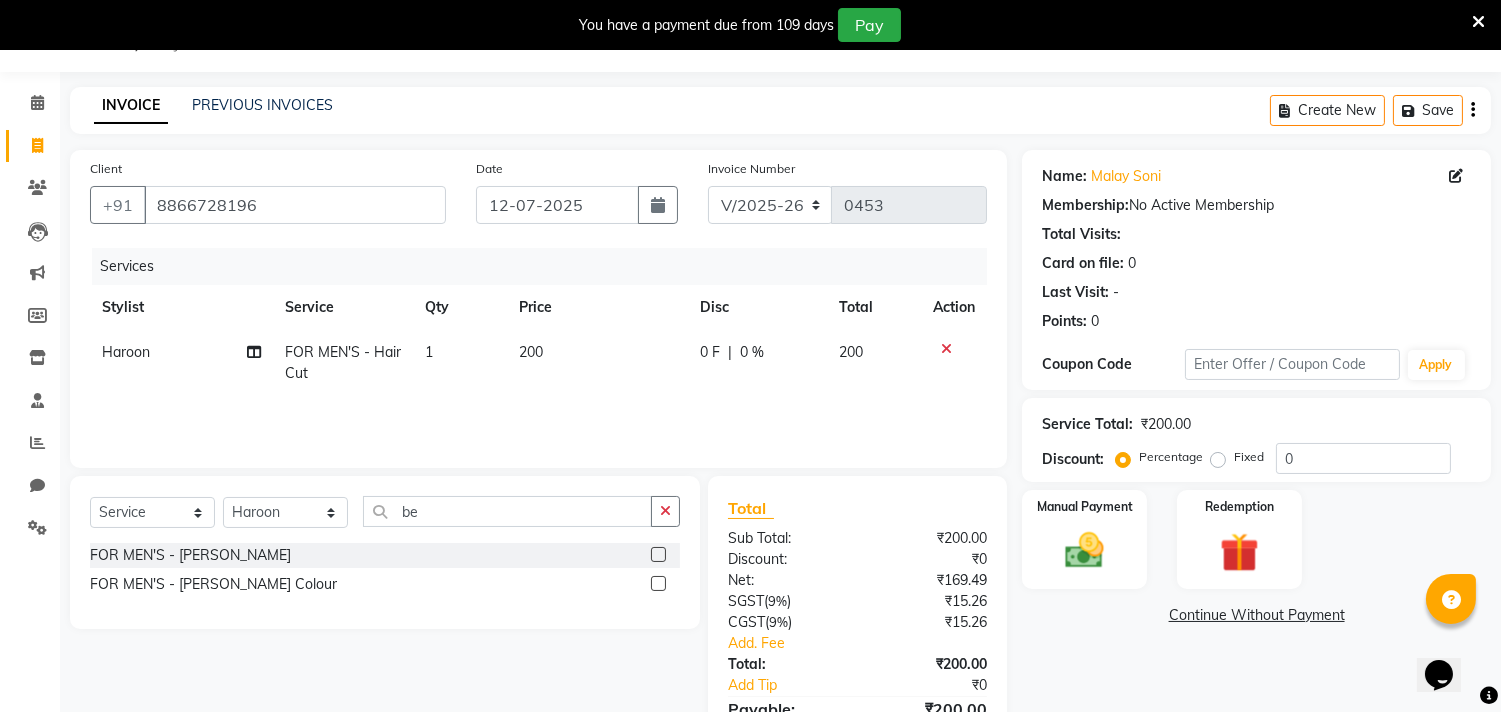 click 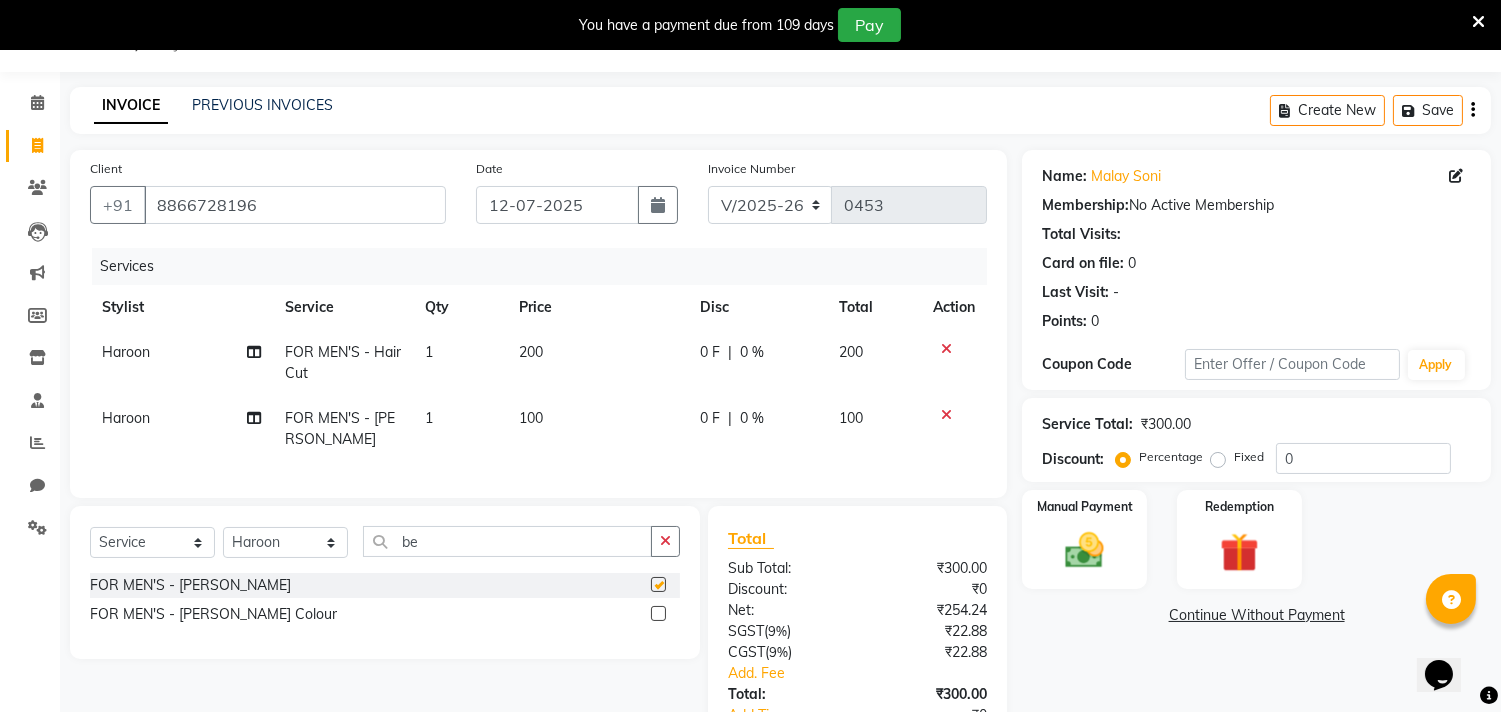 checkbox on "false" 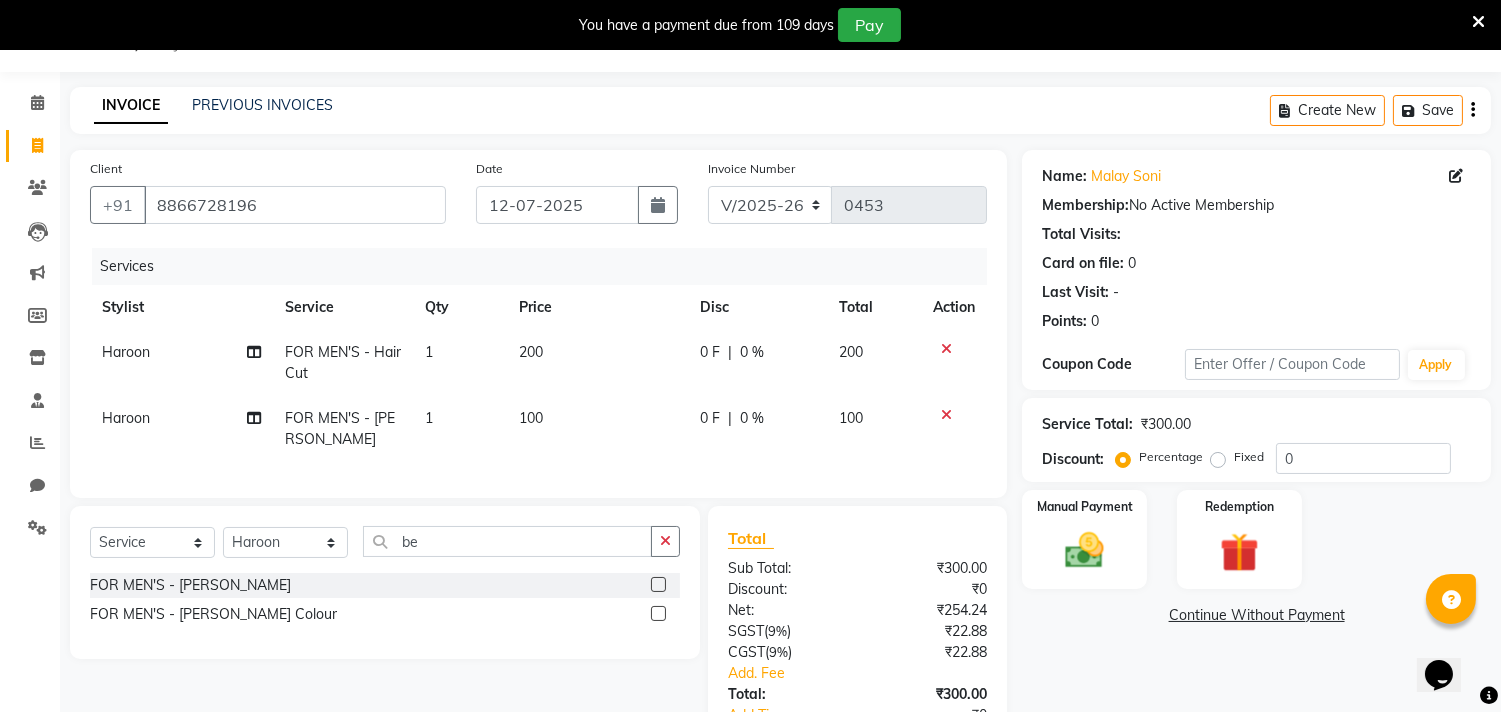 click 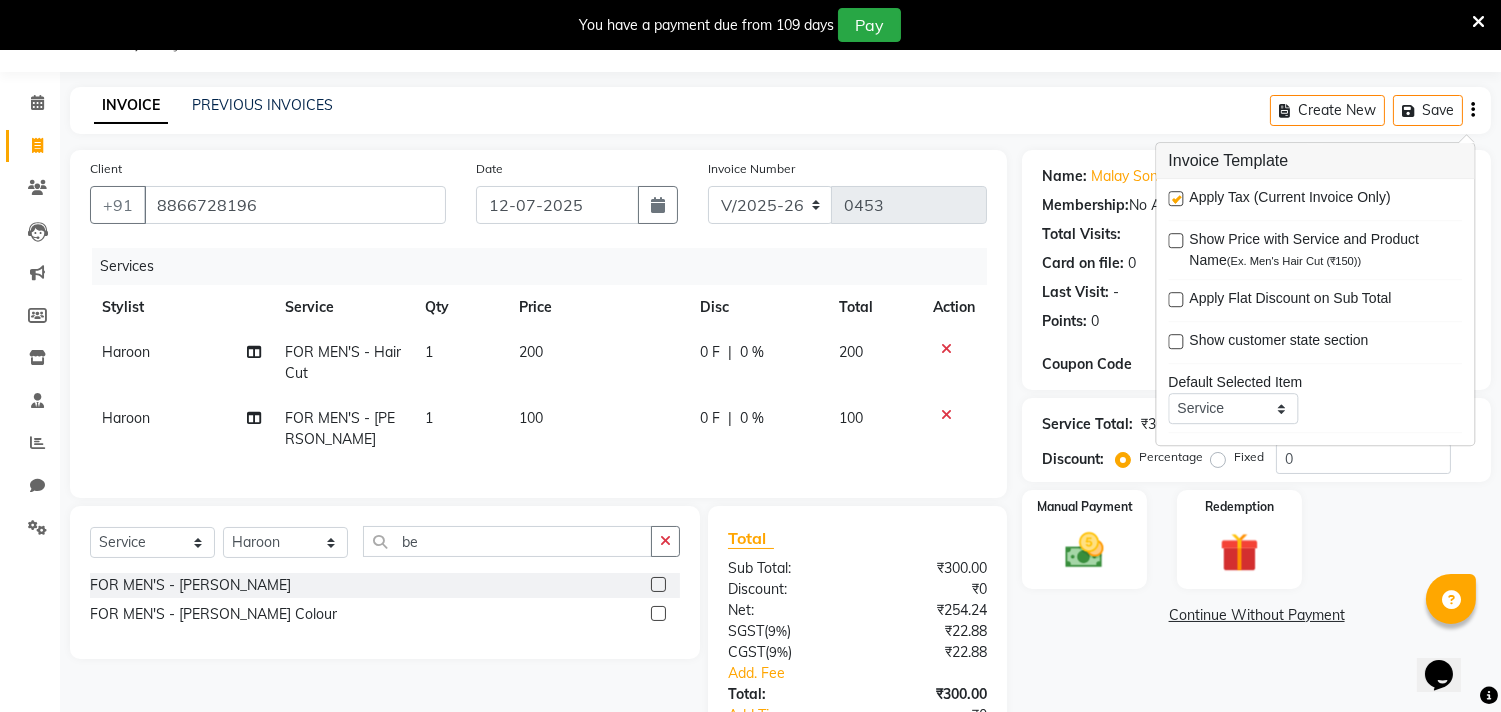 click at bounding box center [1175, 198] 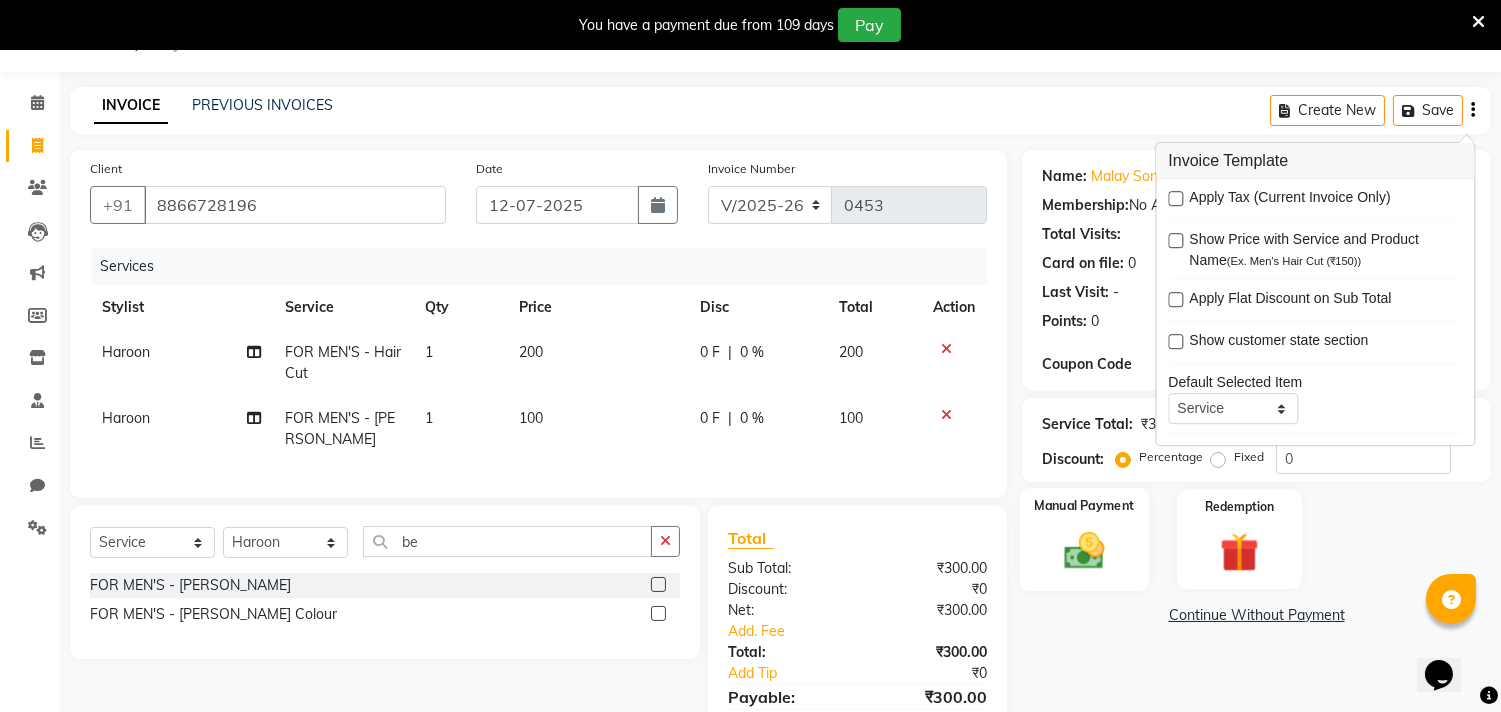 click 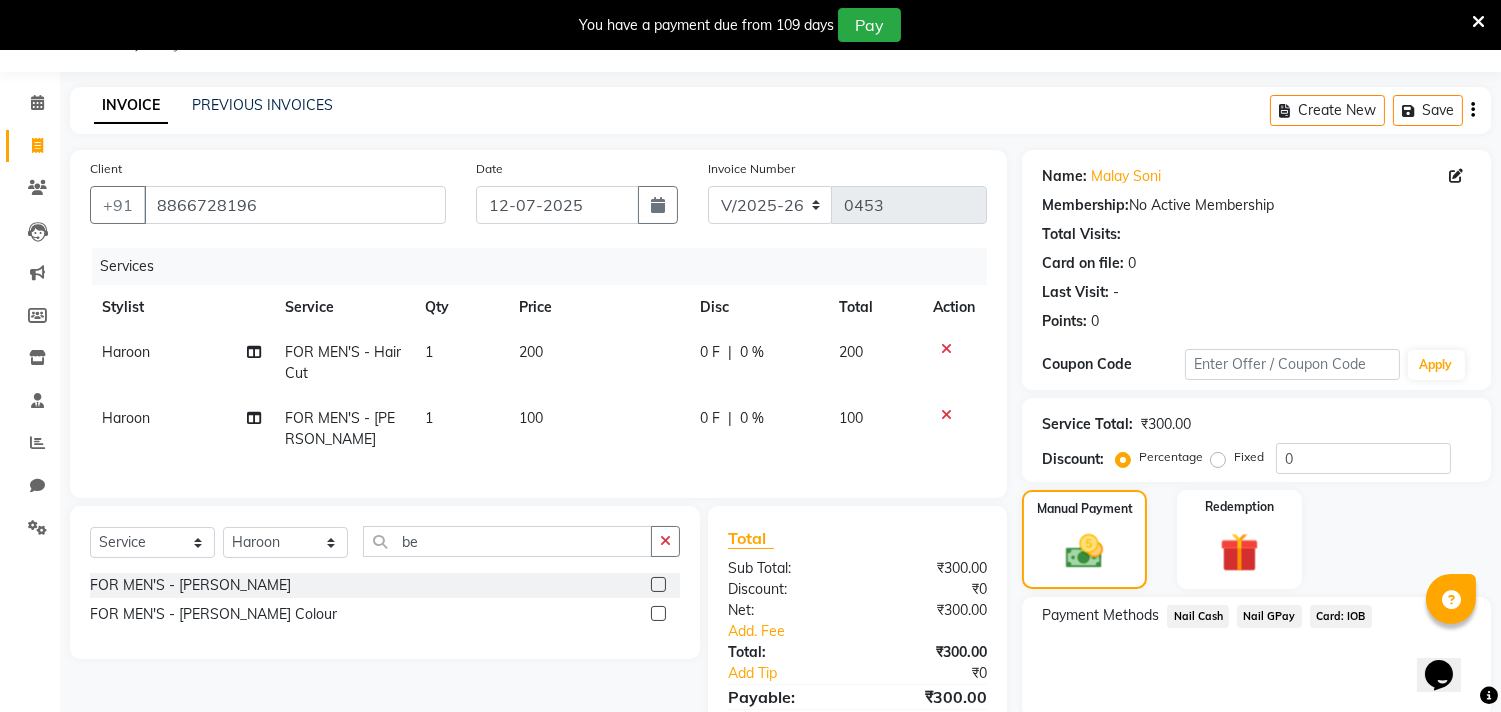click on "Nail GPay" 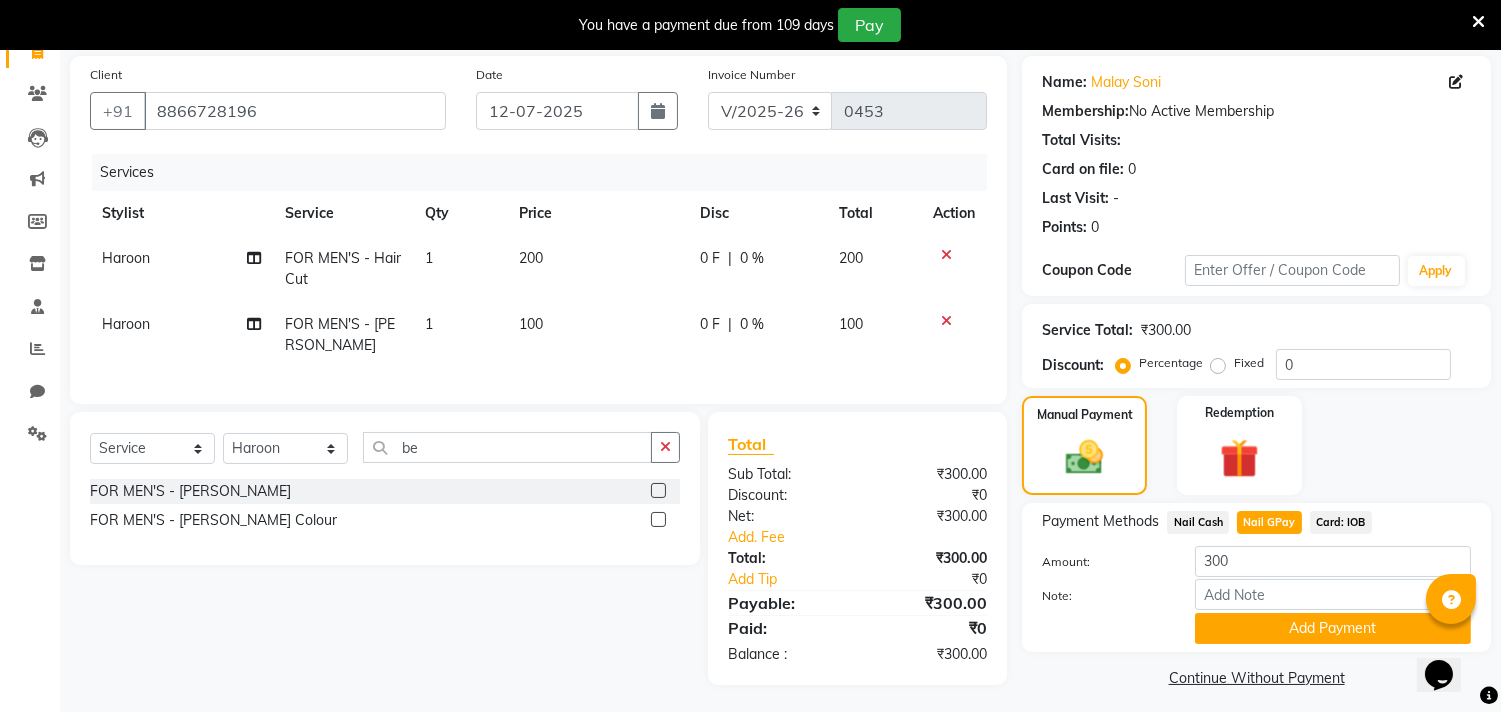 scroll, scrollTop: 163, scrollLeft: 0, axis: vertical 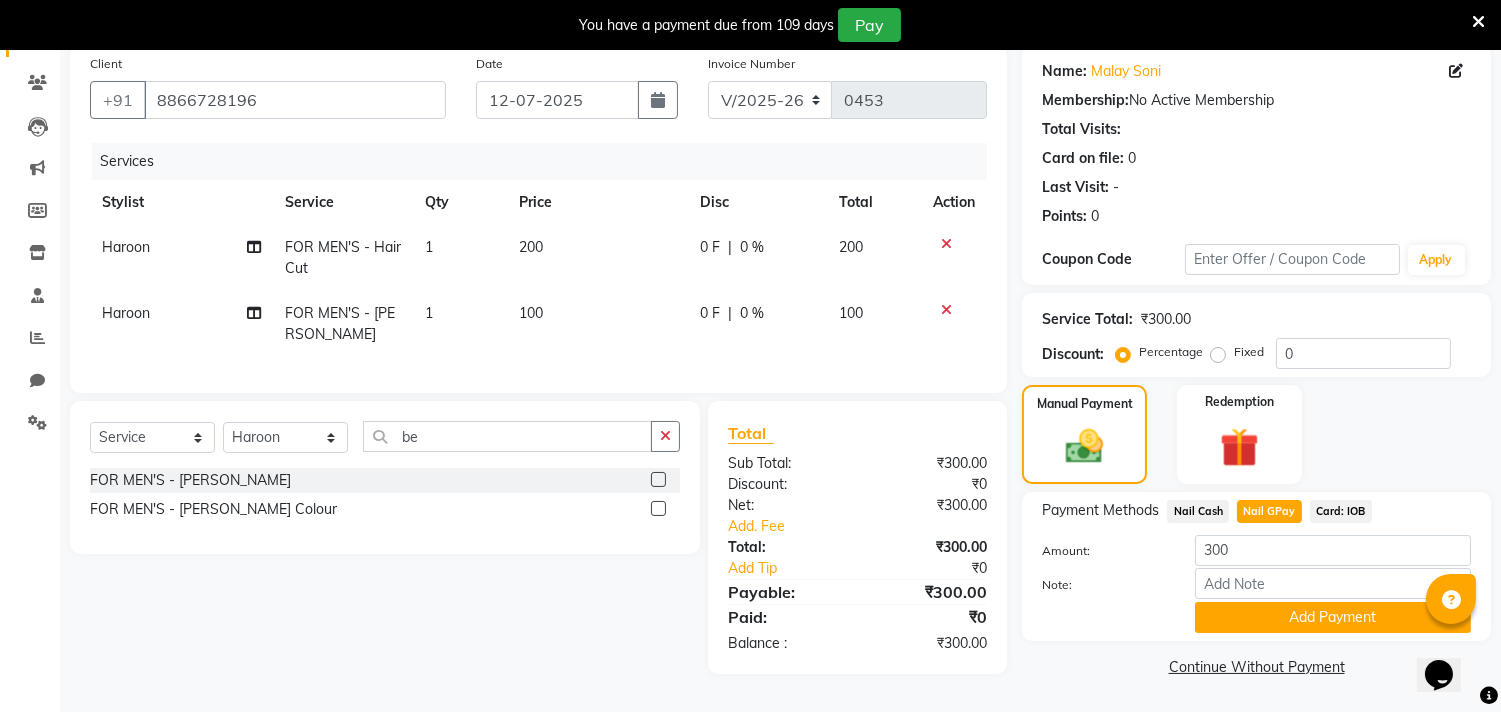 click on "Add Payment" 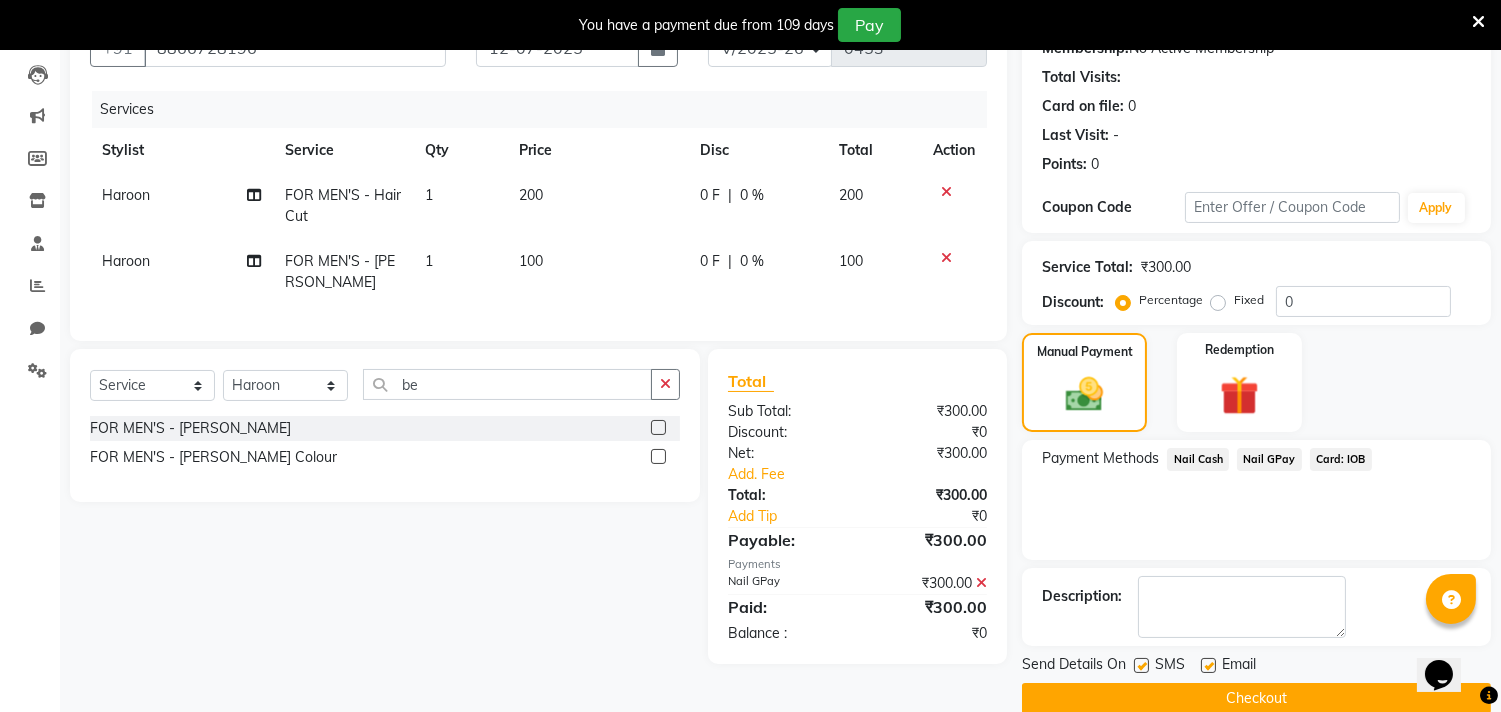 scroll, scrollTop: 237, scrollLeft: 0, axis: vertical 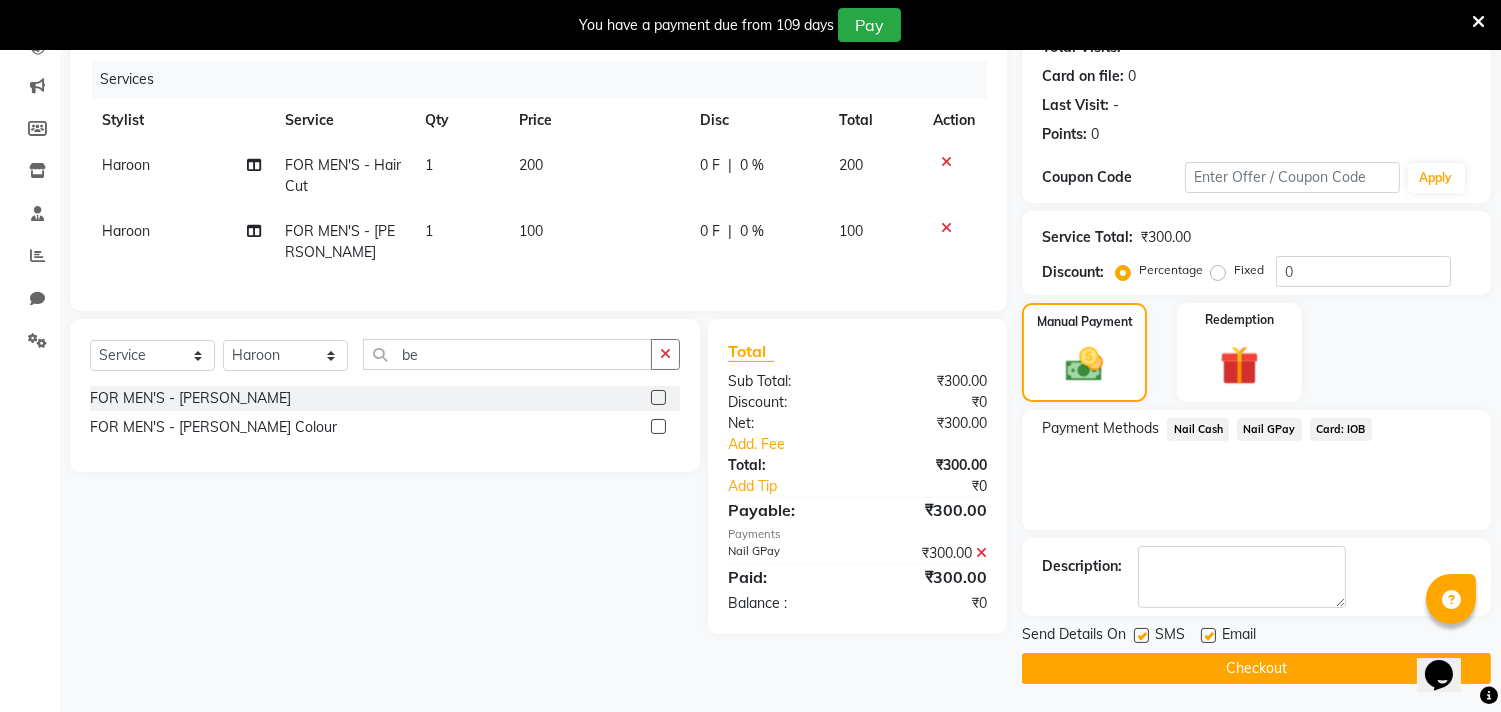 click on "Checkout" 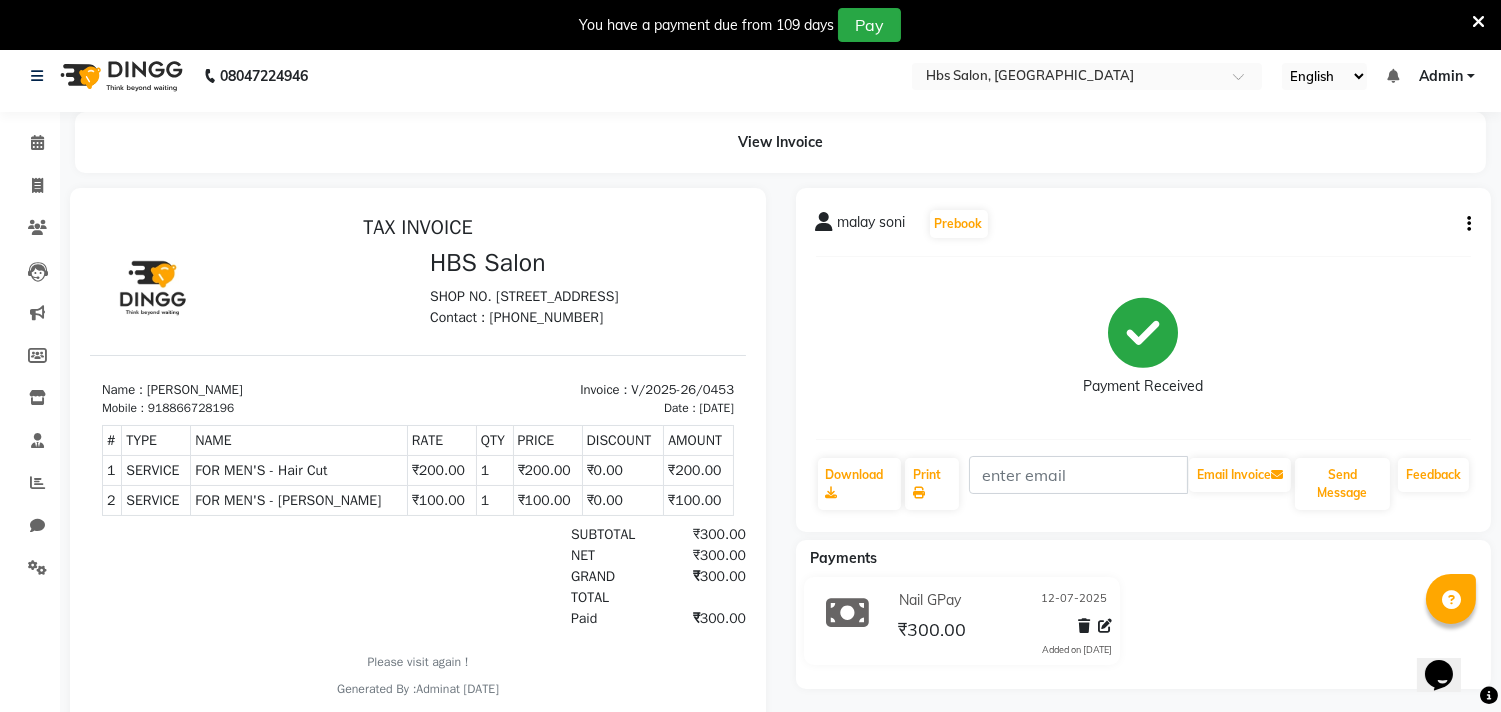 scroll, scrollTop: 0, scrollLeft: 0, axis: both 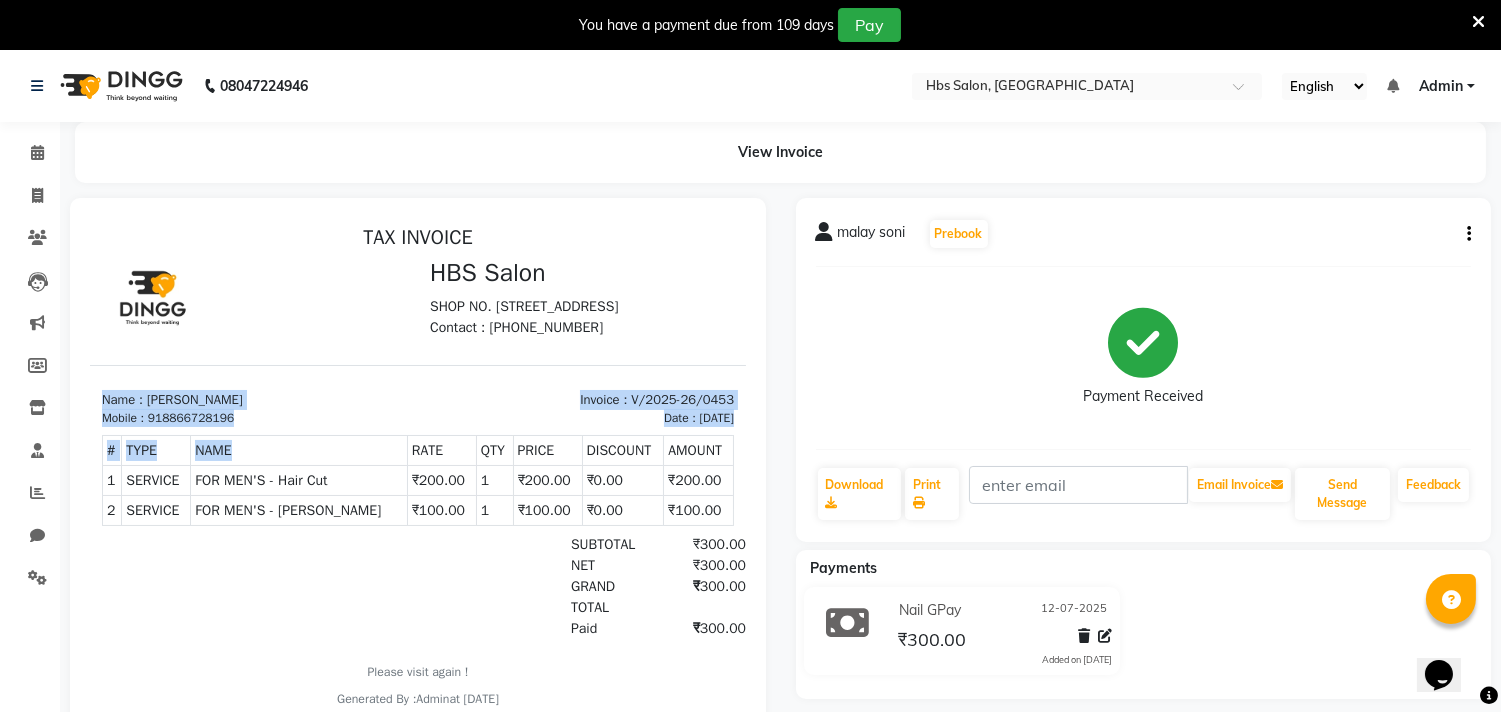 drag, startPoint x: 351, startPoint y: 487, endPoint x: 83, endPoint y: 414, distance: 277.76428 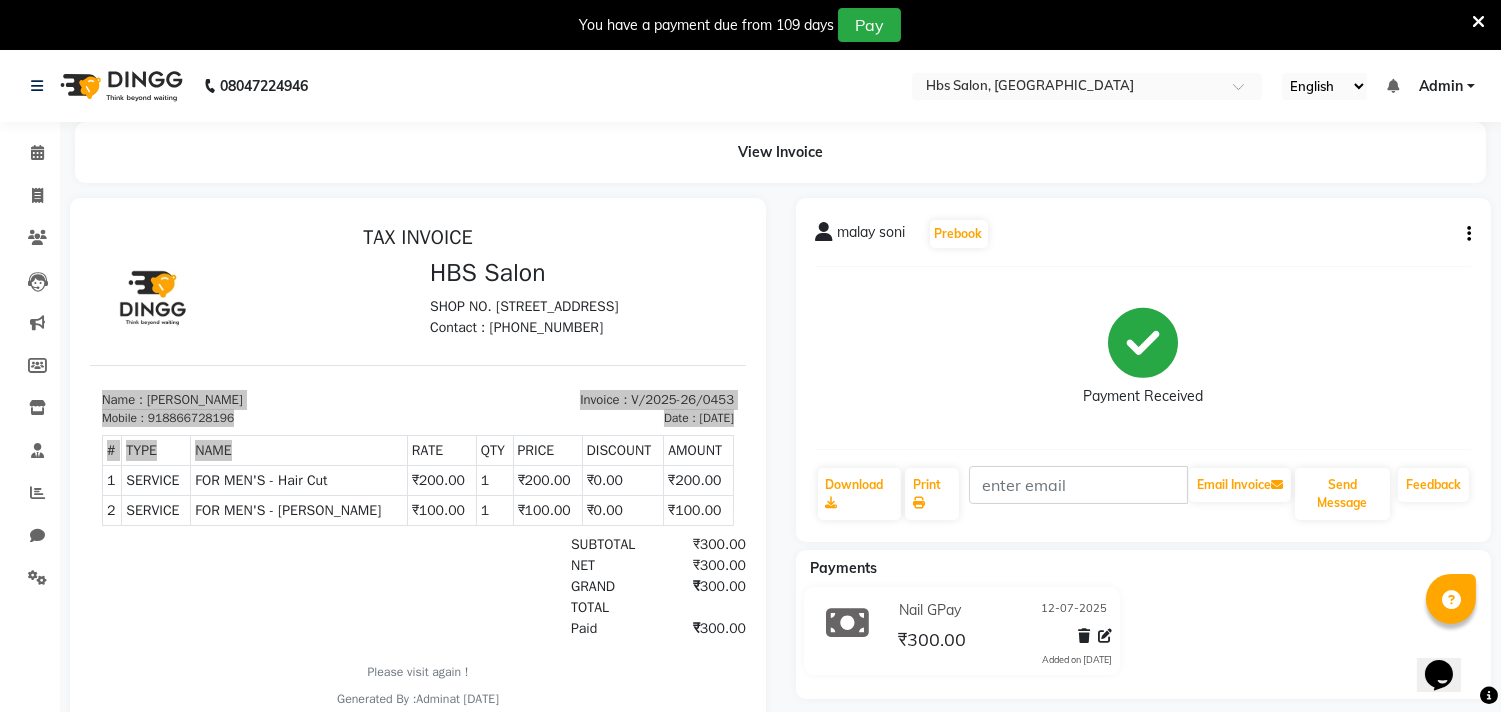 click on "View Invoice" 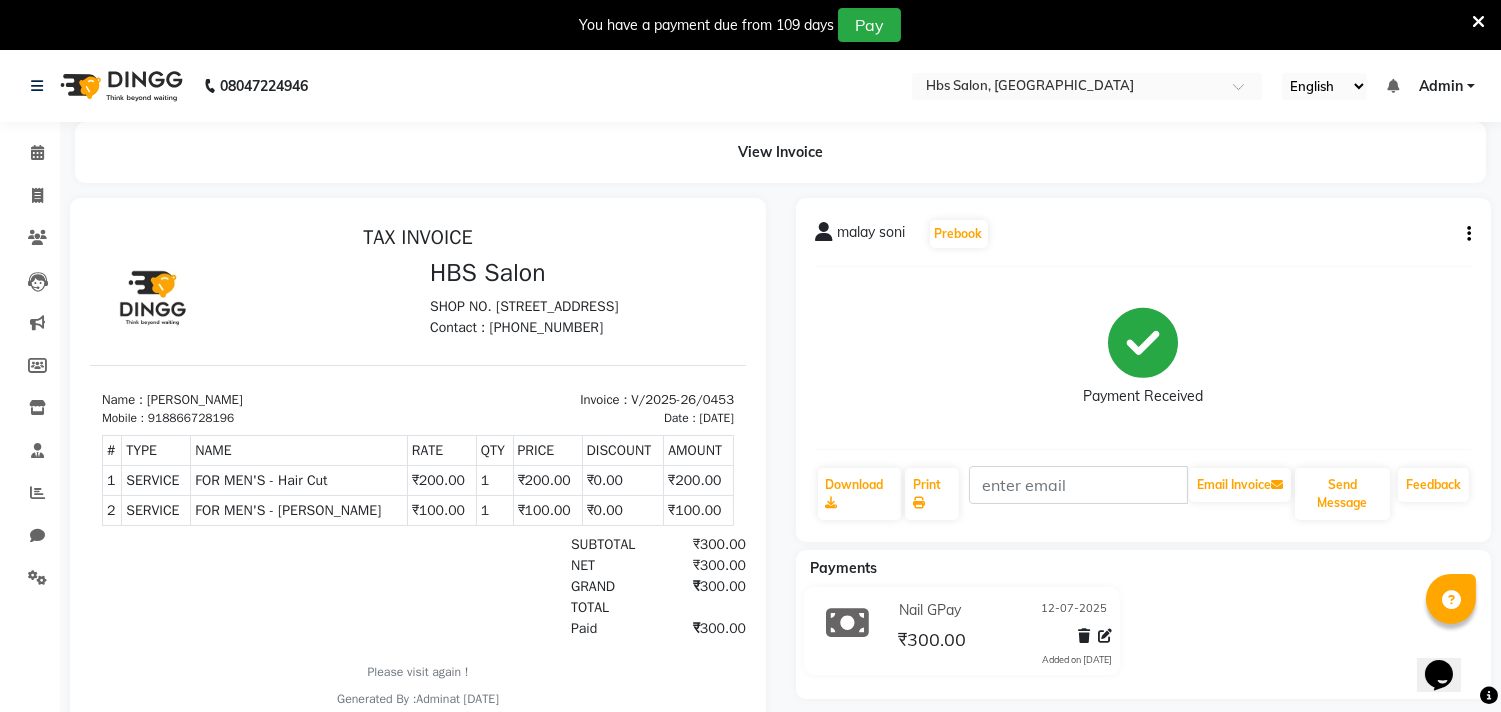 click at bounding box center (207, 585) 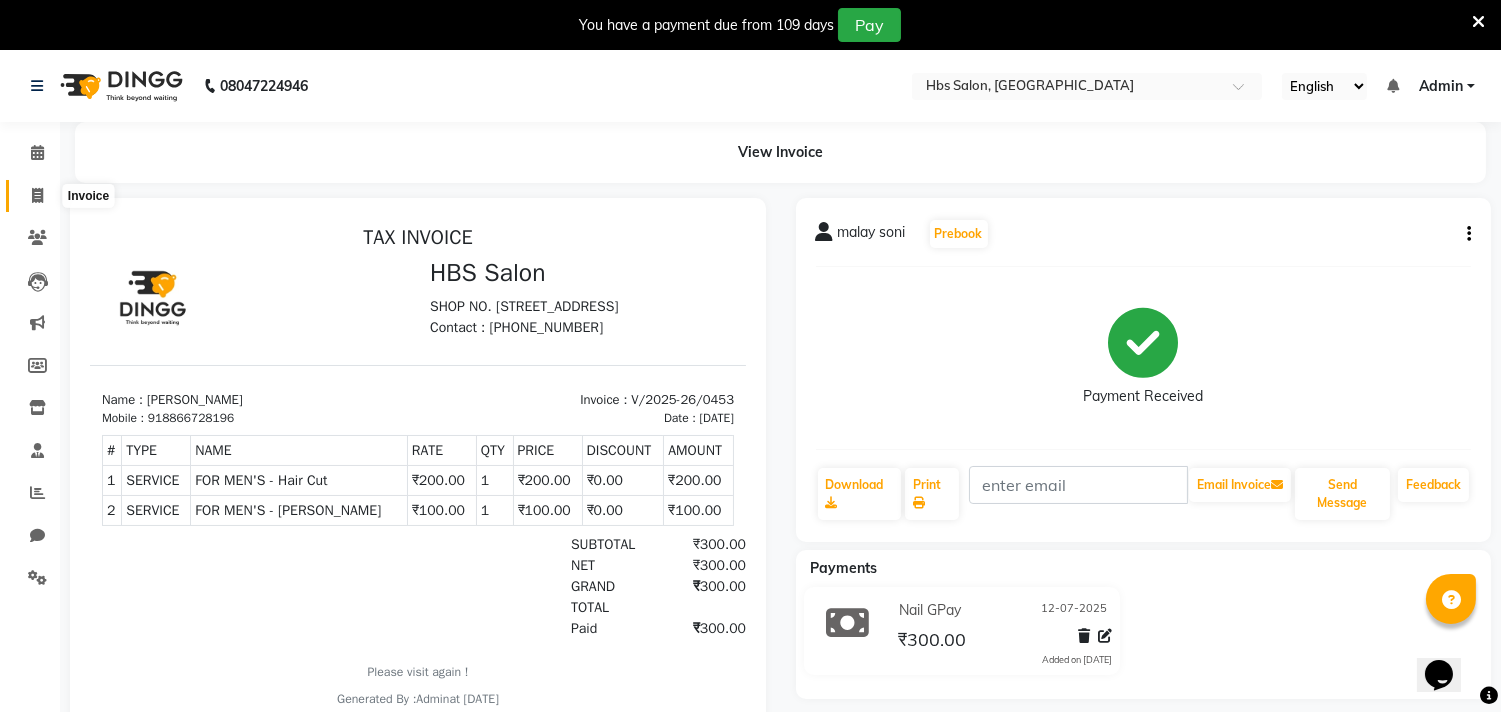 click 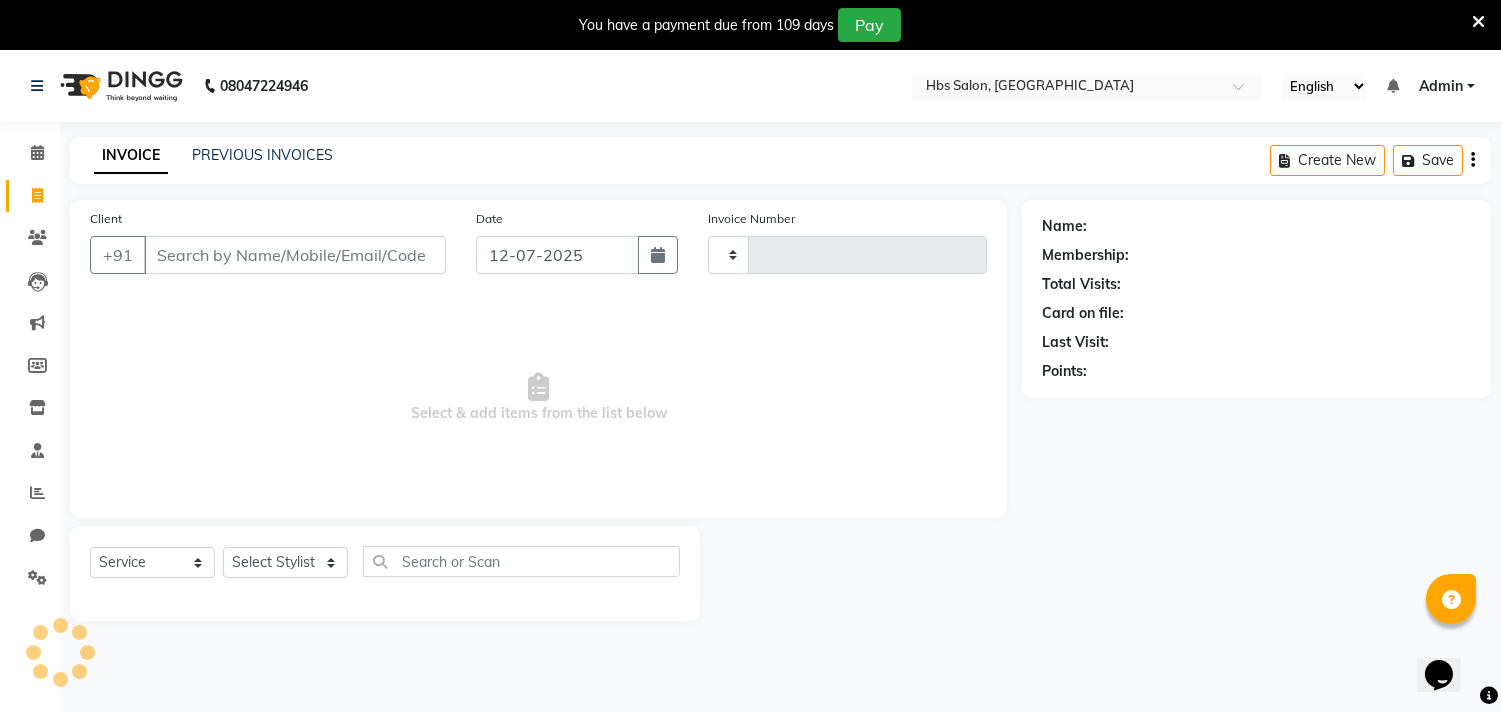 scroll, scrollTop: 50, scrollLeft: 0, axis: vertical 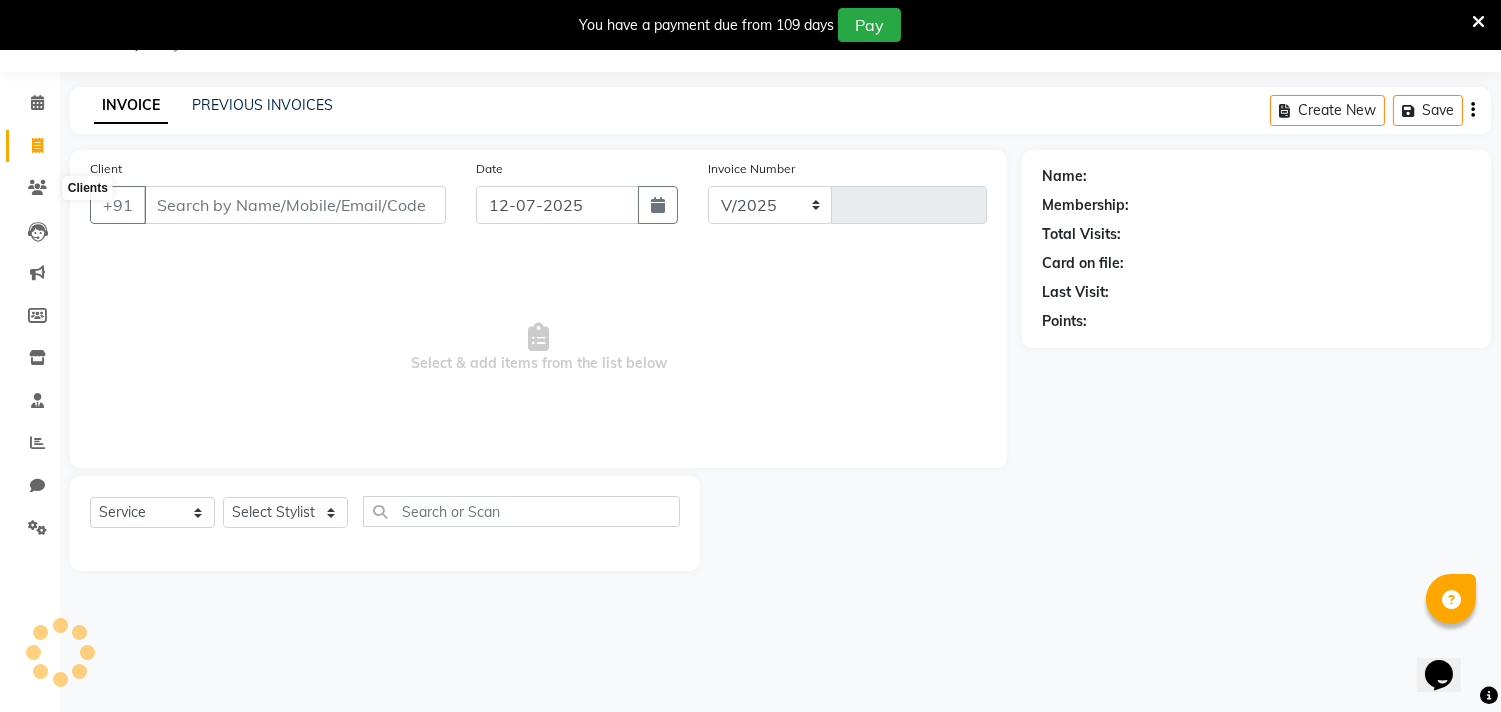 select on "7935" 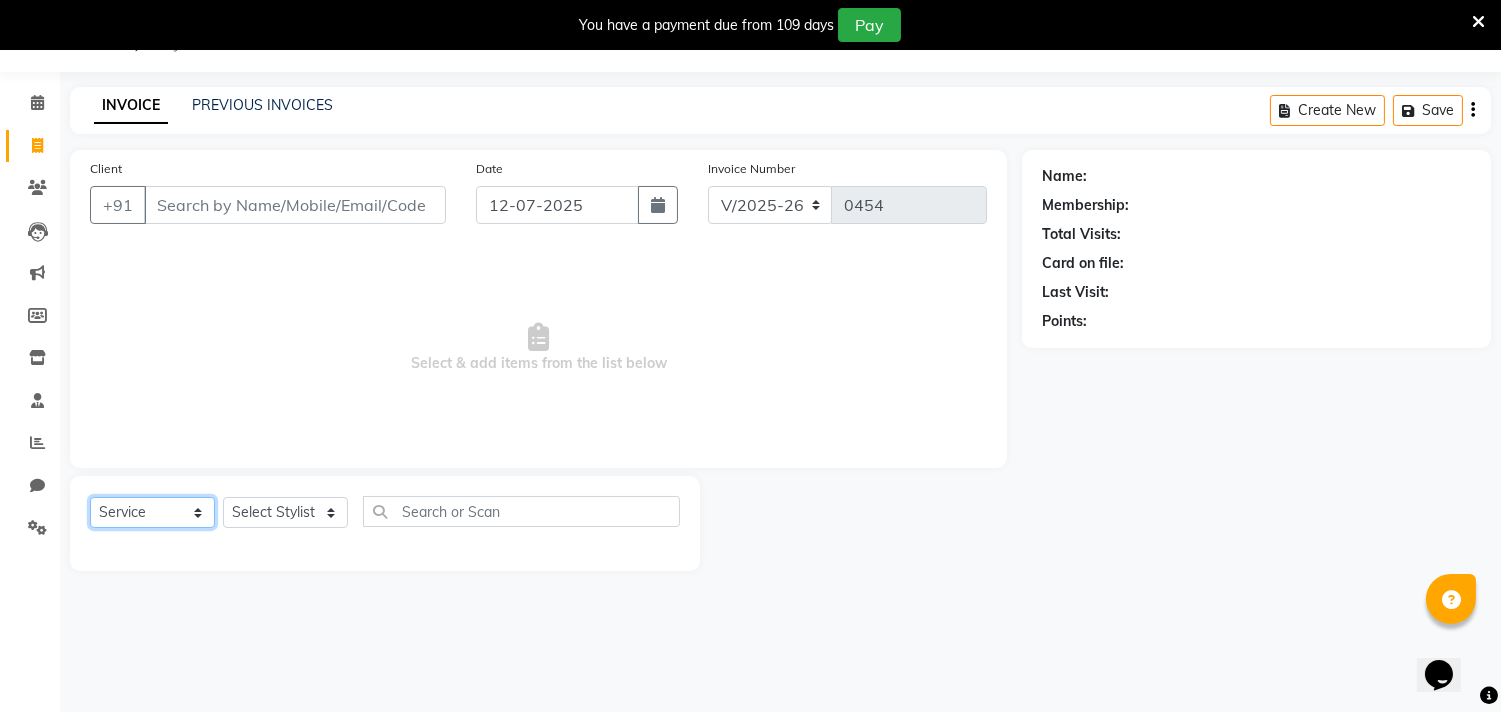 click on "Select  Service  Product  Membership  Package Voucher Prepaid Gift Card" 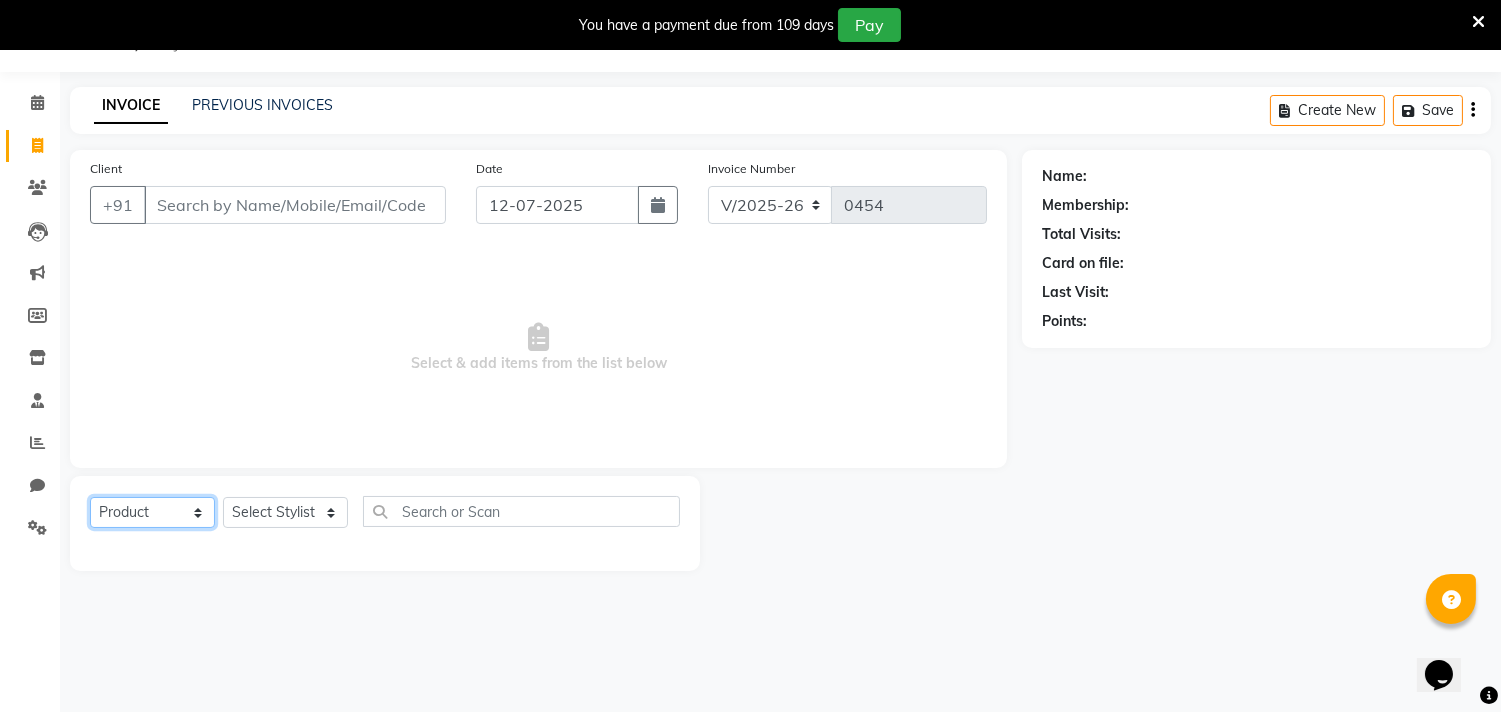 click on "Select  Service  Product  Membership  Package Voucher Prepaid Gift Card" 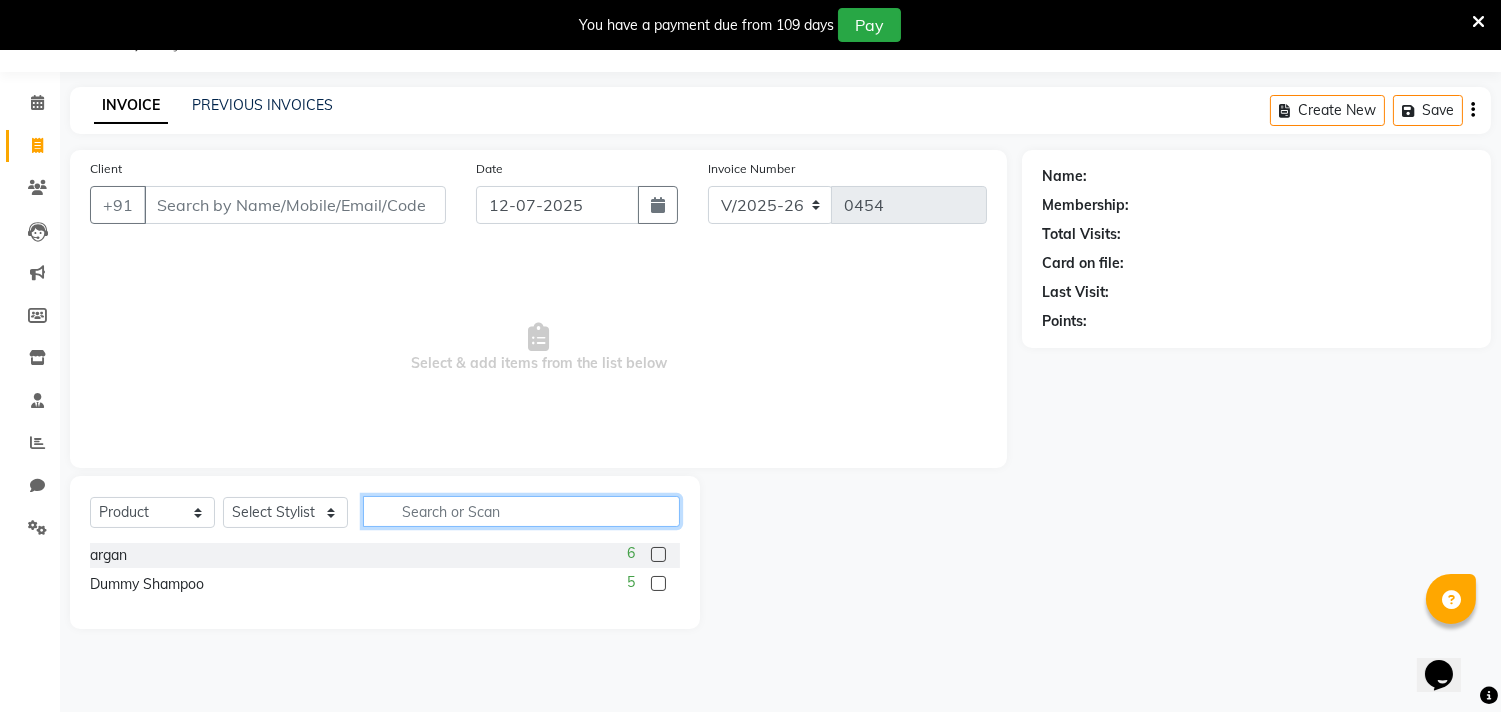 click 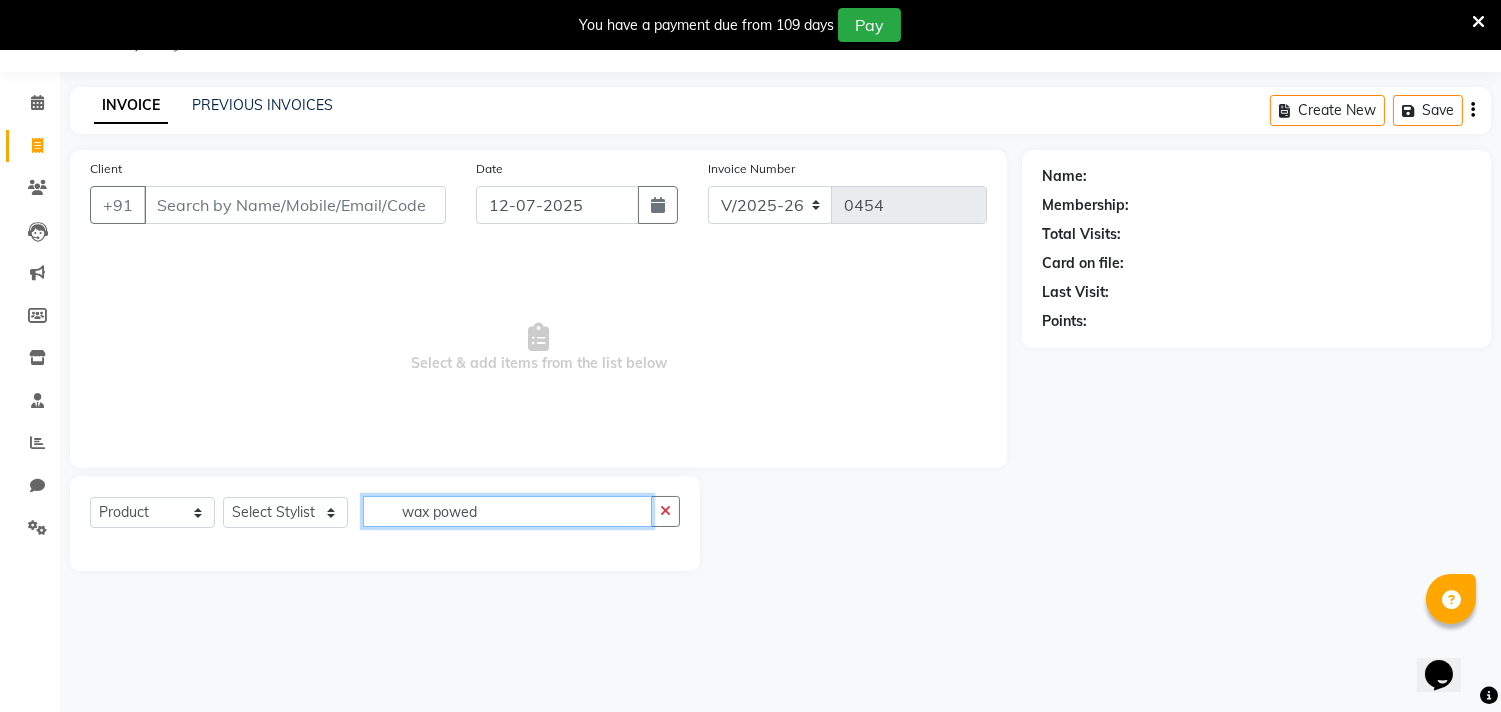 click on "wax powed" 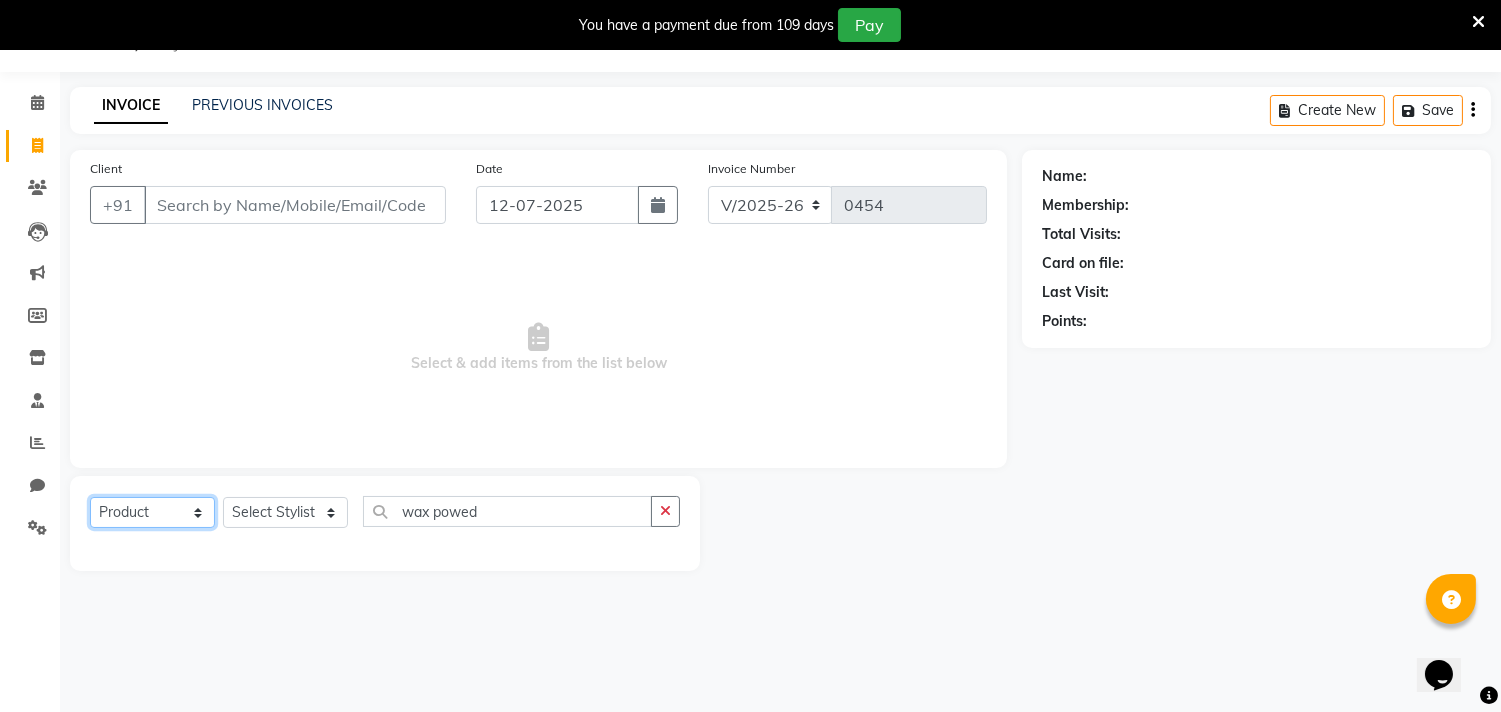 click on "Select  Service  Product  Membership  Package Voucher Prepaid Gift Card" 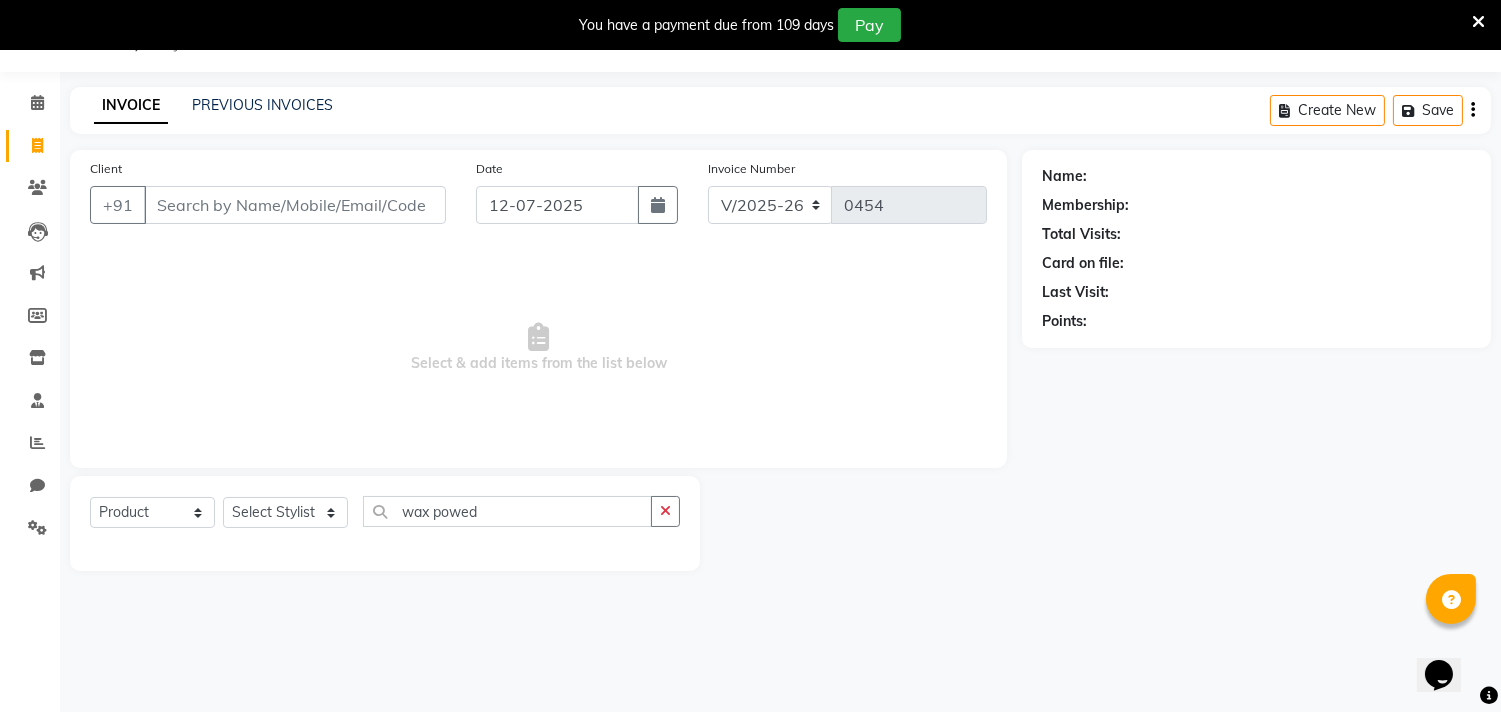 click on "Select & add items from the list below" at bounding box center [538, 348] 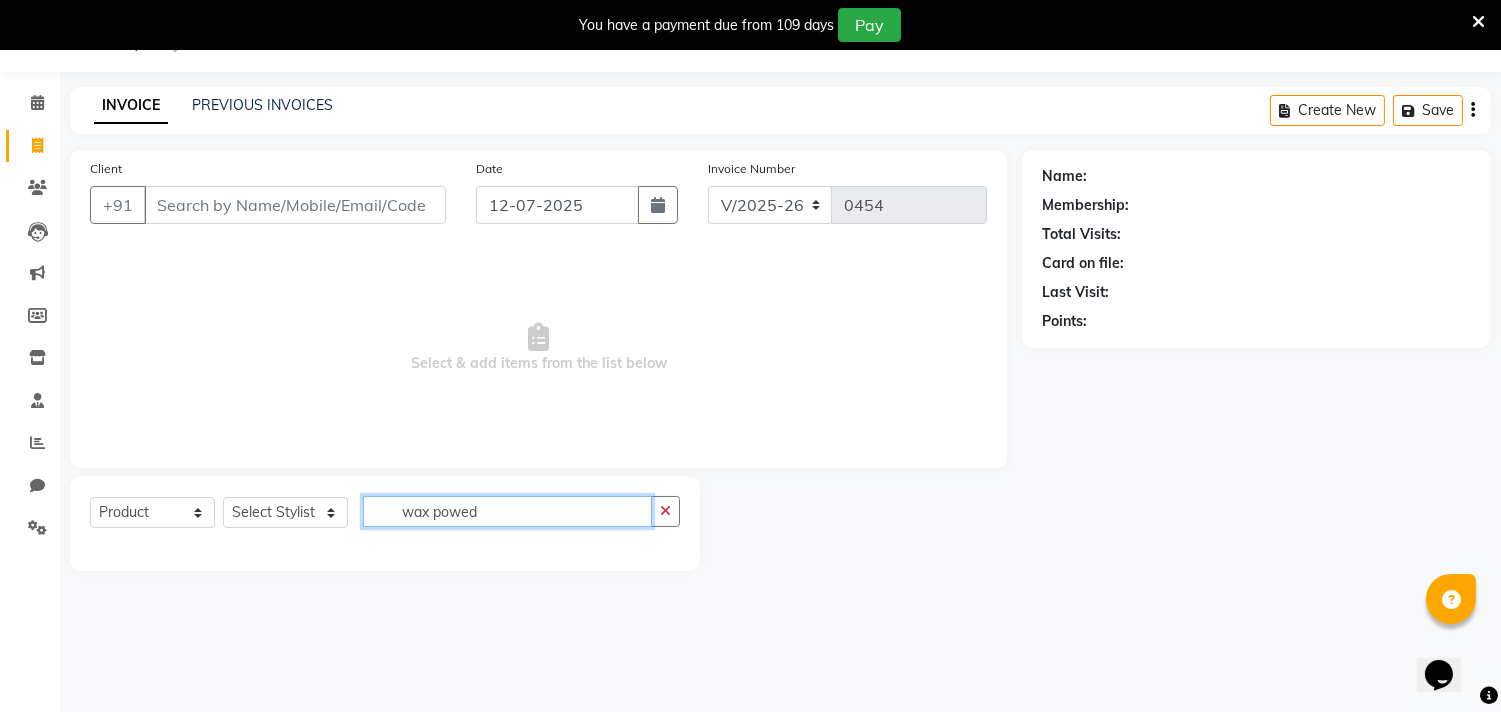 click on "wax powed" 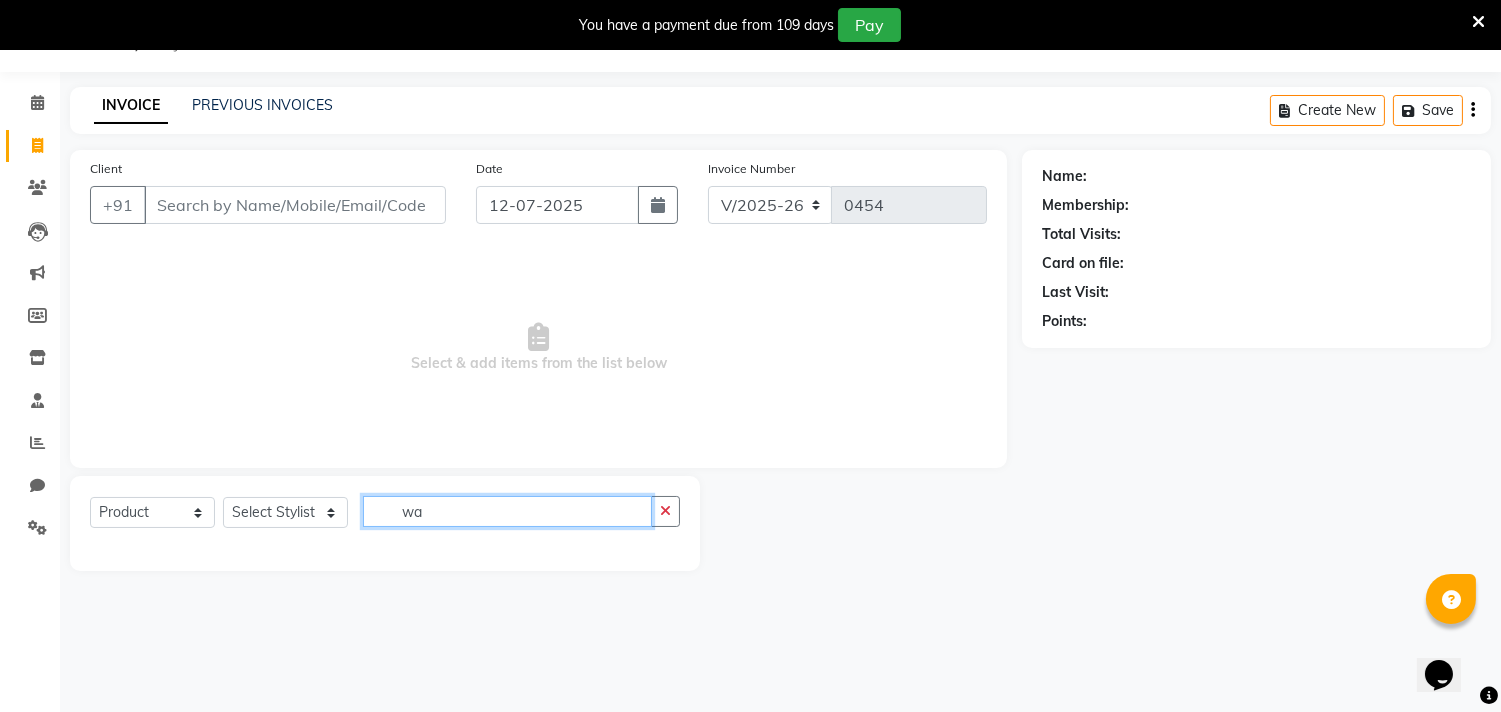 type on "w" 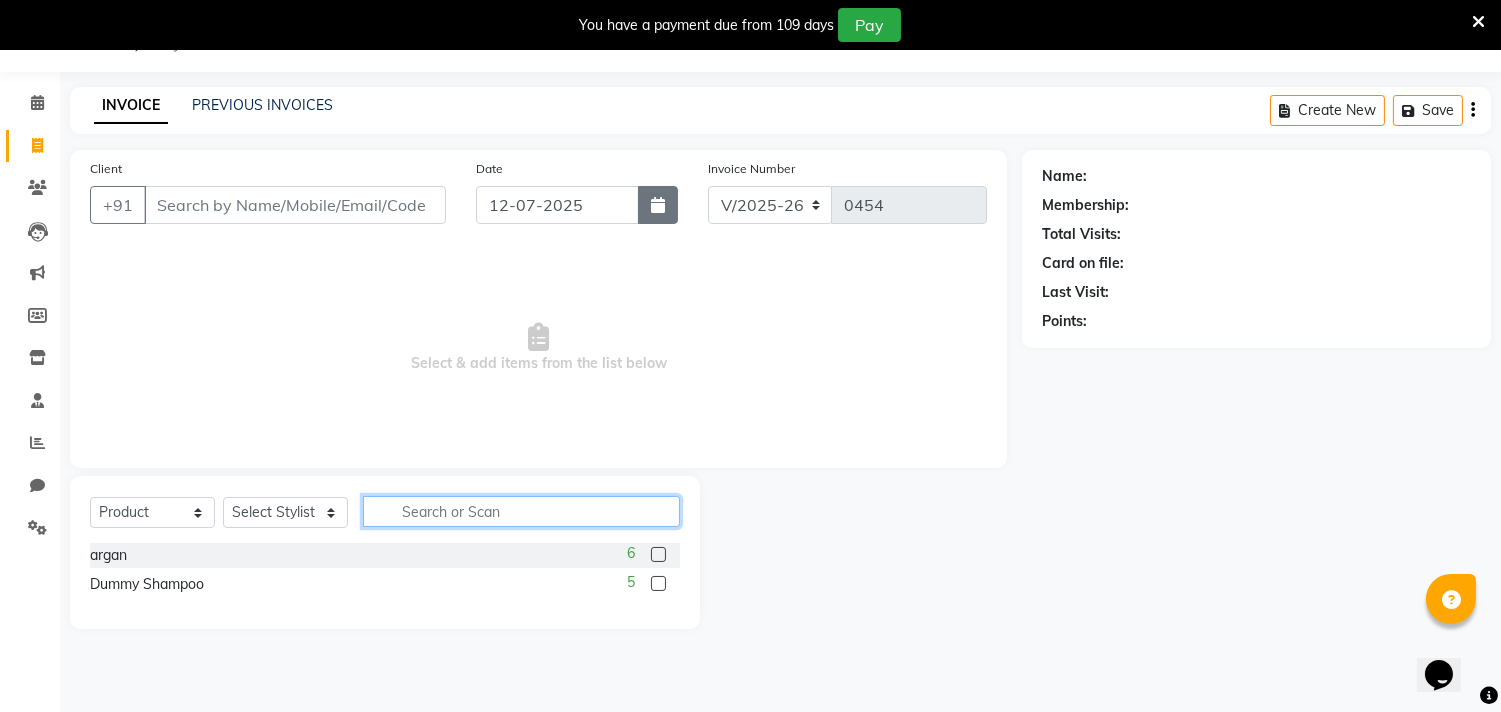 type 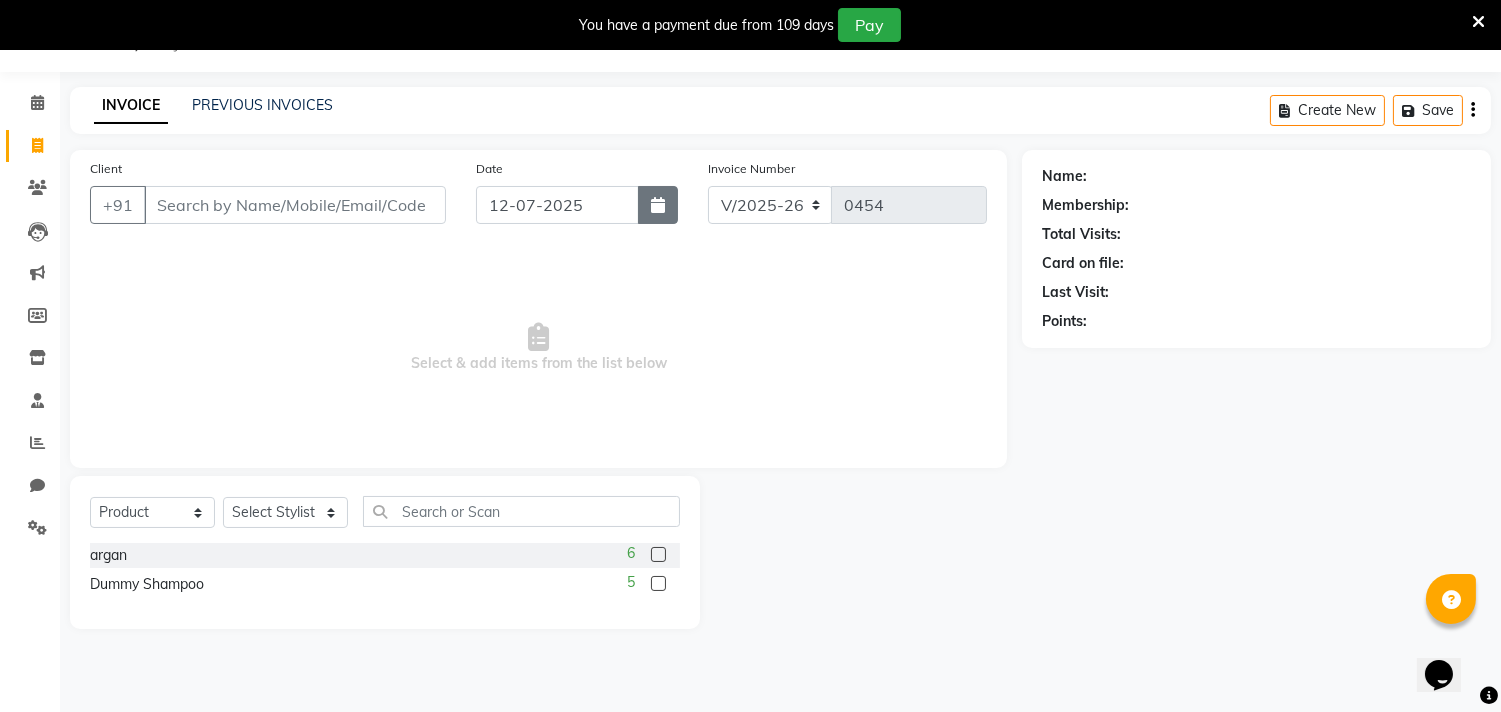click 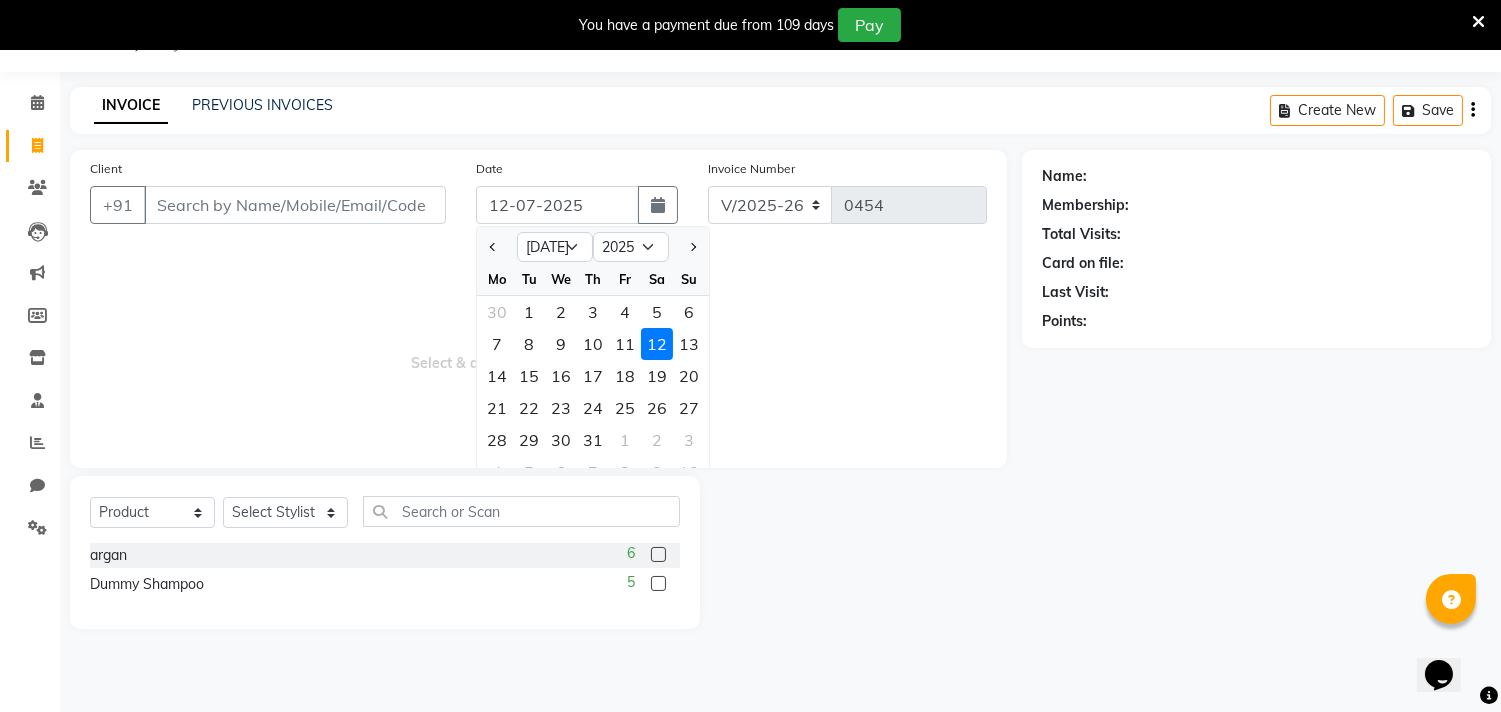 click on "Select & add items from the list below" at bounding box center (538, 348) 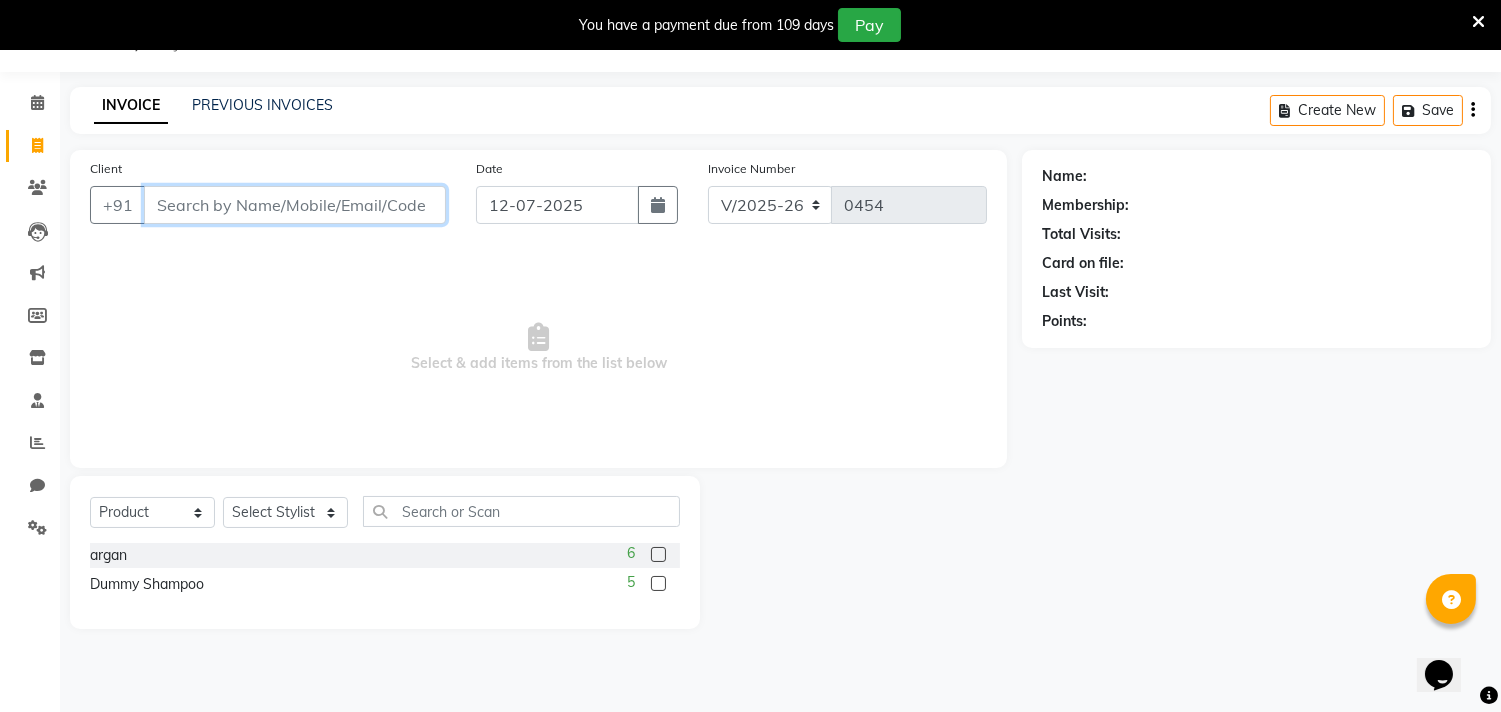 click on "Client" at bounding box center (295, 205) 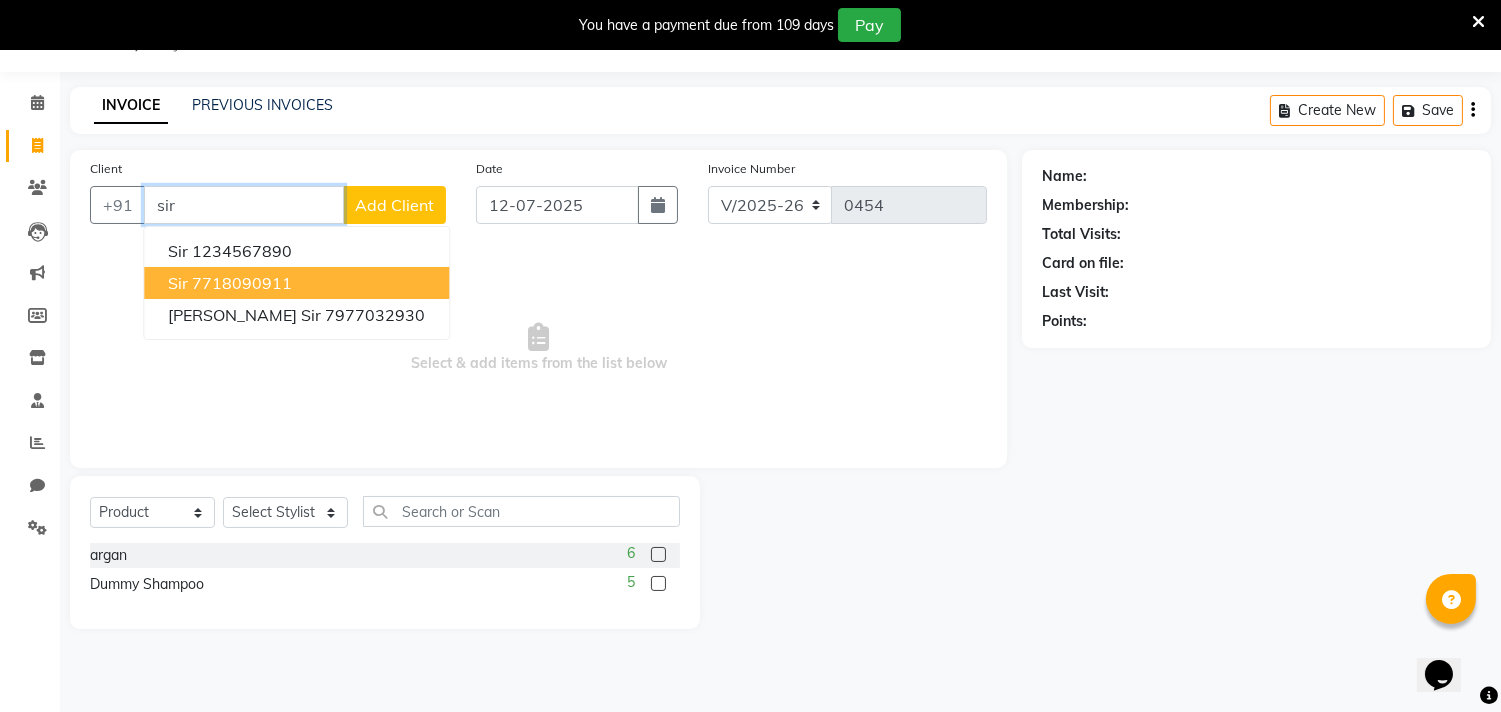 click on "sir  7718090911" at bounding box center [296, 283] 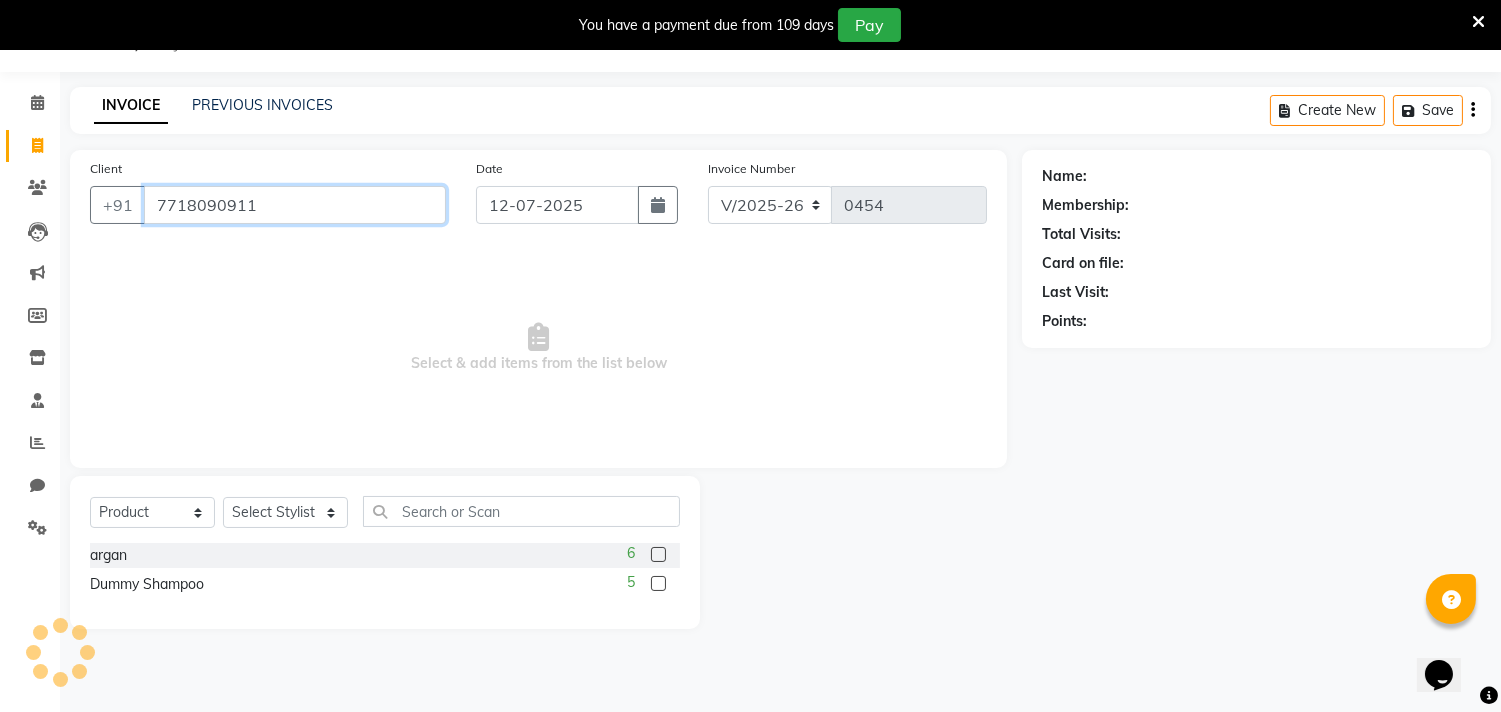 type on "7718090911" 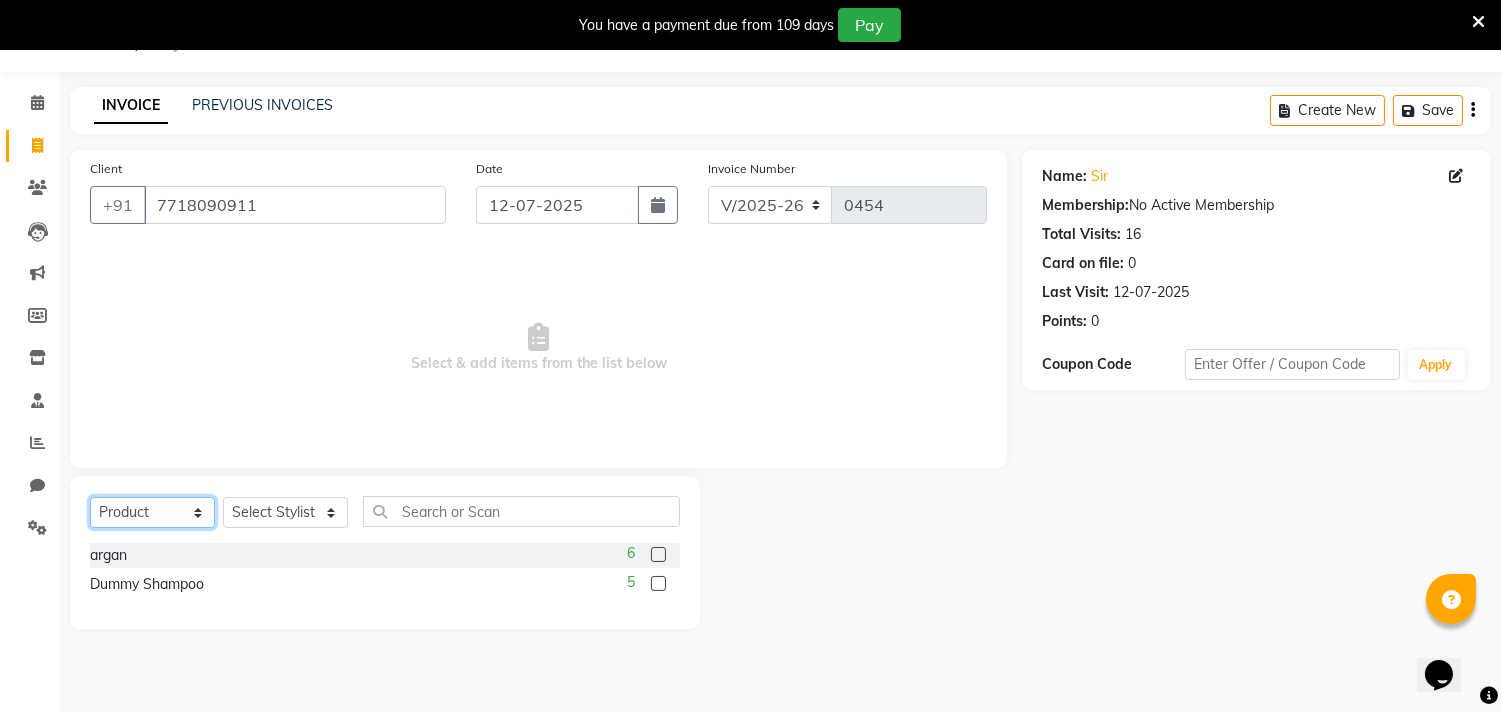 click on "Select  Service  Product  Membership  Package Voucher Prepaid Gift Card" 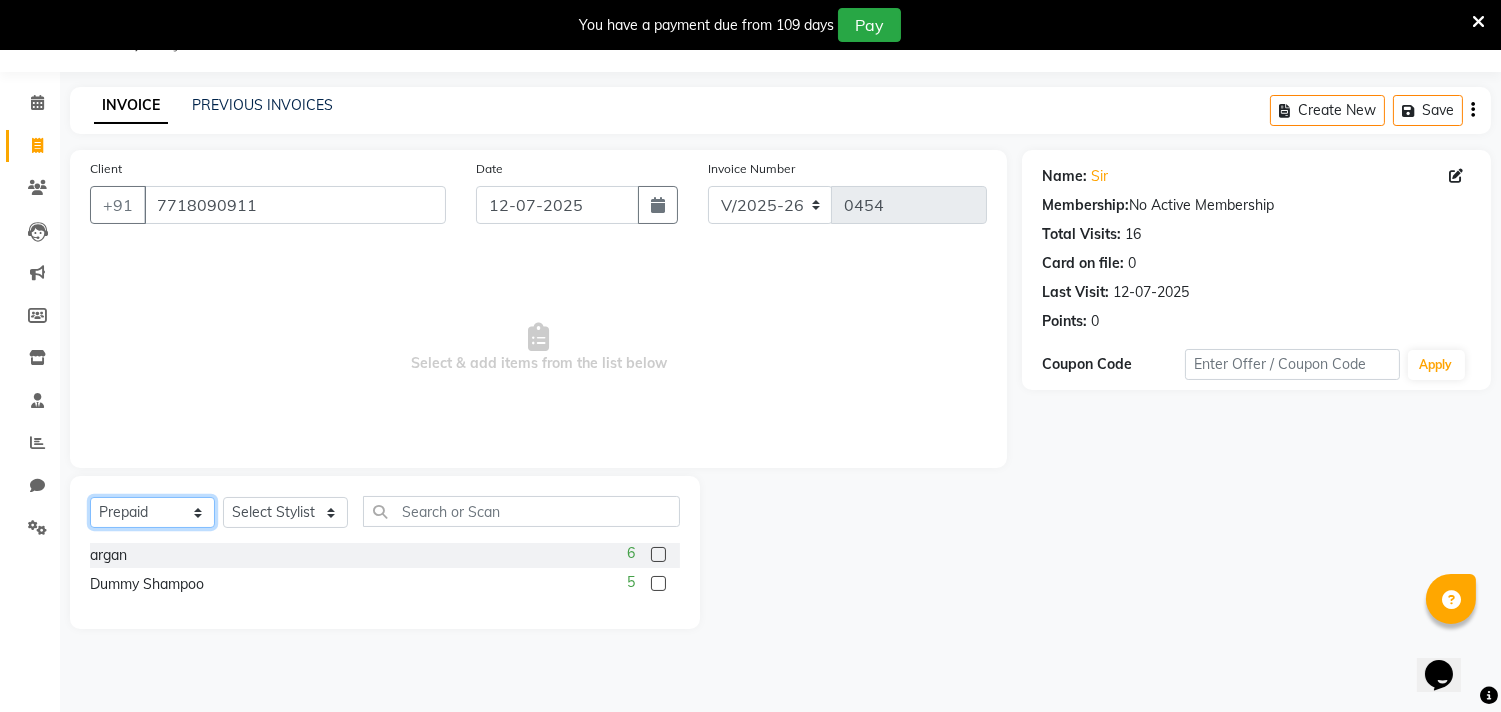 click on "Select  Service  Product  Membership  Package Voucher Prepaid Gift Card" 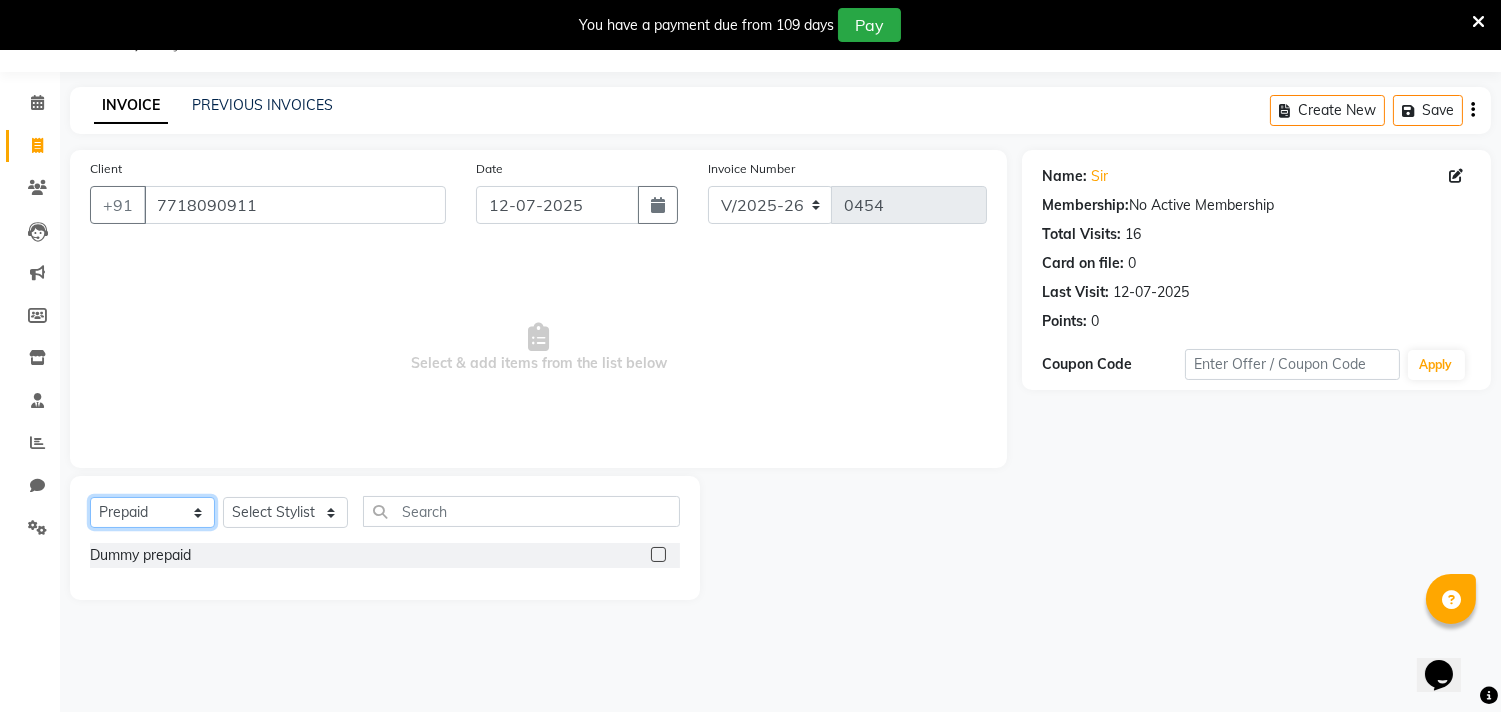 click on "Select  Service  Product  Membership  Package Voucher Prepaid Gift Card" 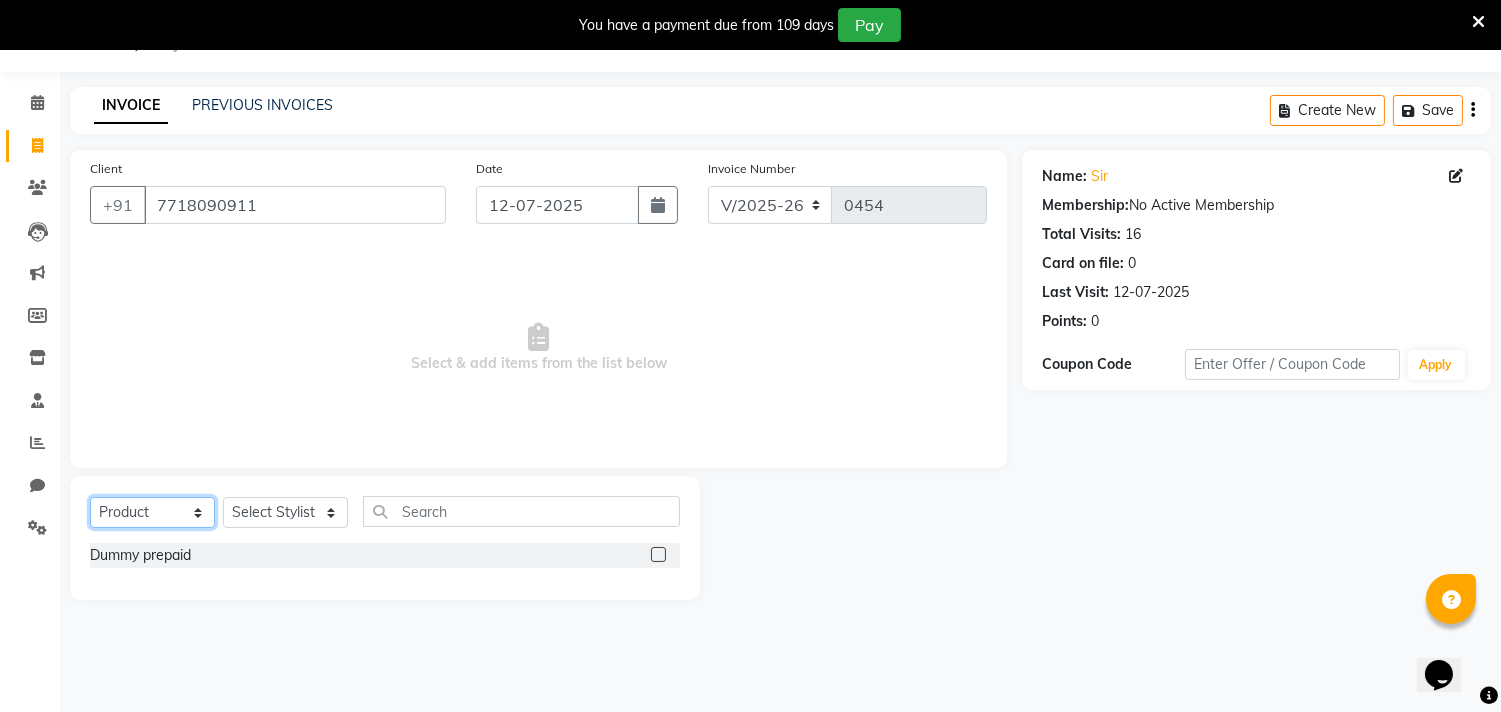 click on "Select  Service  Product  Membership  Package Voucher Prepaid Gift Card" 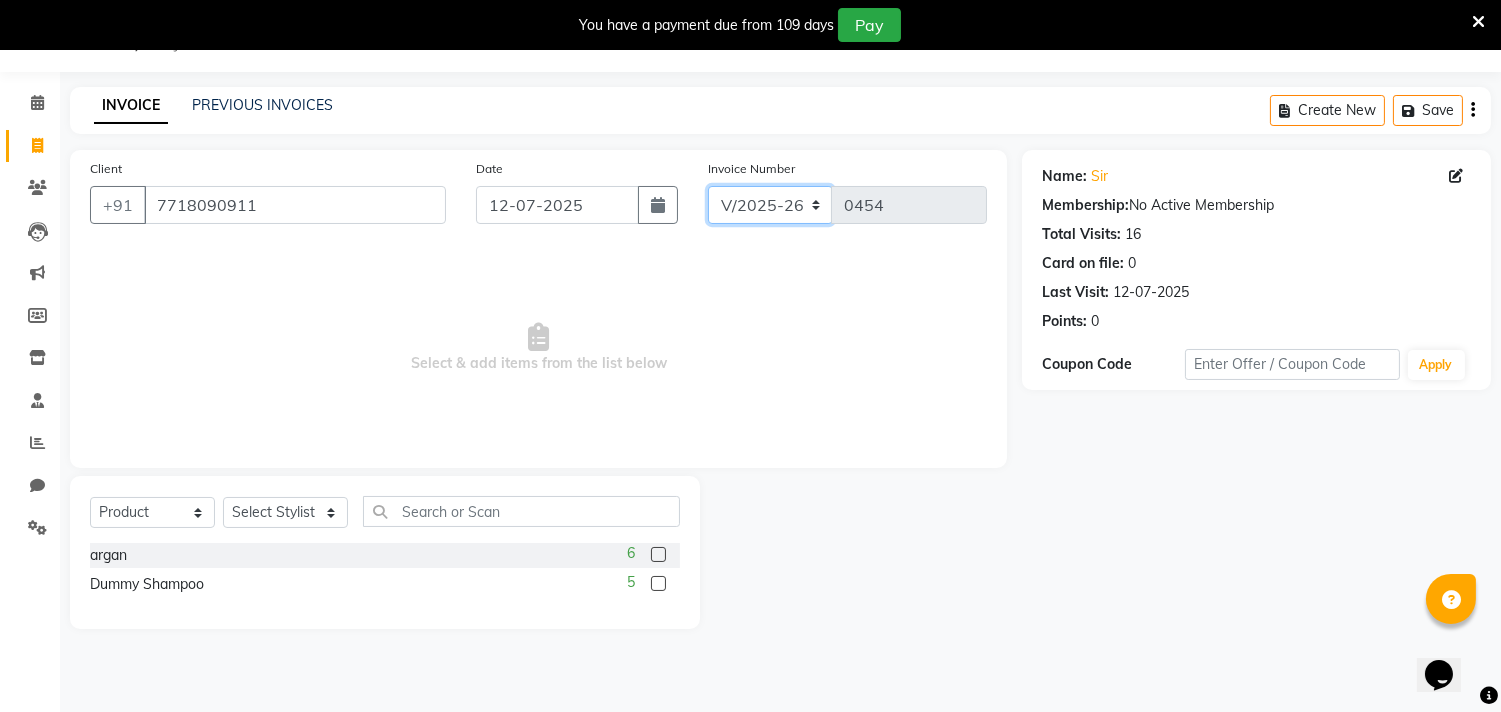 click on "V/2025 V/2025-26" 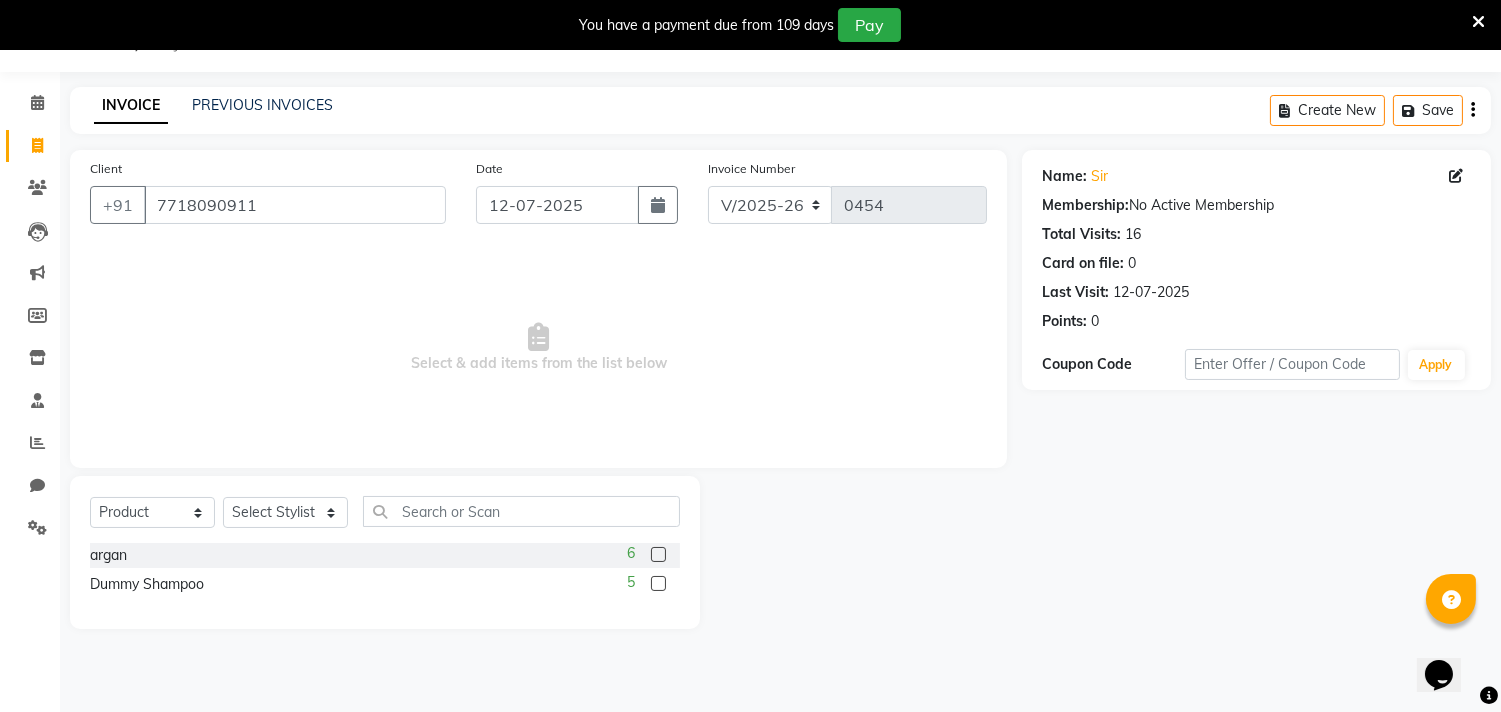 click on "Select & add items from the list below" at bounding box center (538, 348) 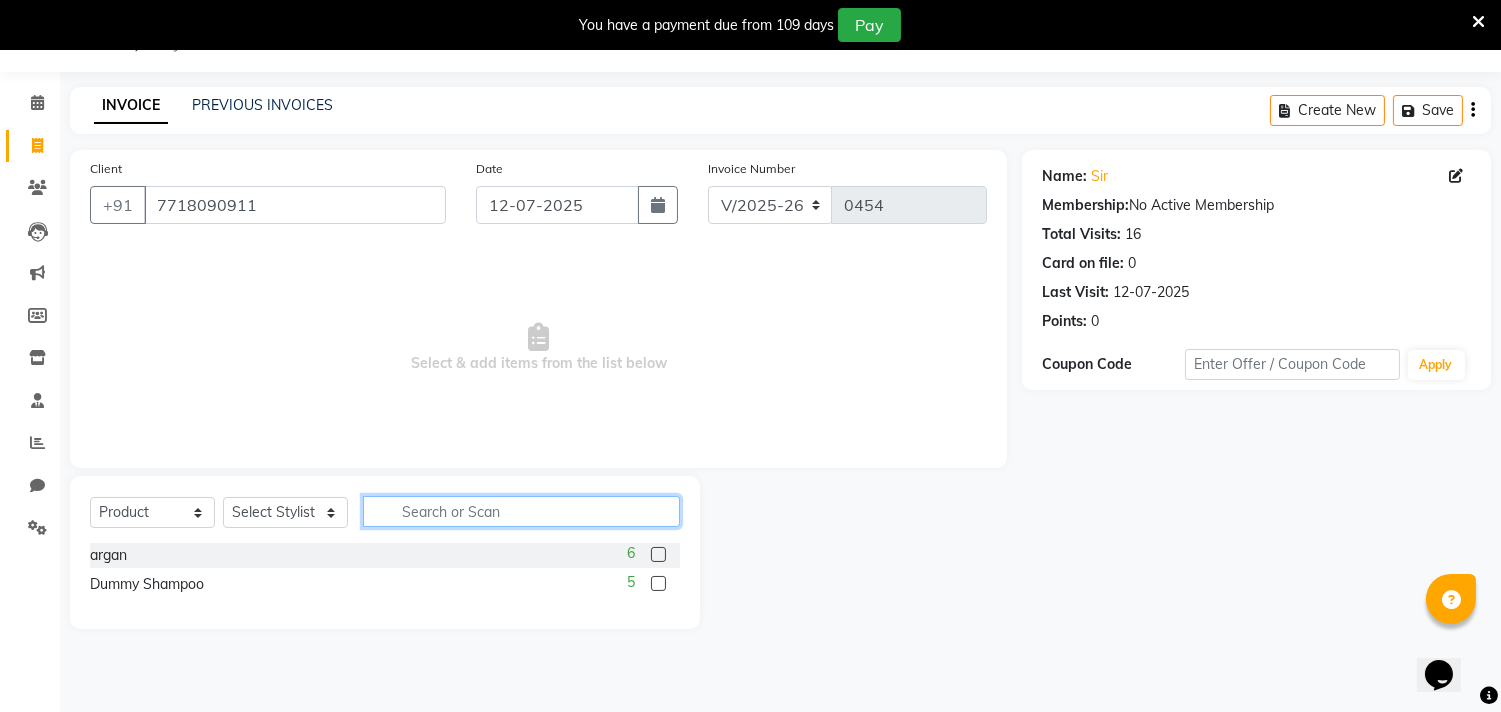 click 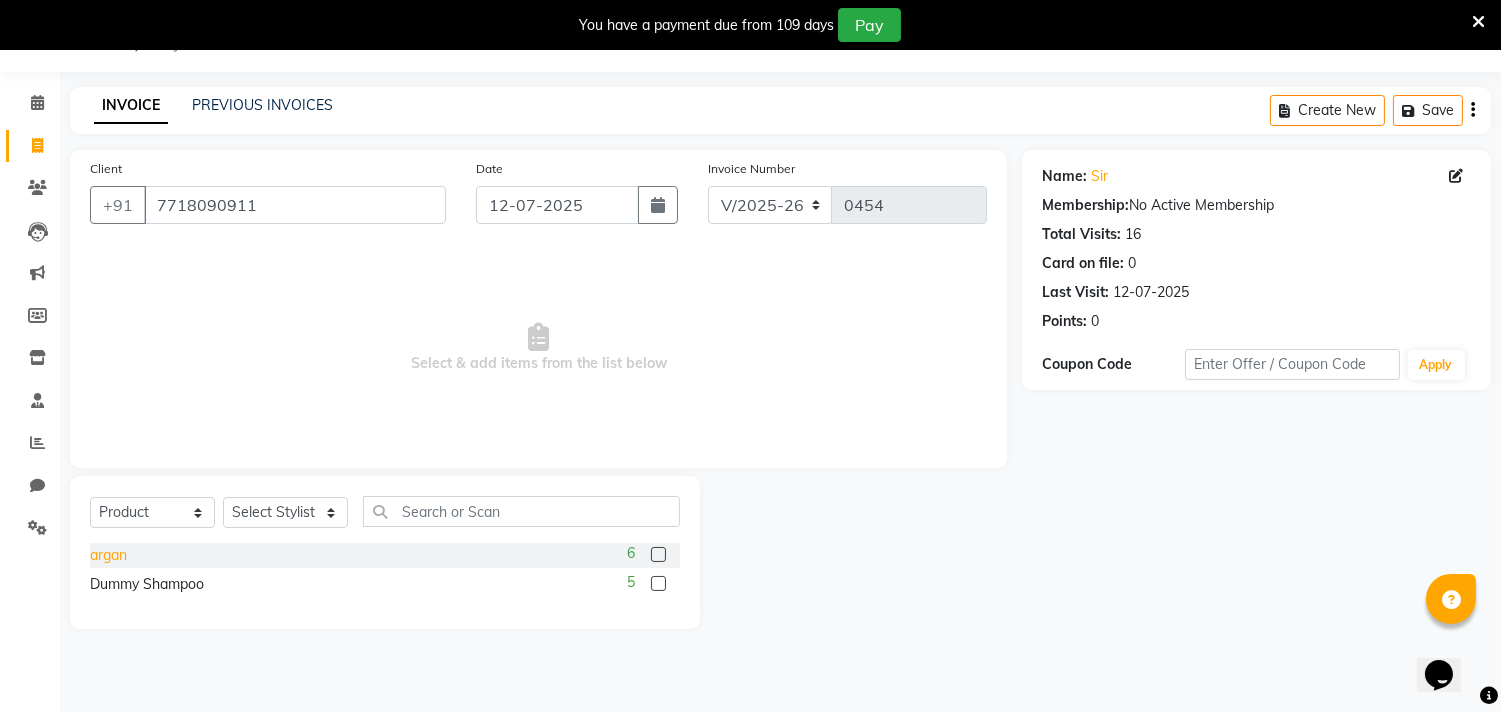 click on "argan" 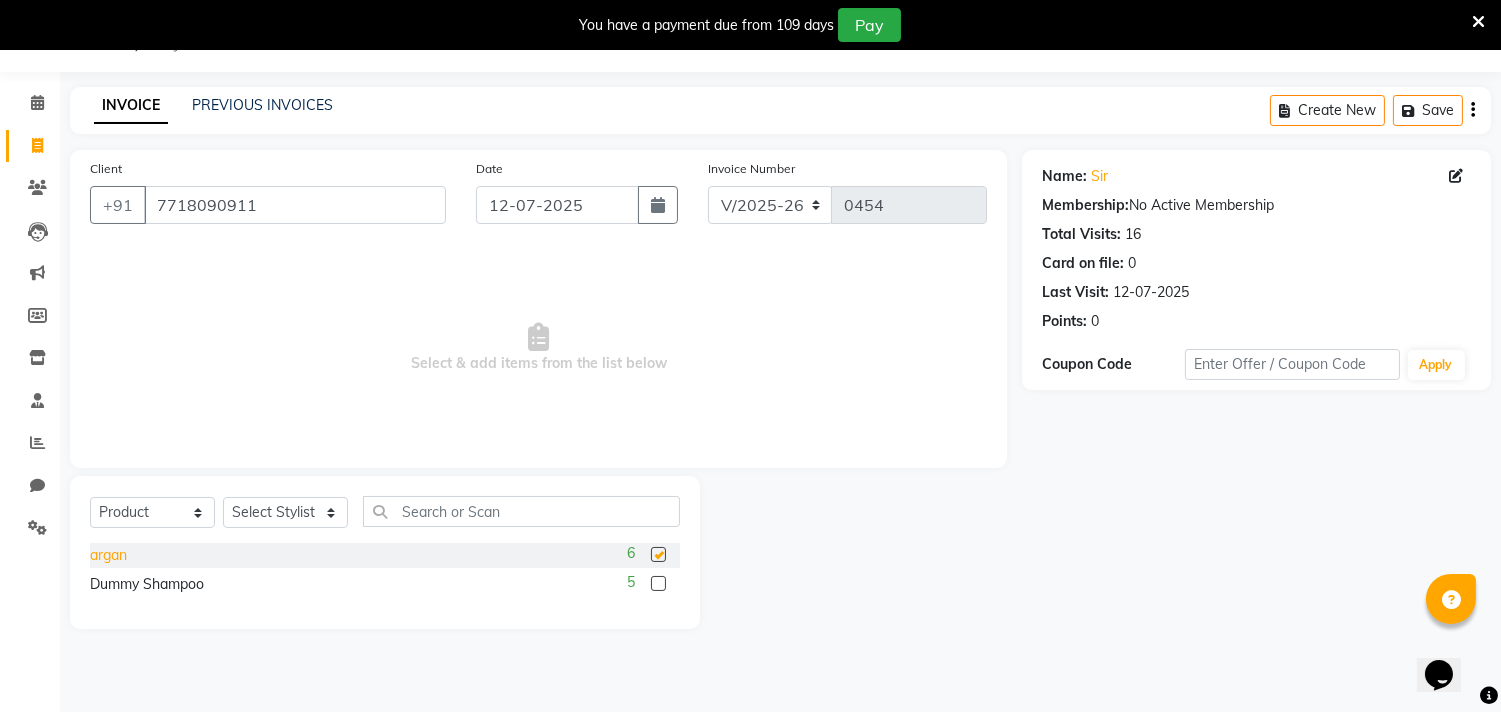 checkbox on "false" 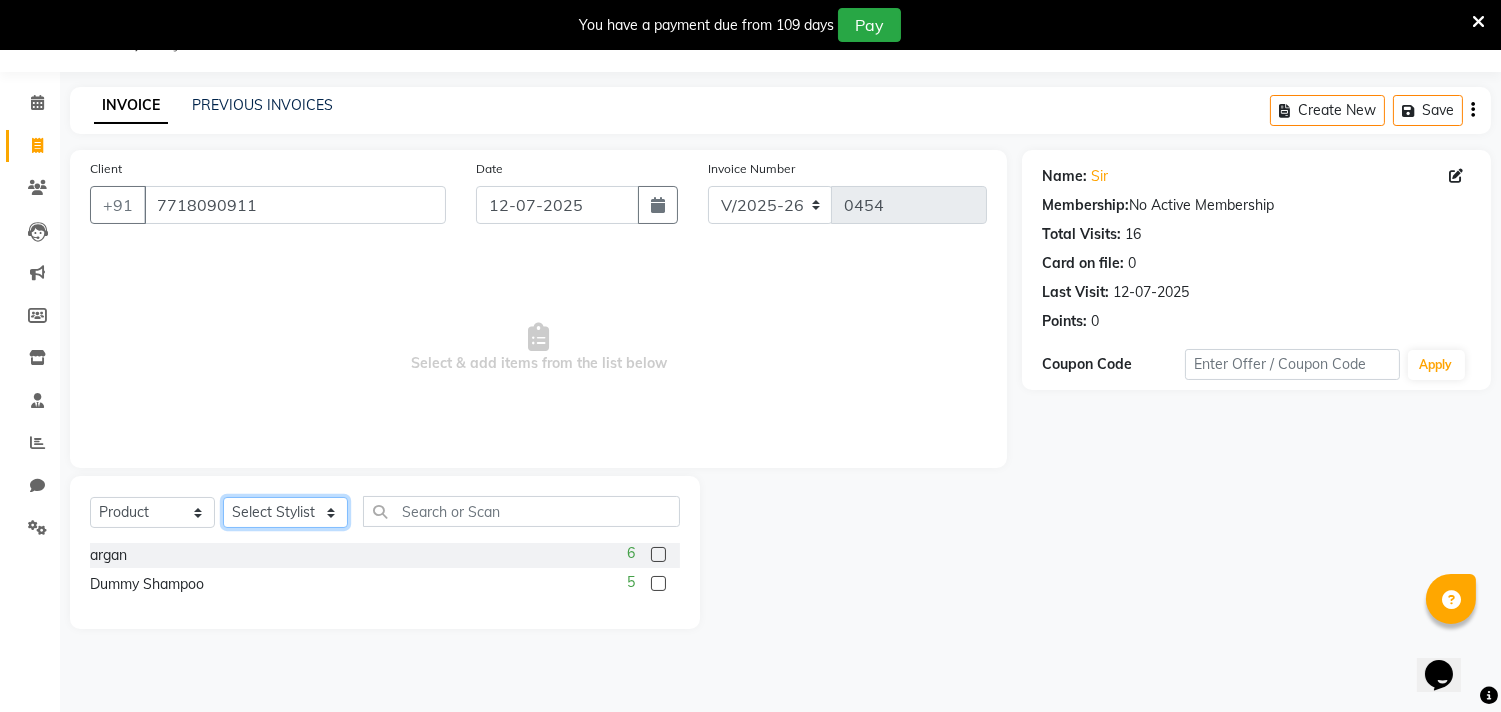 click on "Select Stylist [PERSON_NAME] Dikishita [PERSON_NAME] FAIZE [PERSON_NAME] Sakiba [PERSON_NAME]  [PERSON_NAME] [PERSON_NAME]" 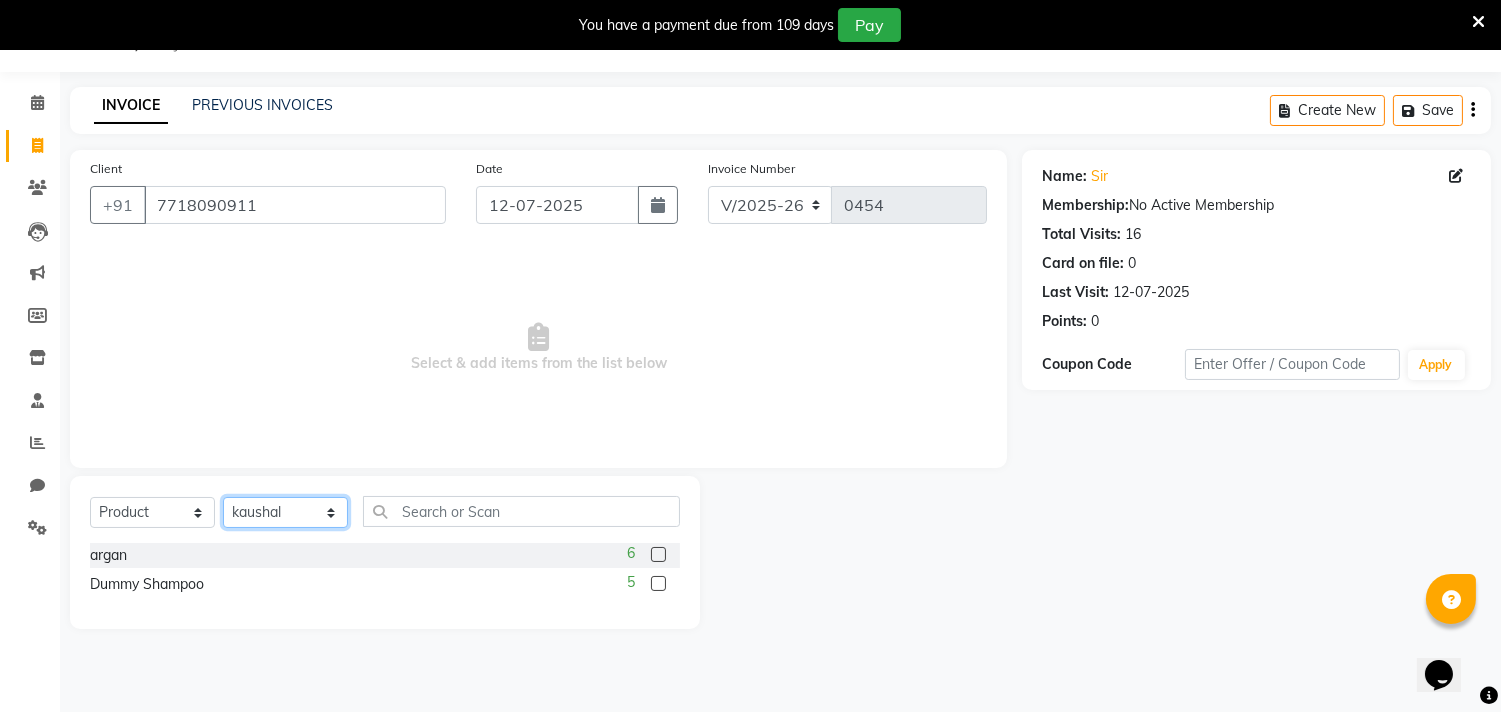 click on "Select Stylist [PERSON_NAME] Dikishita [PERSON_NAME] FAIZE [PERSON_NAME] Sakiba [PERSON_NAME]  [PERSON_NAME] [PERSON_NAME]" 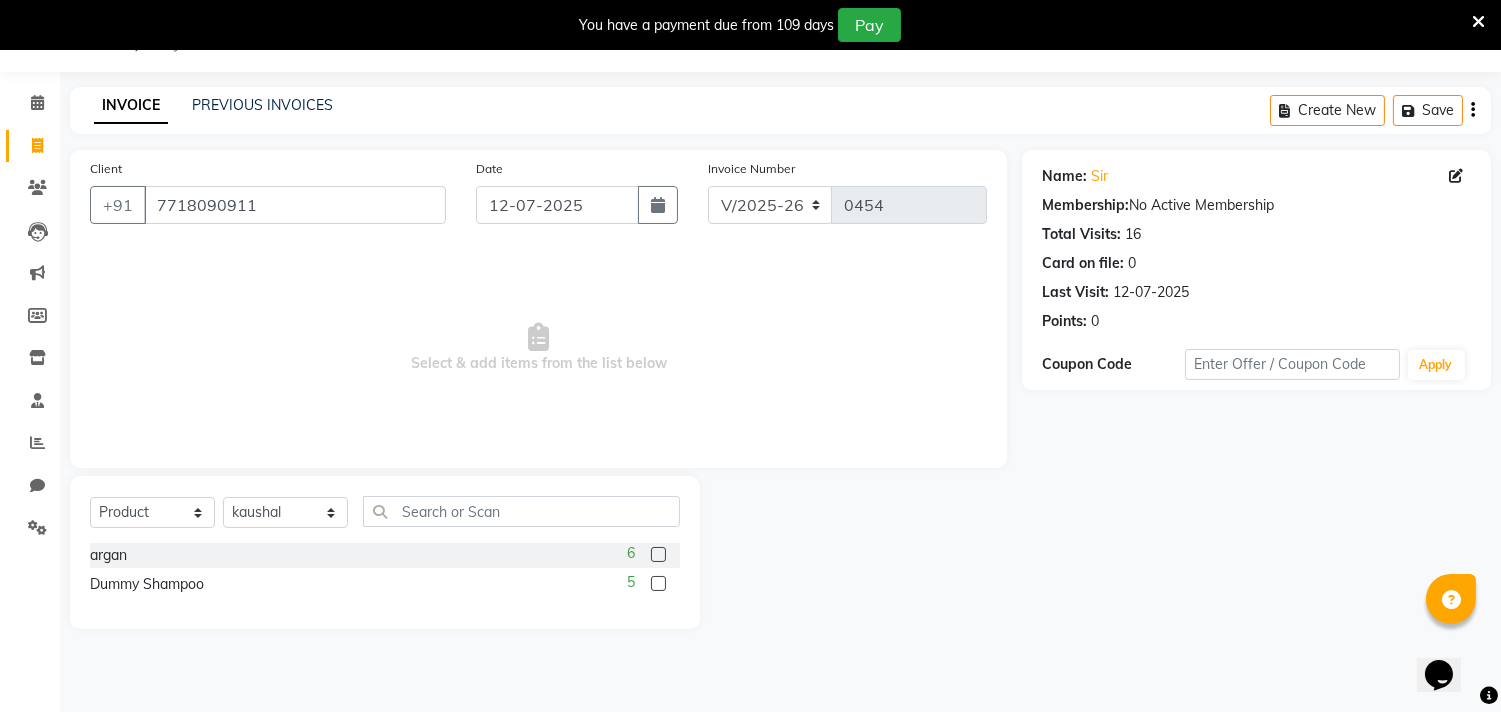 click on "argan  6" 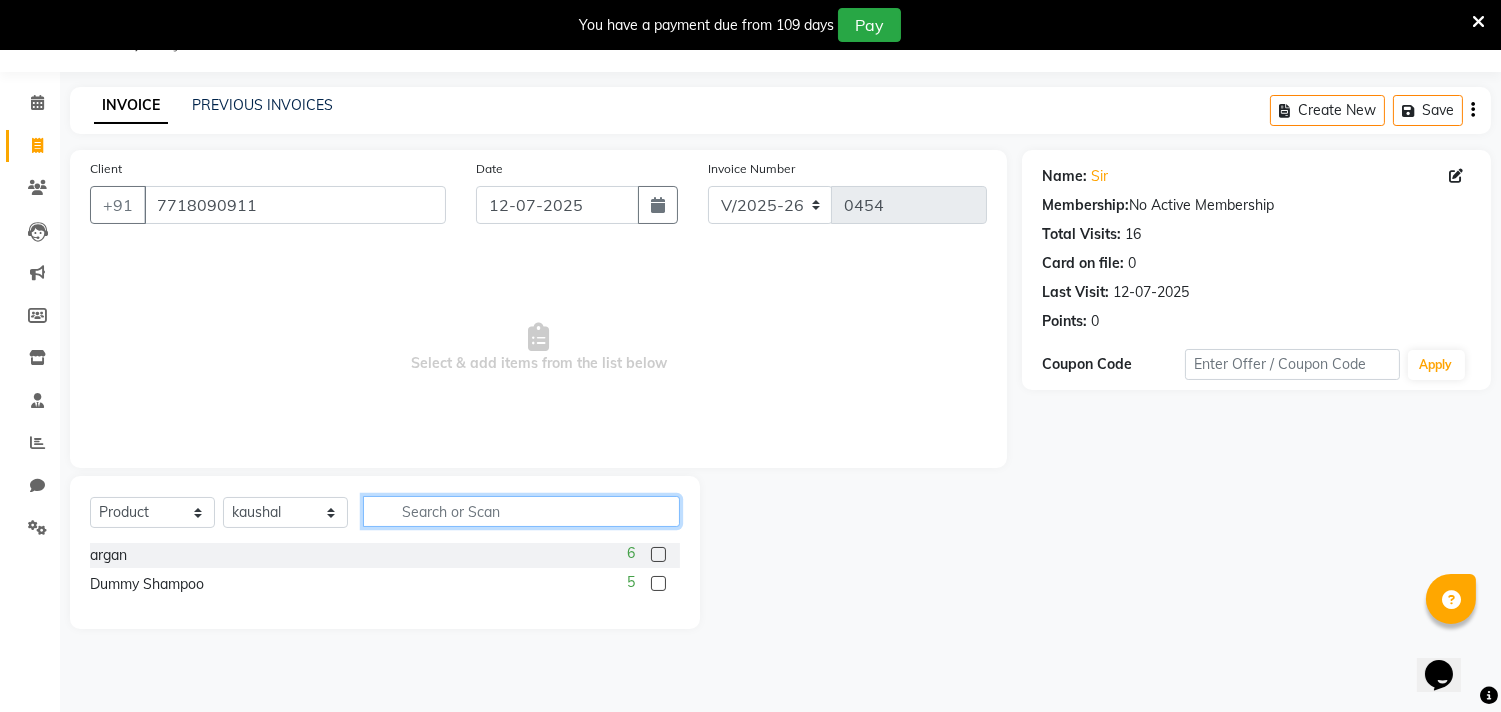 click 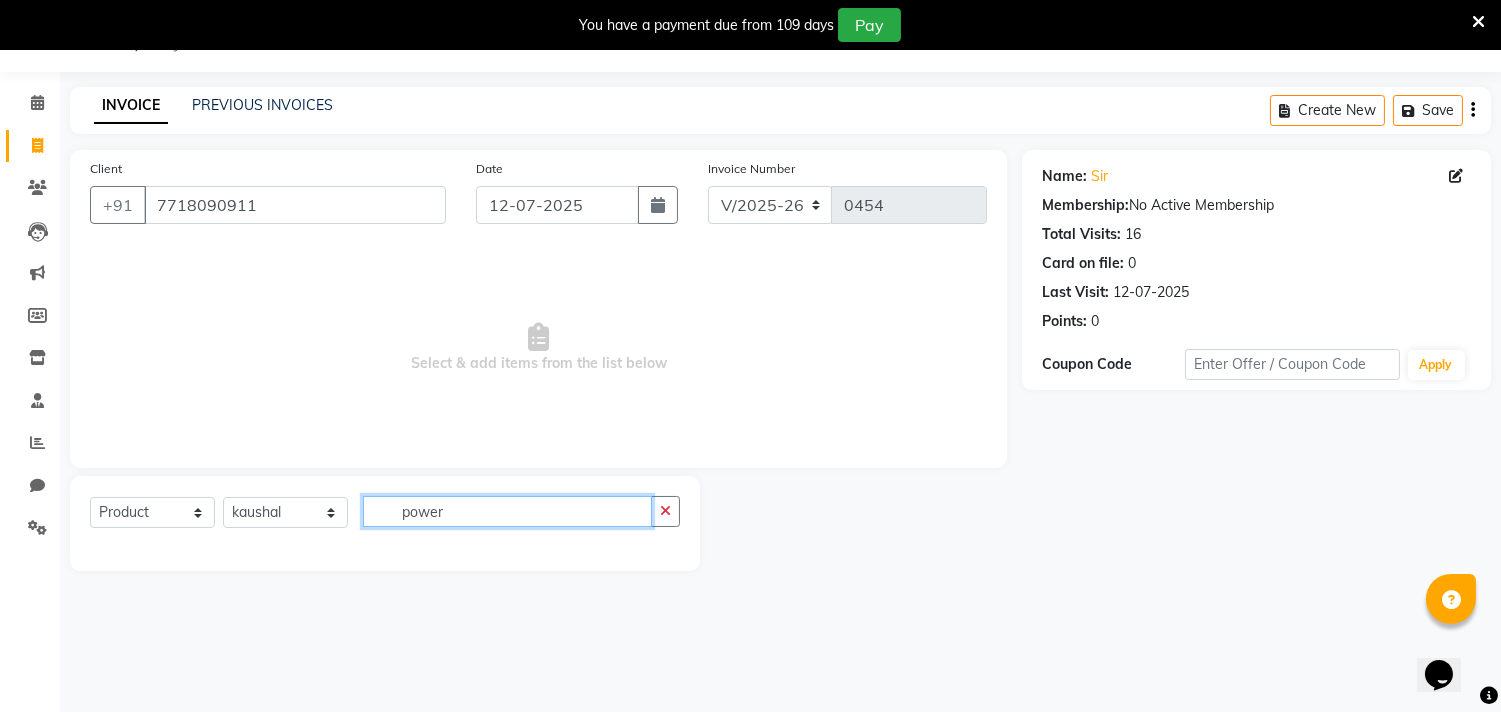 click on "power" 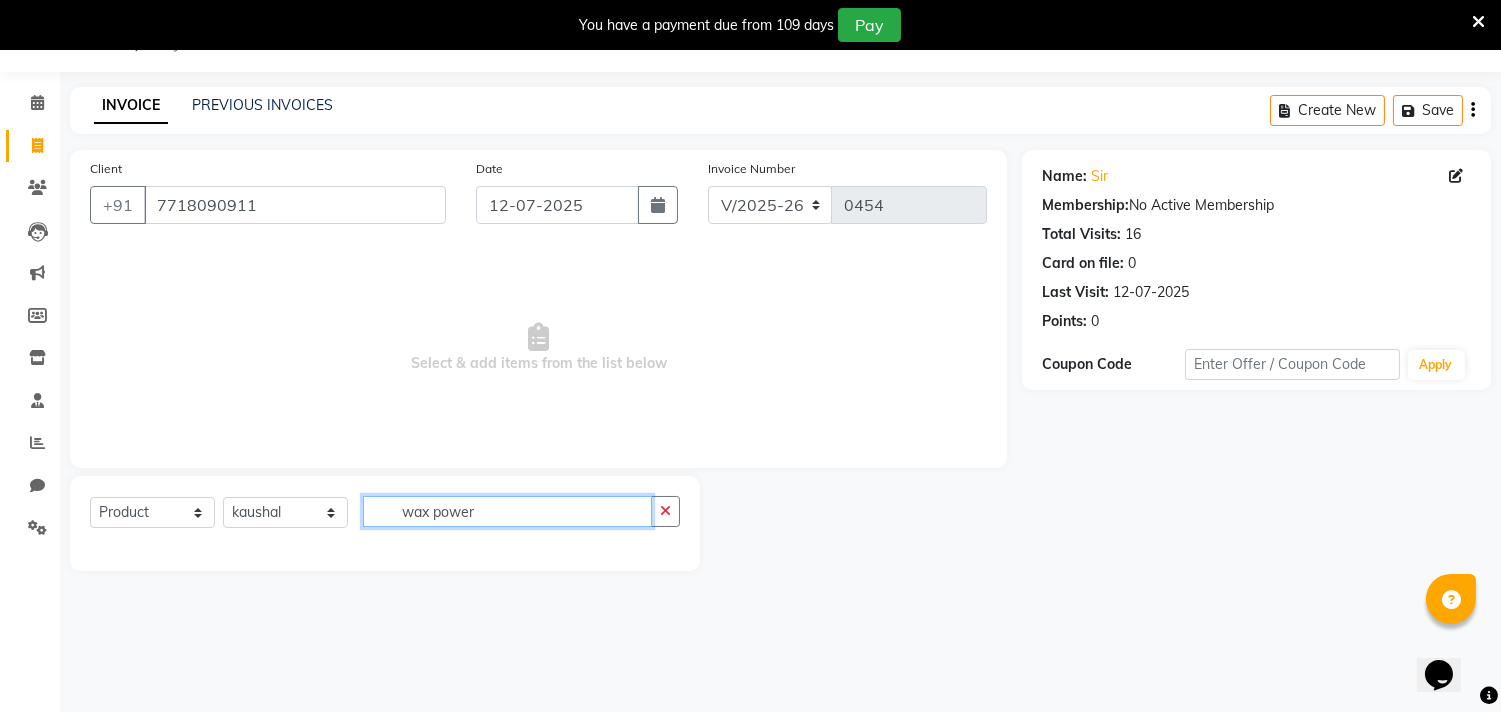 click on "wax power" 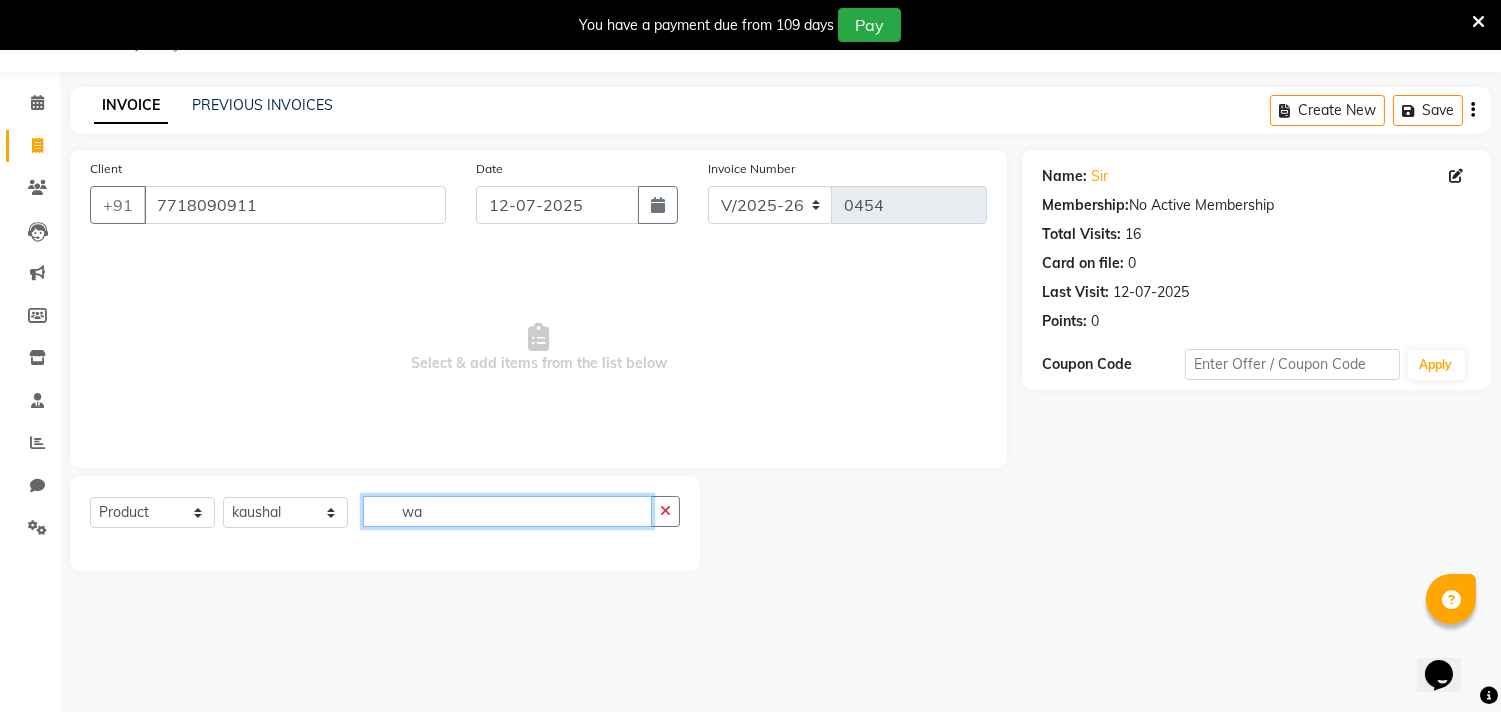 type on "w" 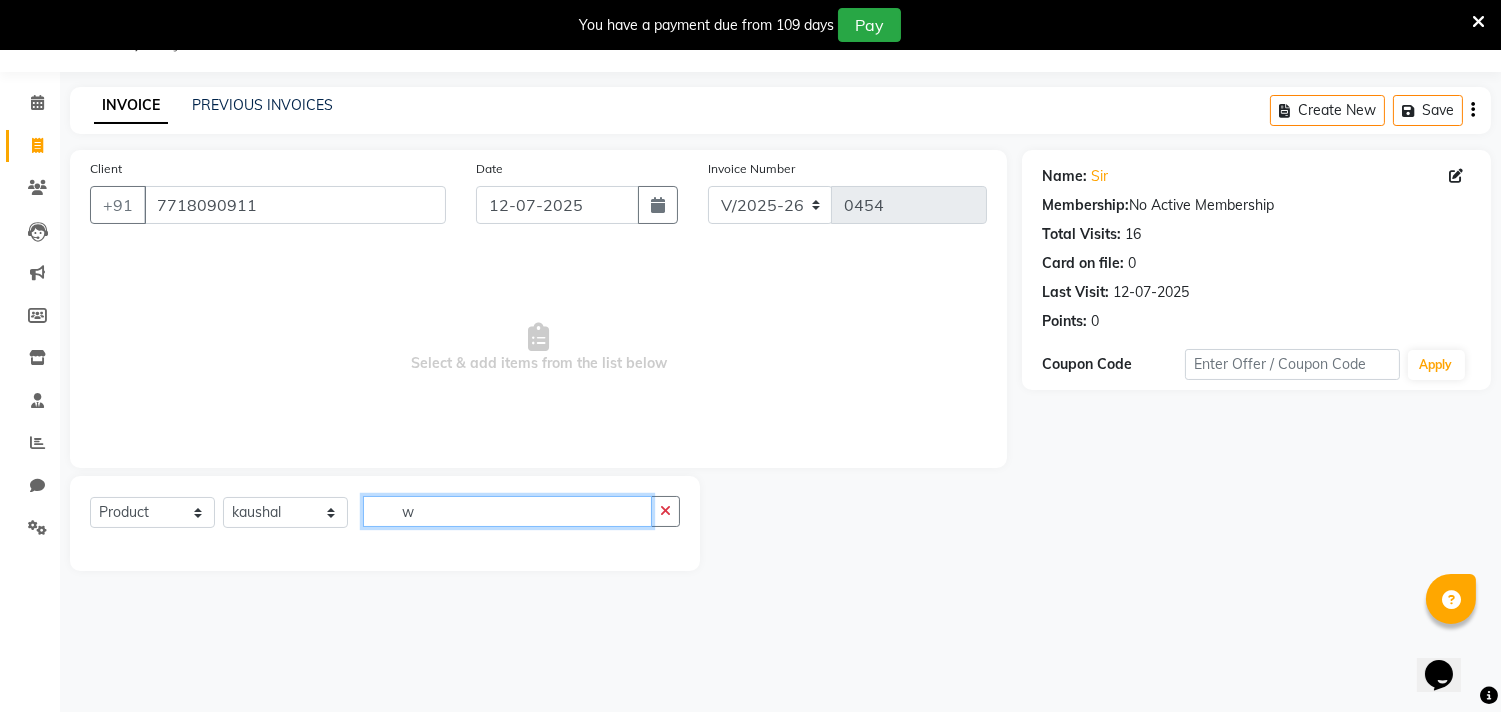 type 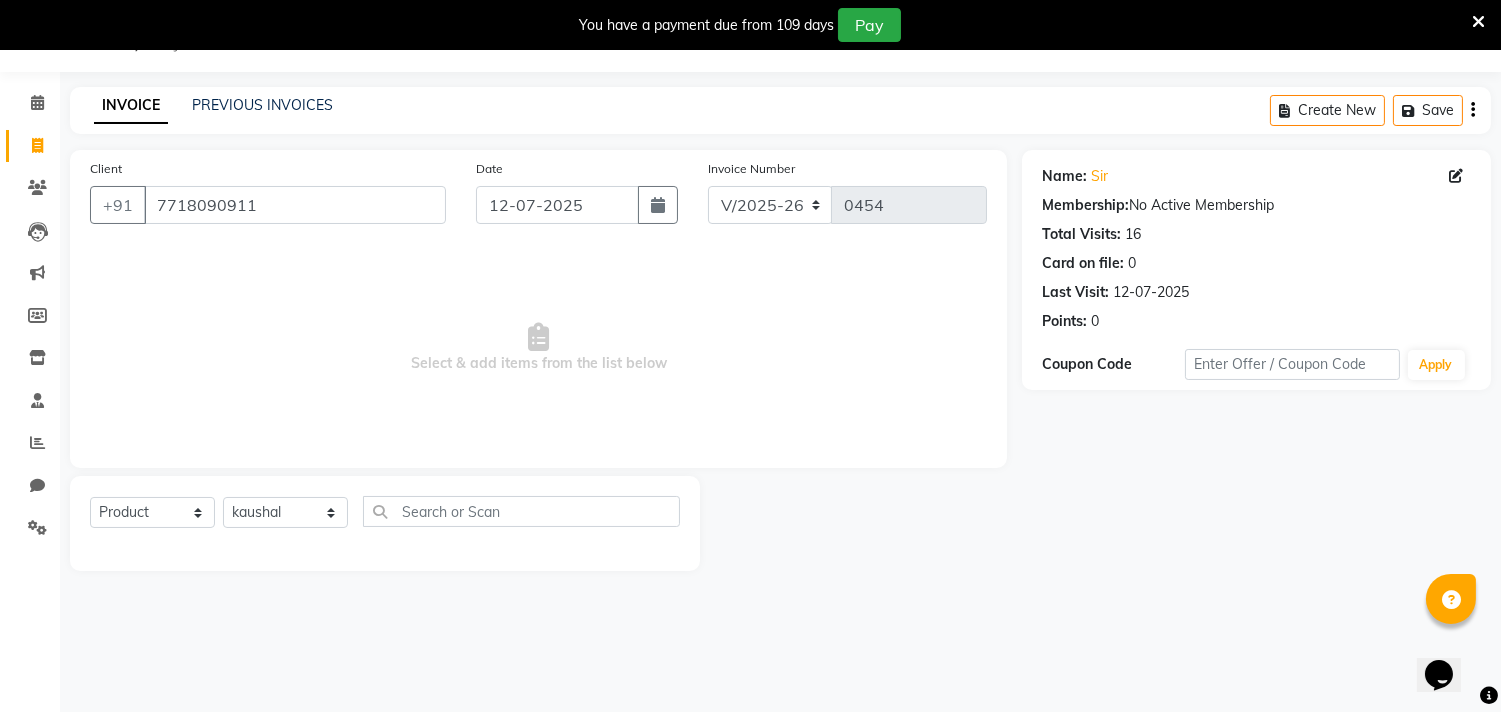 click on "Select & add items from the list below" at bounding box center (538, 348) 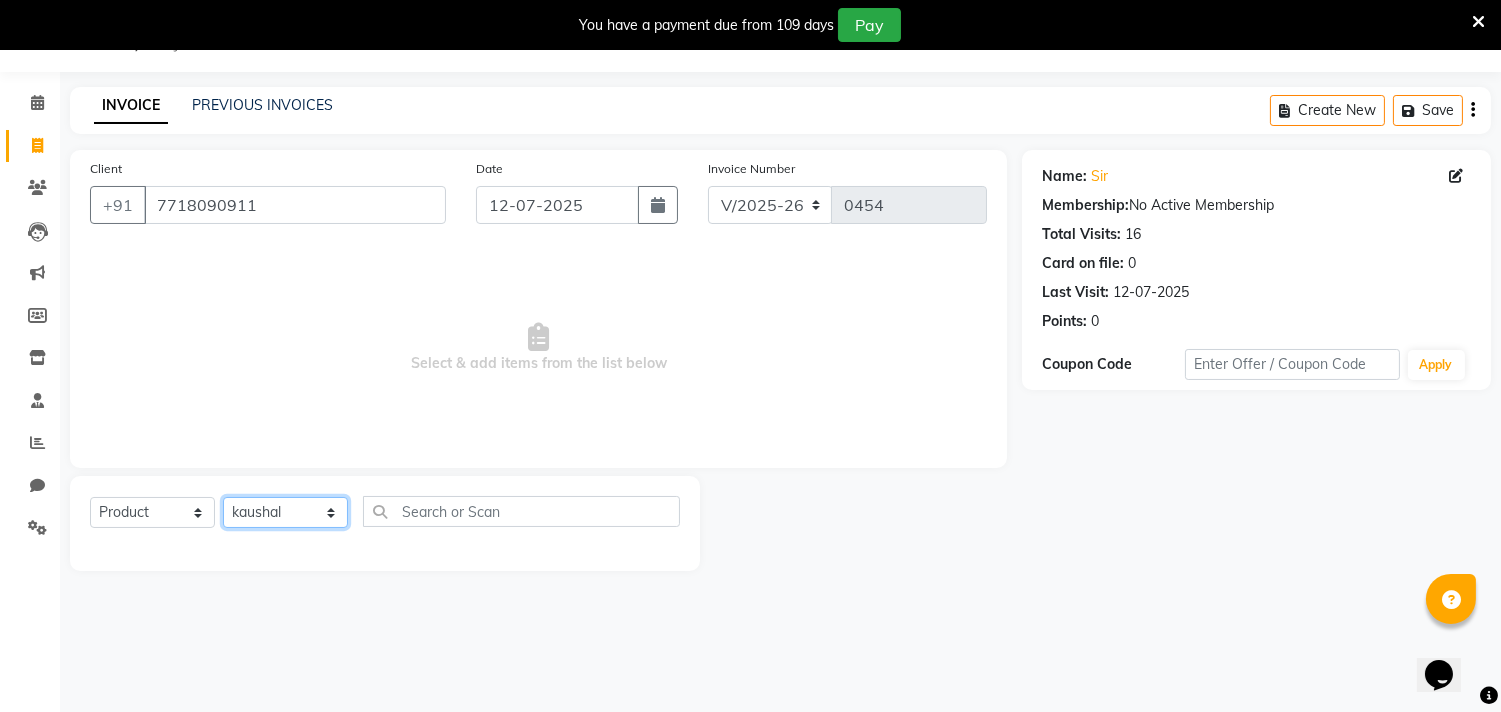 click on "Select Stylist [PERSON_NAME] Dikishita [PERSON_NAME] FAIZE [PERSON_NAME] Sakiba [PERSON_NAME]  [PERSON_NAME] [PERSON_NAME]" 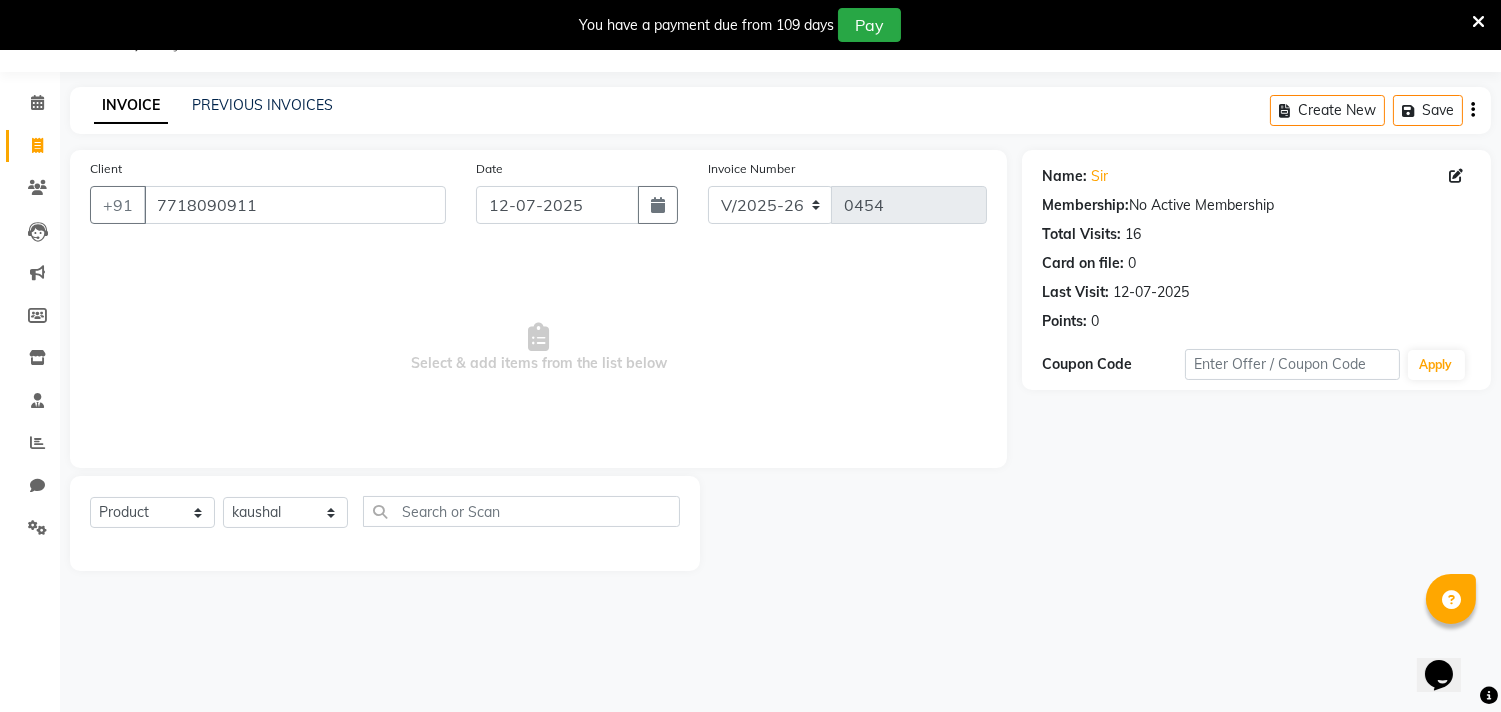 click on "Select & add items from the list below" at bounding box center [538, 348] 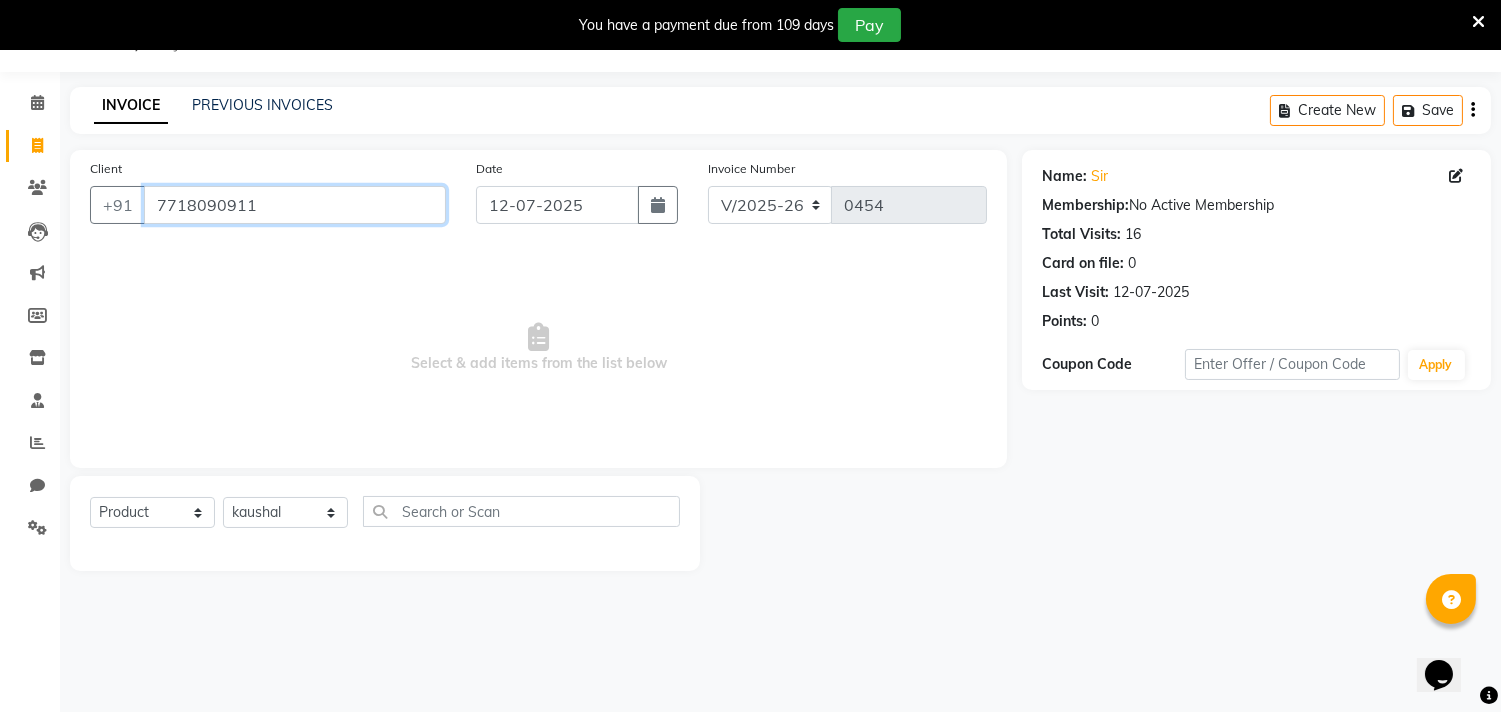 click on "7718090911" at bounding box center [295, 205] 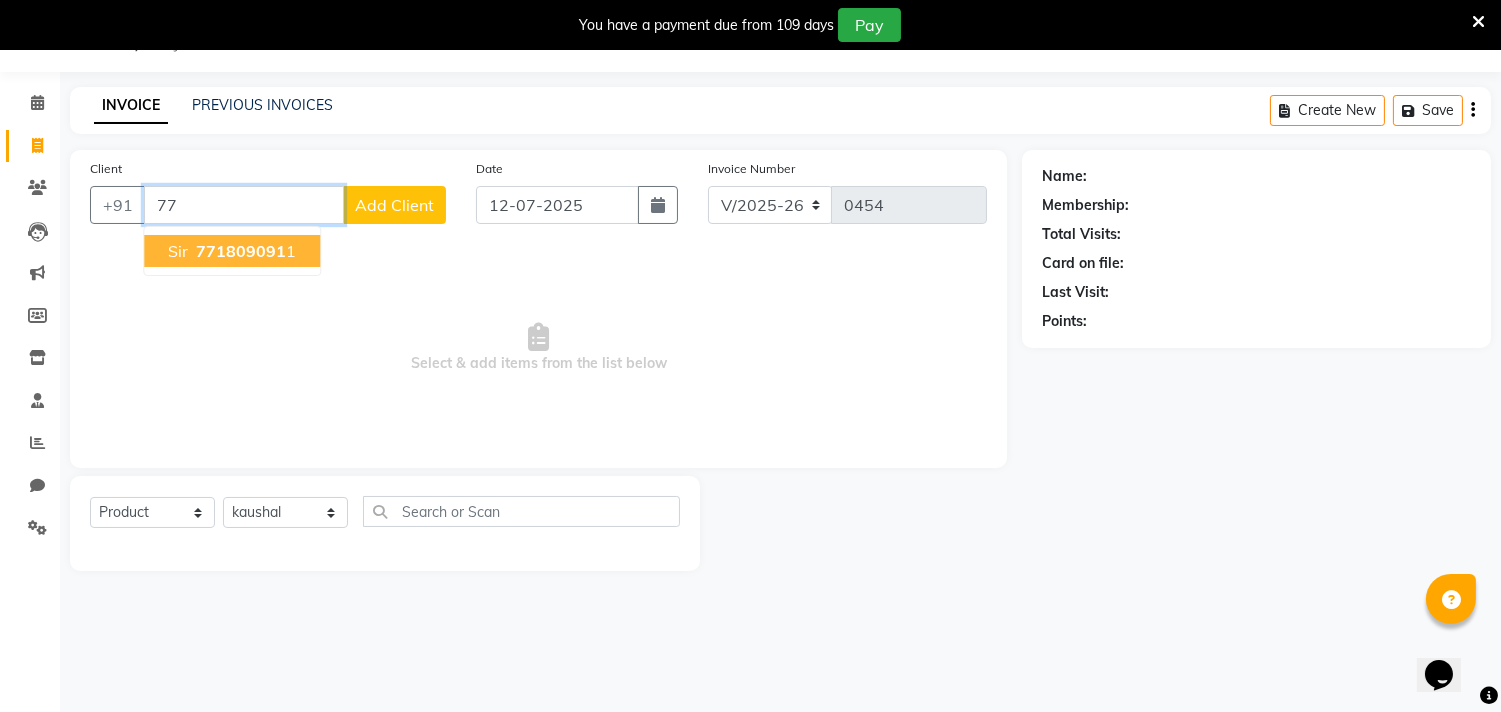 type on "7" 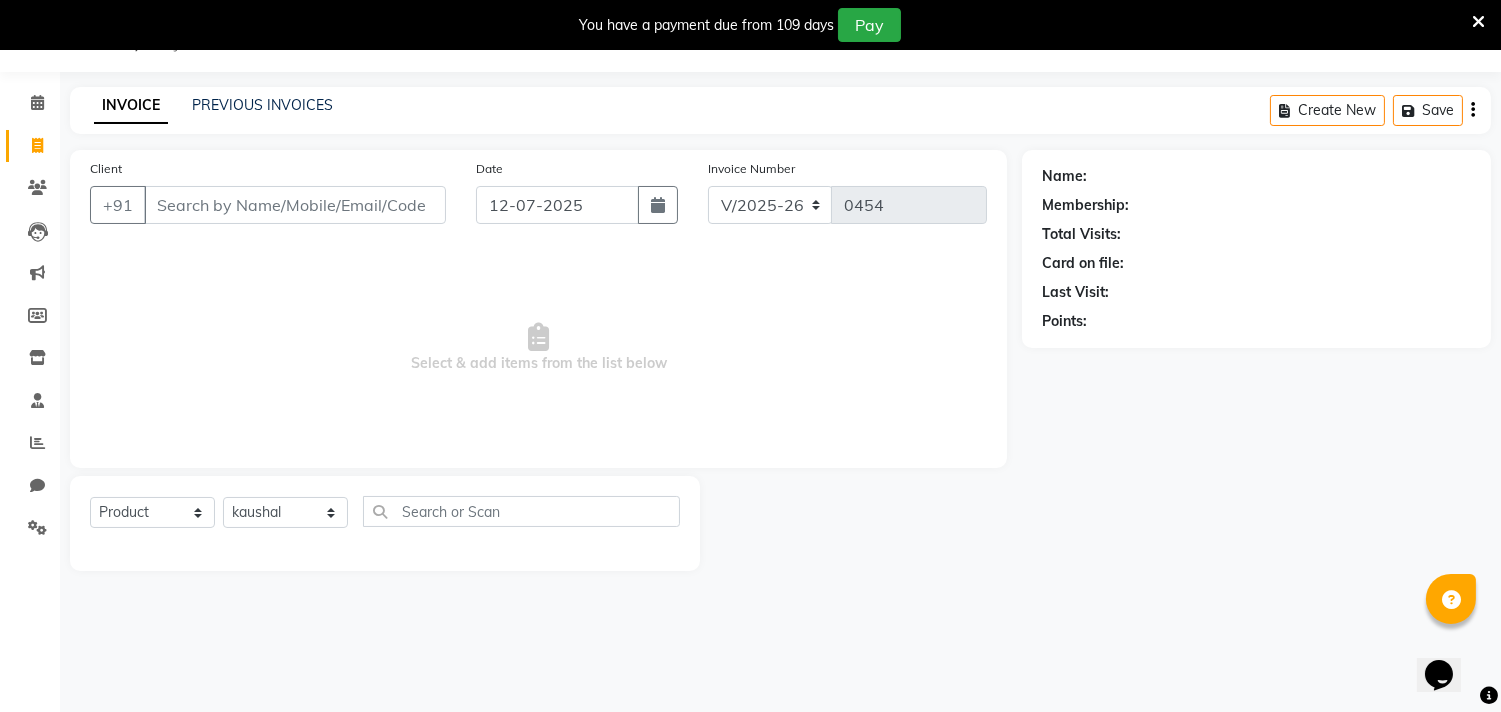 click on "Select & add items from the list below" at bounding box center [538, 348] 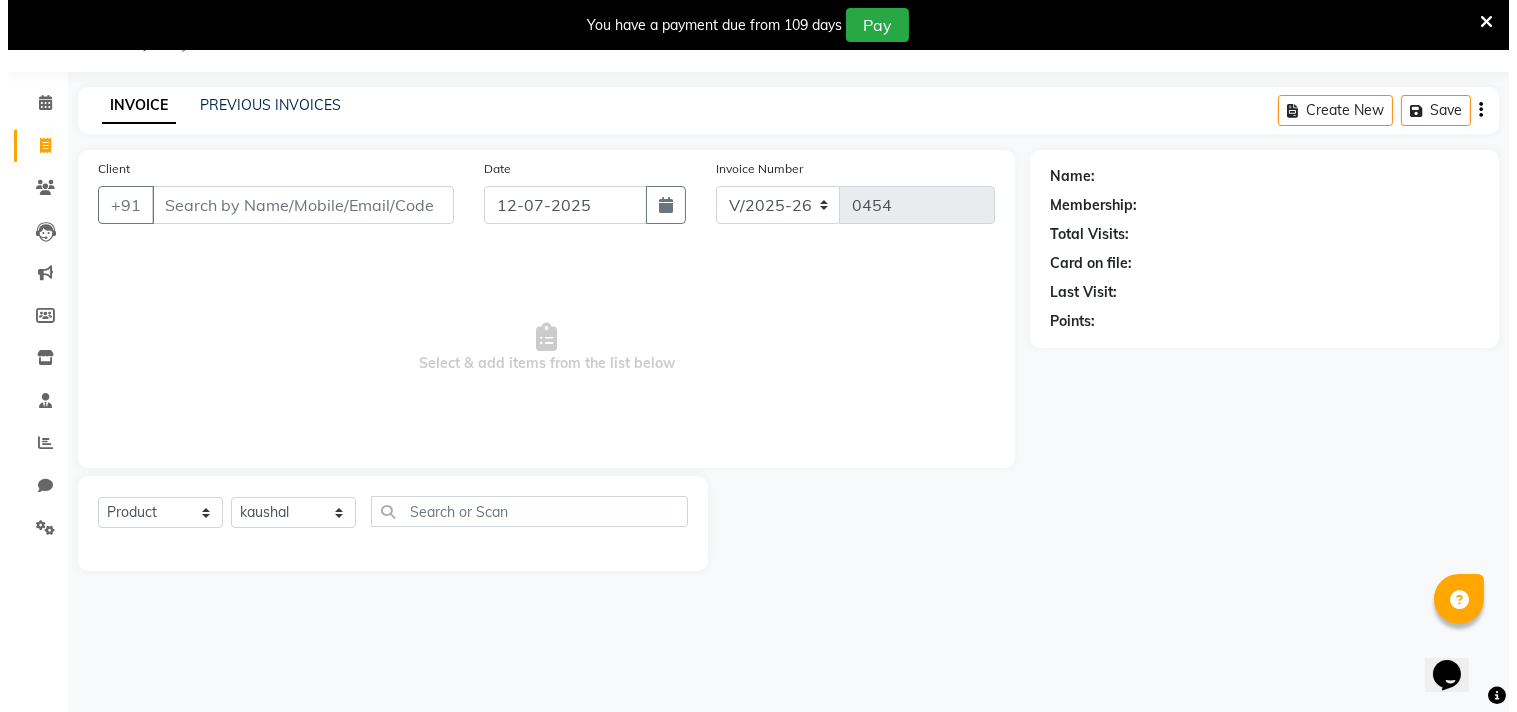 scroll, scrollTop: 0, scrollLeft: 0, axis: both 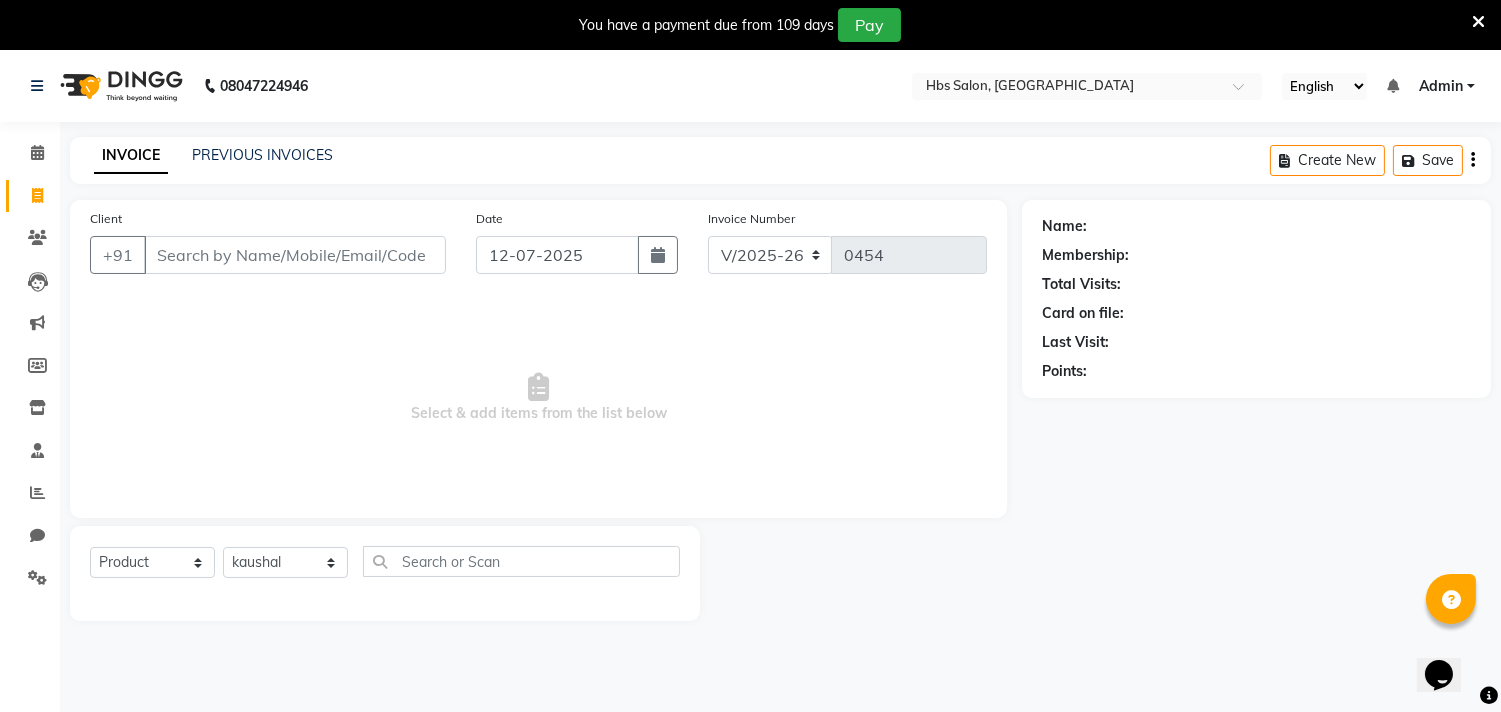 click on "Client +91" 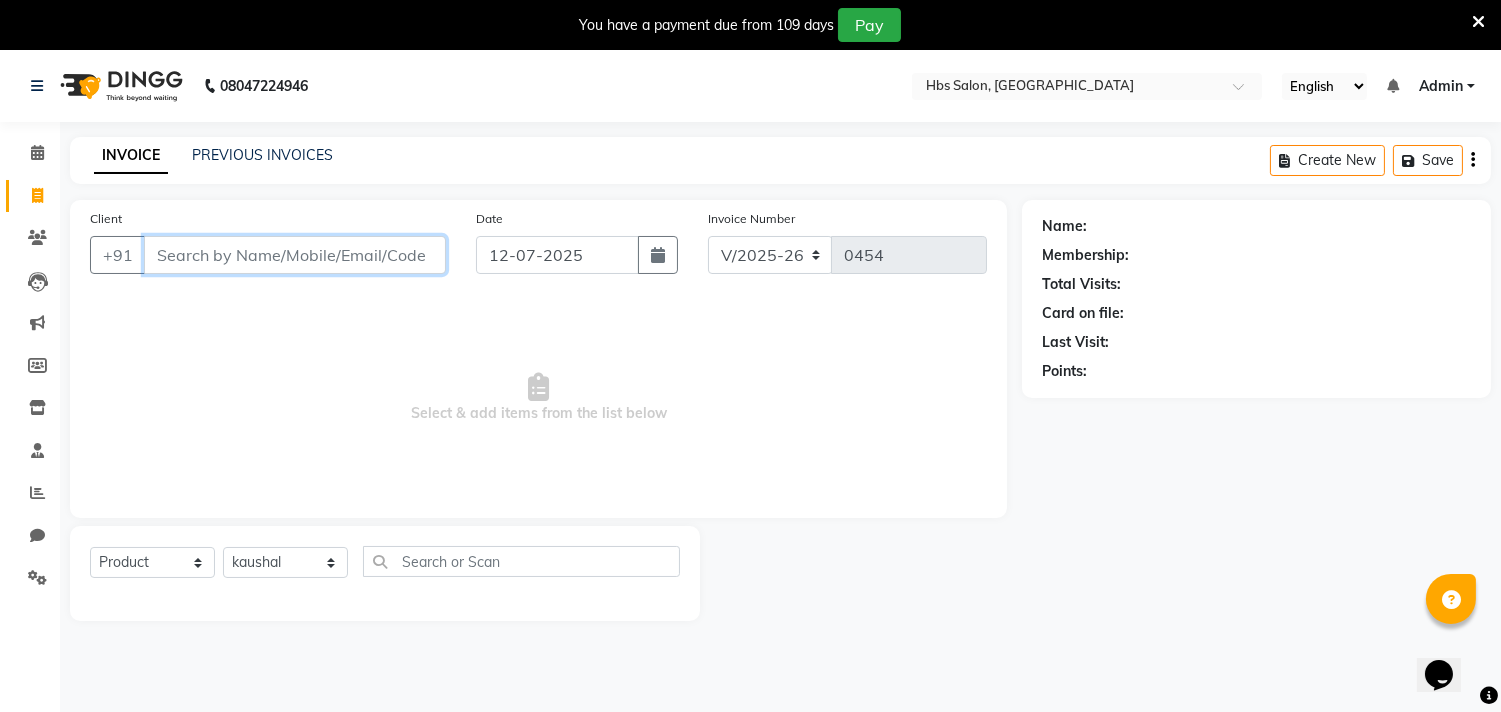 click on "Client" at bounding box center (295, 255) 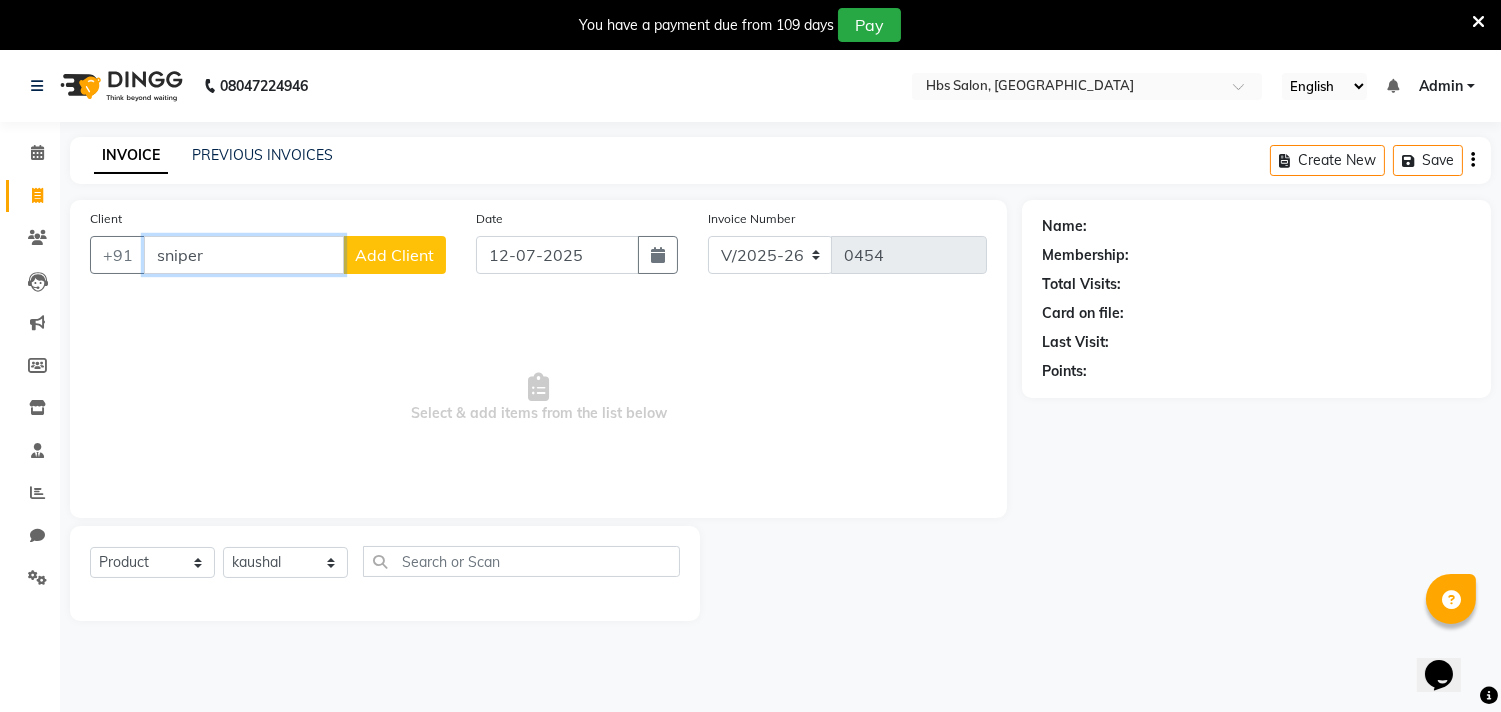 type on "sniper" 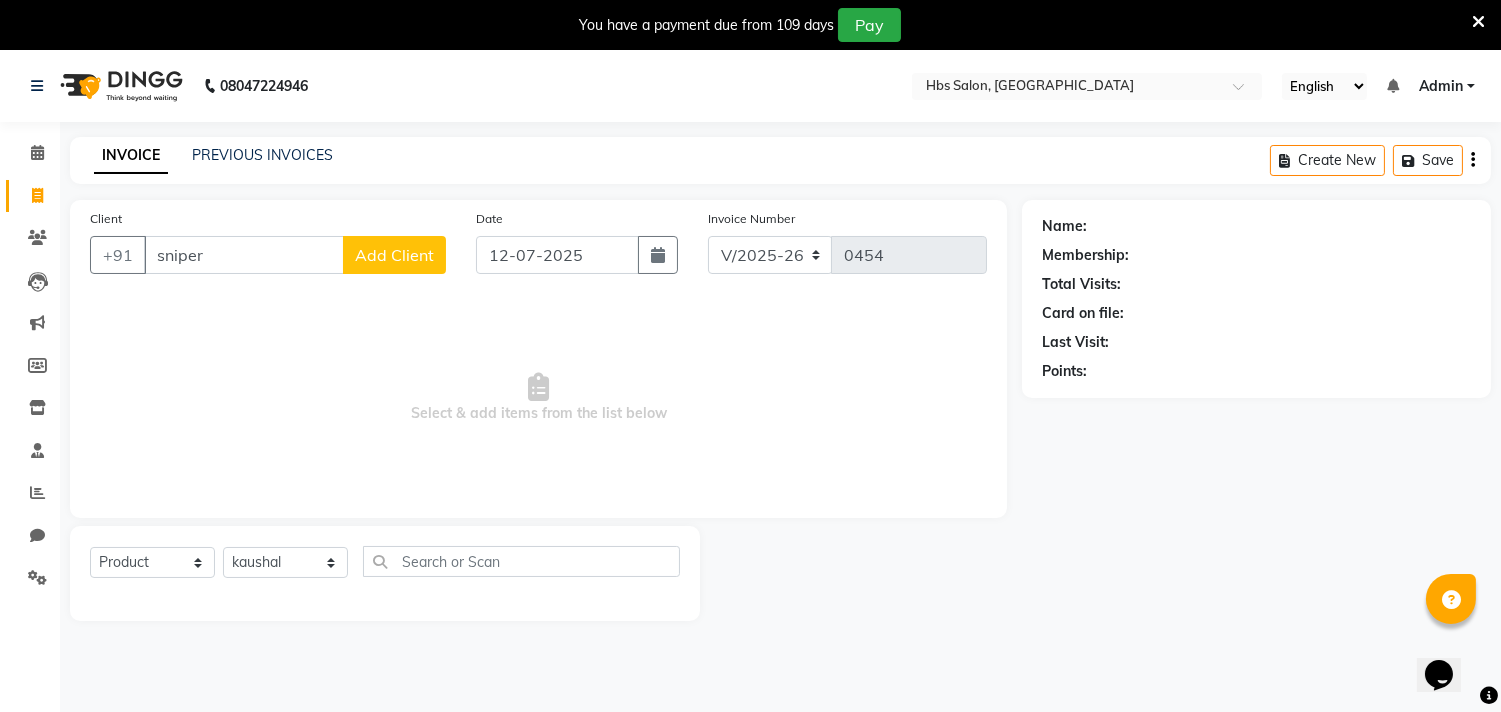 click on "Add Client" 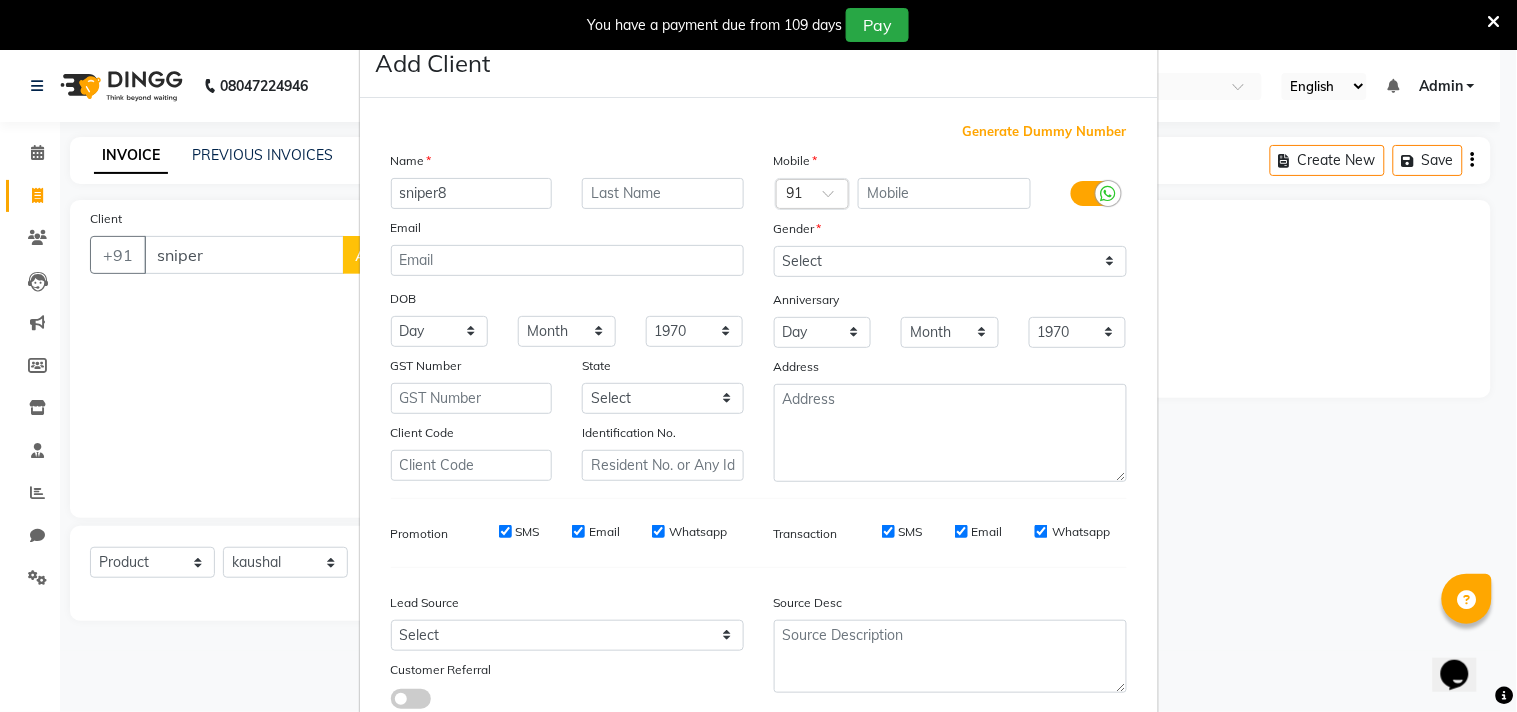 type on "sniper" 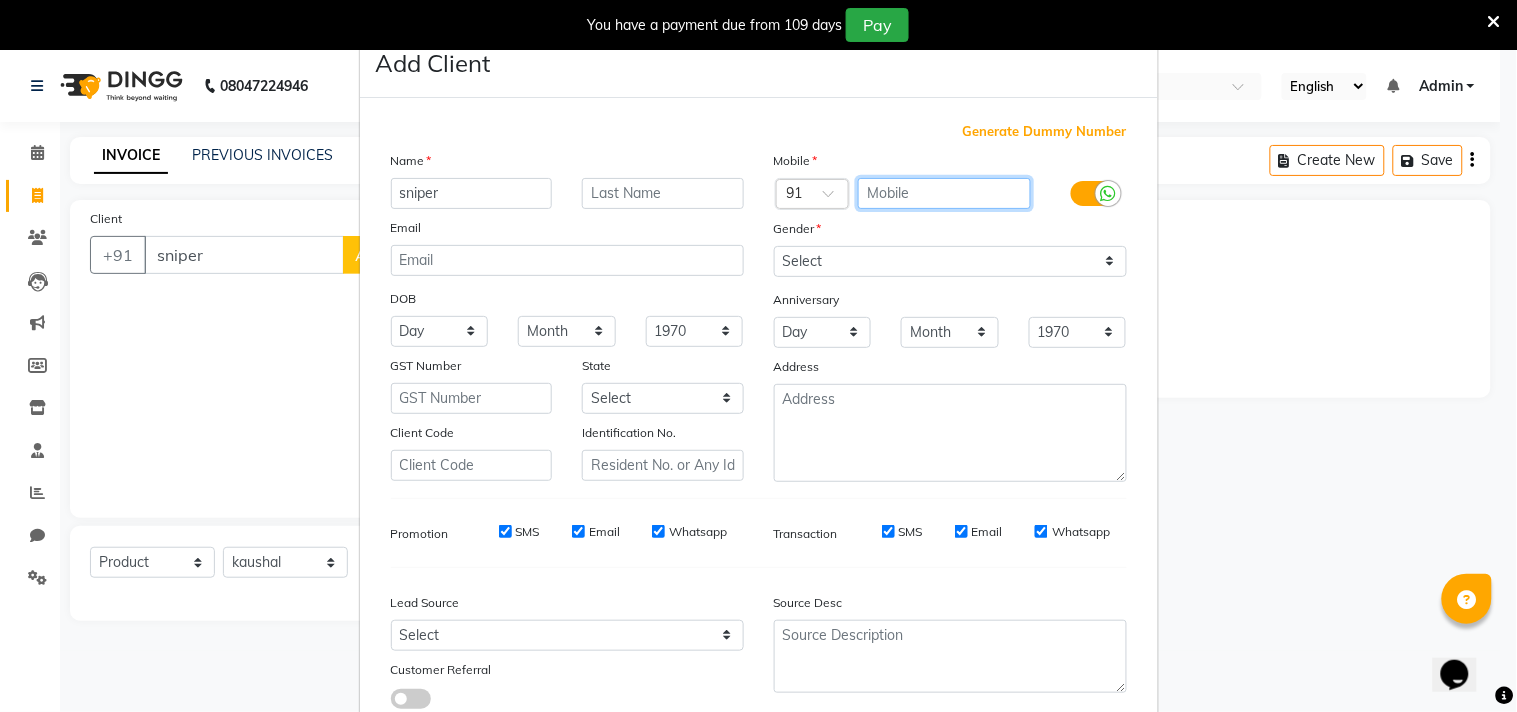 click at bounding box center [944, 193] 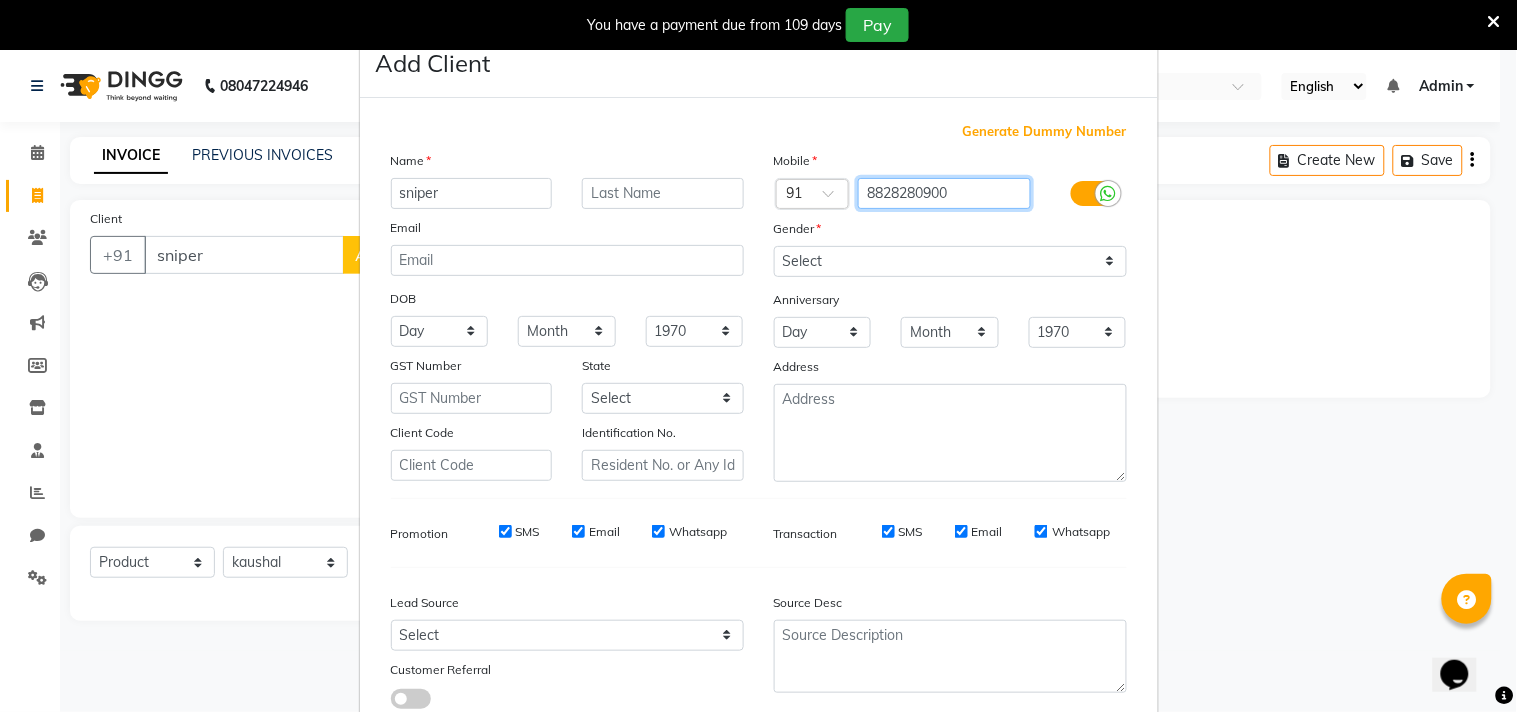 type on "8828280900" 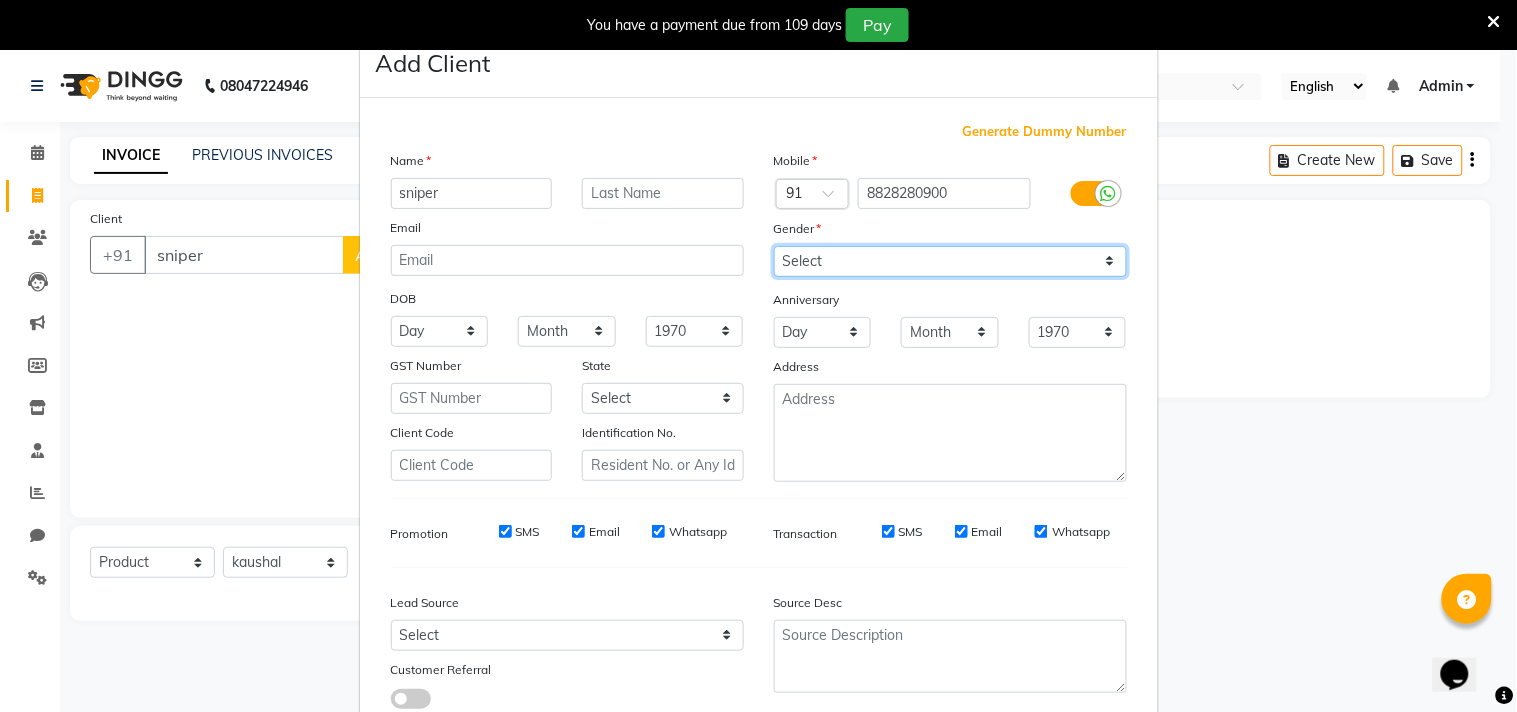click on "Select [DEMOGRAPHIC_DATA] [DEMOGRAPHIC_DATA] Other Prefer Not To Say" at bounding box center (950, 261) 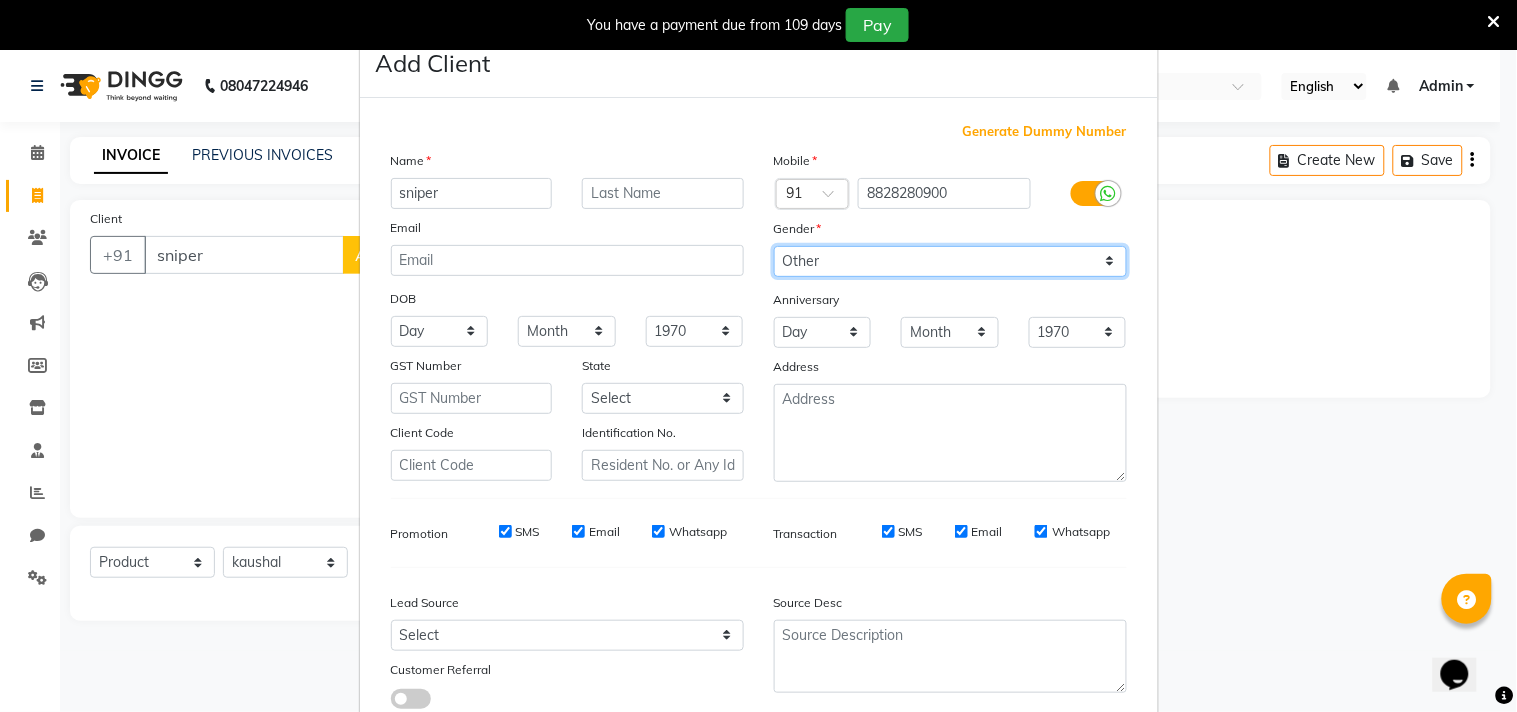 click on "Select [DEMOGRAPHIC_DATA] [DEMOGRAPHIC_DATA] Other Prefer Not To Say" at bounding box center (950, 261) 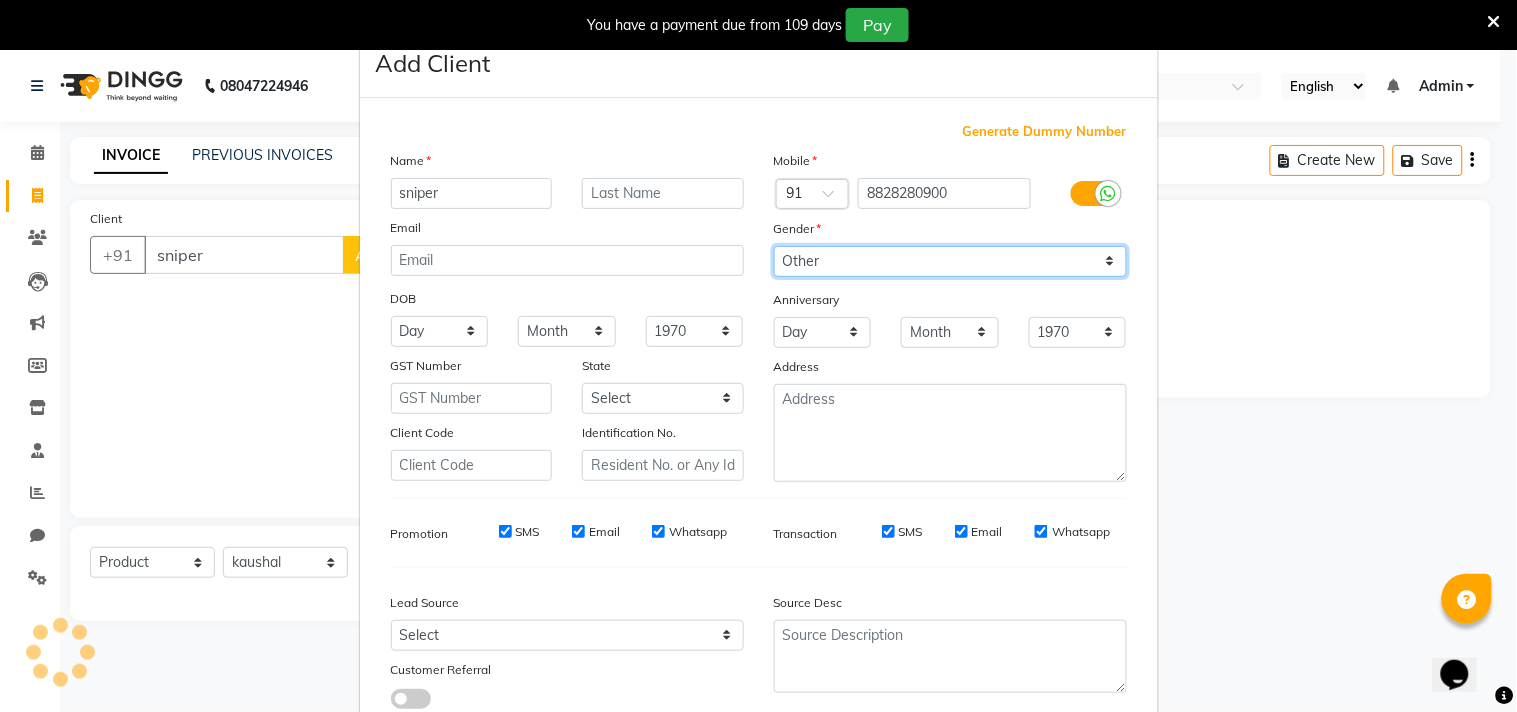 select on "[DEMOGRAPHIC_DATA]" 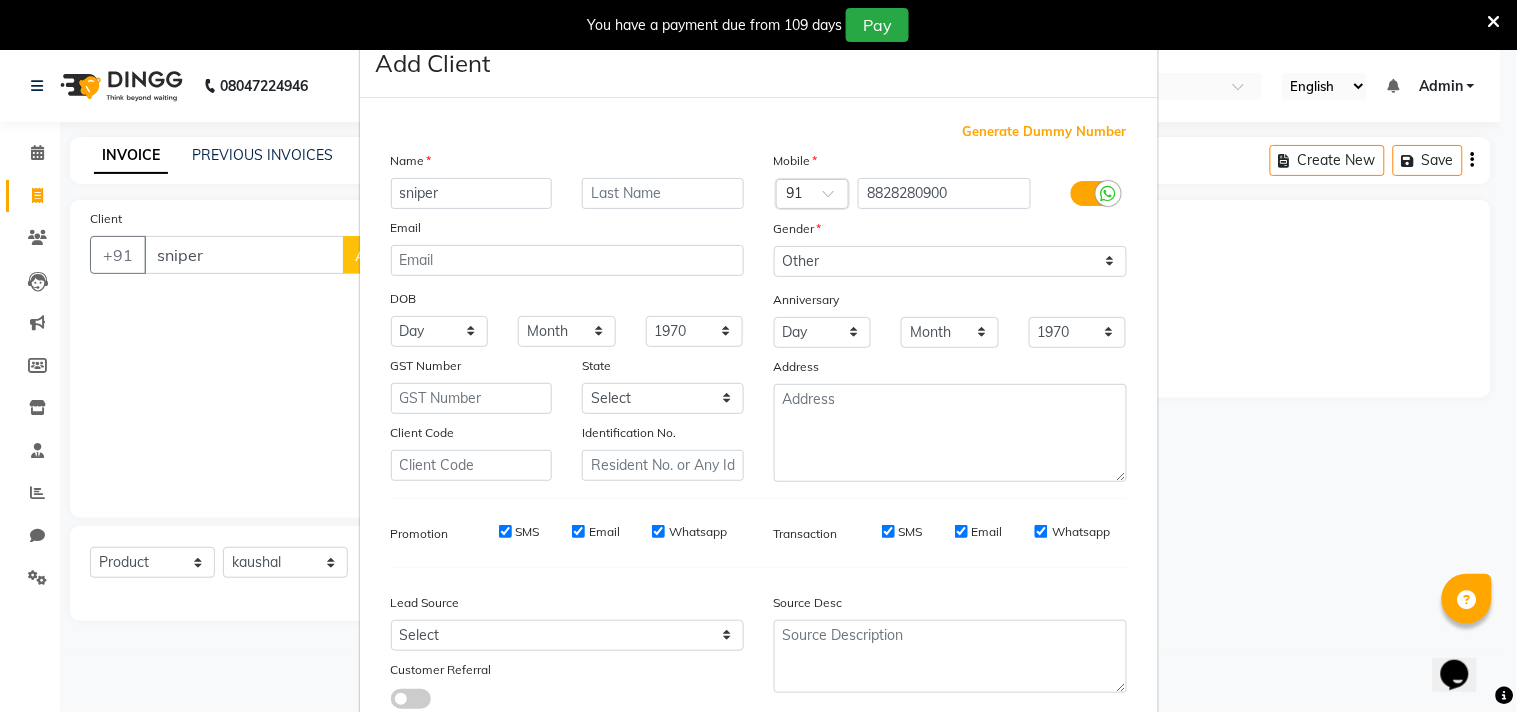 click on "Add Client Generate Dummy Number Name sniper Email DOB Day 01 02 03 04 05 06 07 08 09 10 11 12 13 14 15 16 17 18 19 20 21 22 23 24 25 26 27 28 29 30 31 Month January February March April May June July August September October November [DATE] 1941 1942 1943 1944 1945 1946 1947 1948 1949 1950 1951 1952 1953 1954 1955 1956 1957 1958 1959 1960 1961 1962 1963 1964 1965 1966 1967 1968 1969 1970 1971 1972 1973 1974 1975 1976 1977 1978 1979 1980 1981 1982 1983 1984 1985 1986 1987 1988 1989 1990 1991 1992 1993 1994 1995 1996 1997 1998 1999 2000 2001 2002 2003 2004 2005 2006 2007 2008 2009 2010 2011 2012 2013 2014 2015 2016 2017 2018 2019 2020 2021 2022 2023 2024 GST Number State Select [GEOGRAPHIC_DATA] [GEOGRAPHIC_DATA] [GEOGRAPHIC_DATA] [GEOGRAPHIC_DATA] [GEOGRAPHIC_DATA] [GEOGRAPHIC_DATA] [GEOGRAPHIC_DATA] [GEOGRAPHIC_DATA] and [GEOGRAPHIC_DATA] [GEOGRAPHIC_DATA] [GEOGRAPHIC_DATA] [GEOGRAPHIC_DATA] [GEOGRAPHIC_DATA] [GEOGRAPHIC_DATA] [GEOGRAPHIC_DATA] [GEOGRAPHIC_DATA] [GEOGRAPHIC_DATA] [GEOGRAPHIC_DATA] [GEOGRAPHIC_DATA] [GEOGRAPHIC_DATA] [GEOGRAPHIC_DATA] [GEOGRAPHIC_DATA] [GEOGRAPHIC_DATA] [GEOGRAPHIC_DATA] [GEOGRAPHIC_DATA] [GEOGRAPHIC_DATA] [GEOGRAPHIC_DATA] [GEOGRAPHIC_DATA] [GEOGRAPHIC_DATA] [GEOGRAPHIC_DATA]" at bounding box center (758, 356) 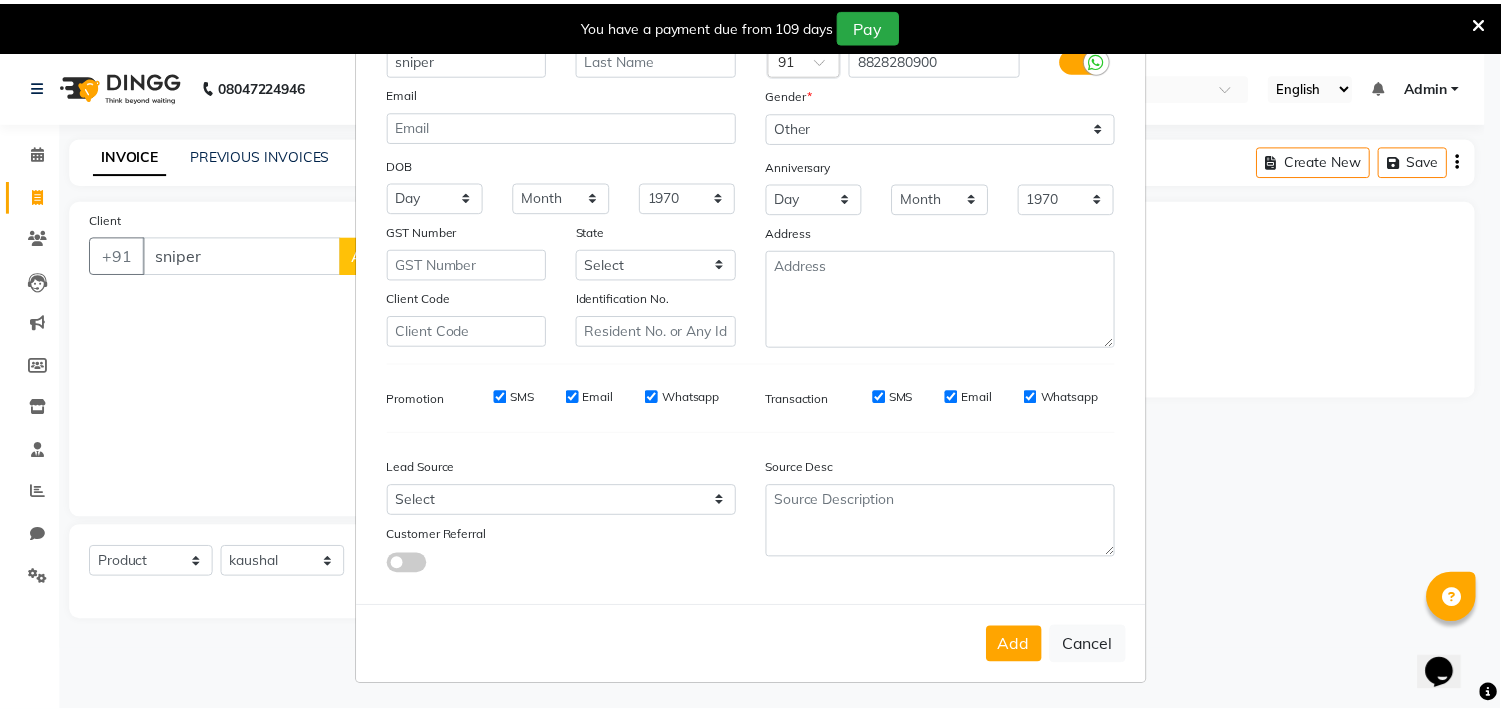 scroll, scrollTop: 138, scrollLeft: 0, axis: vertical 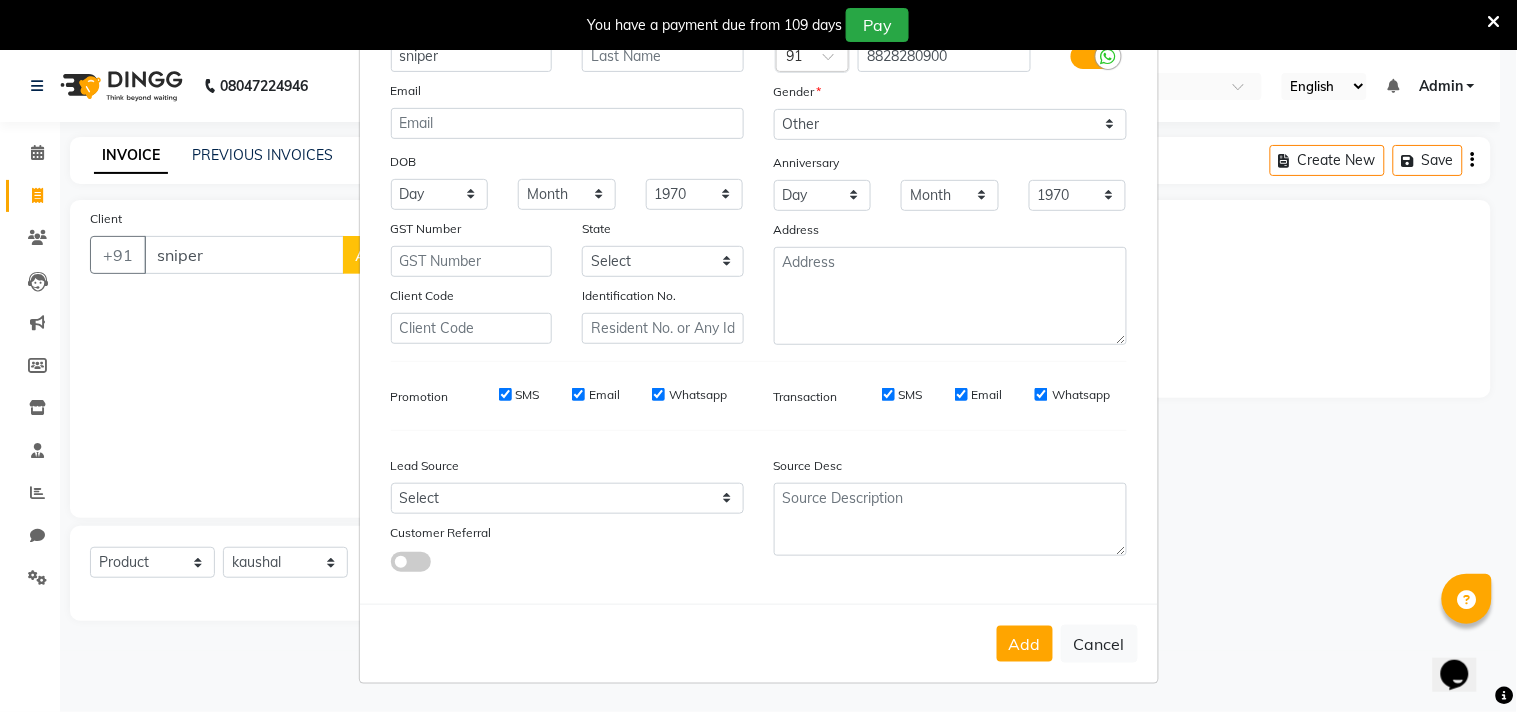 click on "Add   Cancel" at bounding box center [759, 643] 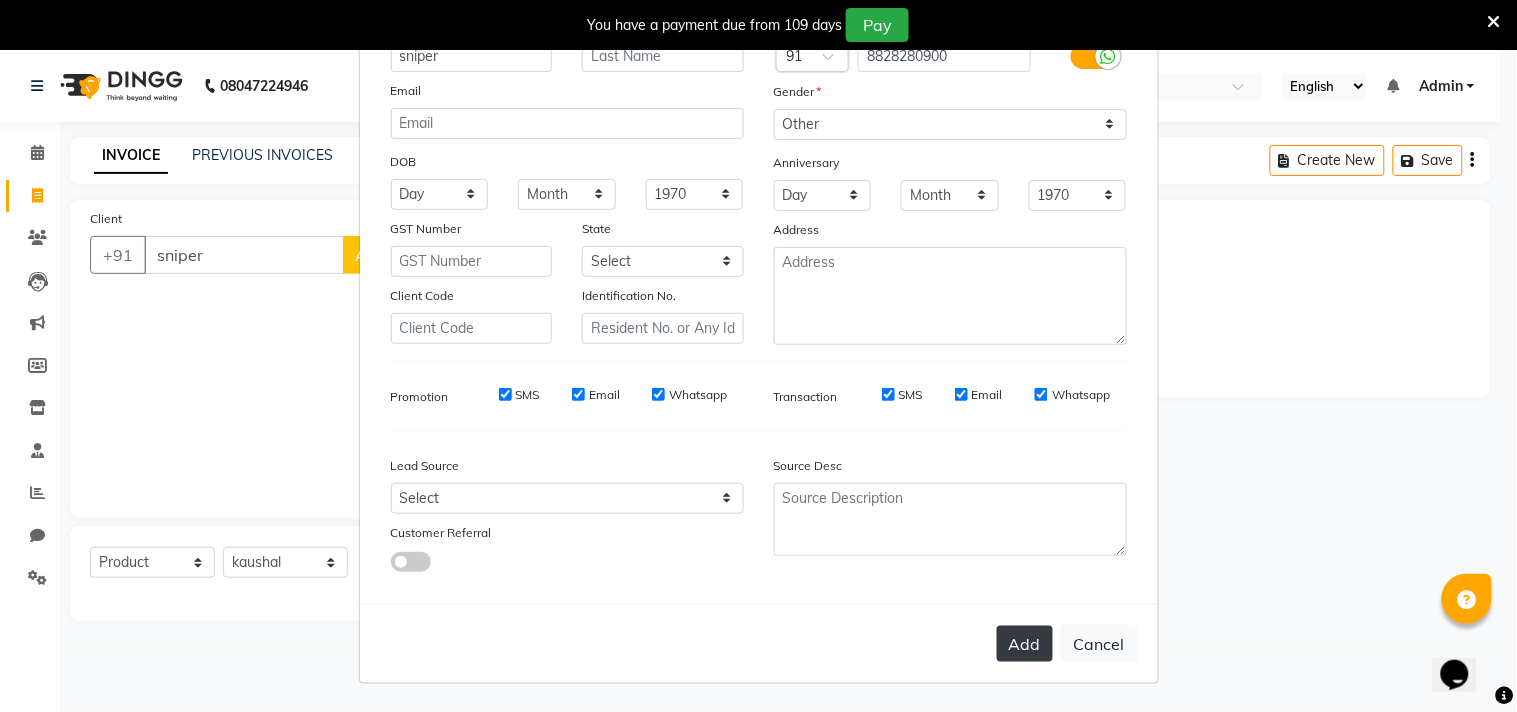 click on "Add" at bounding box center (1025, 644) 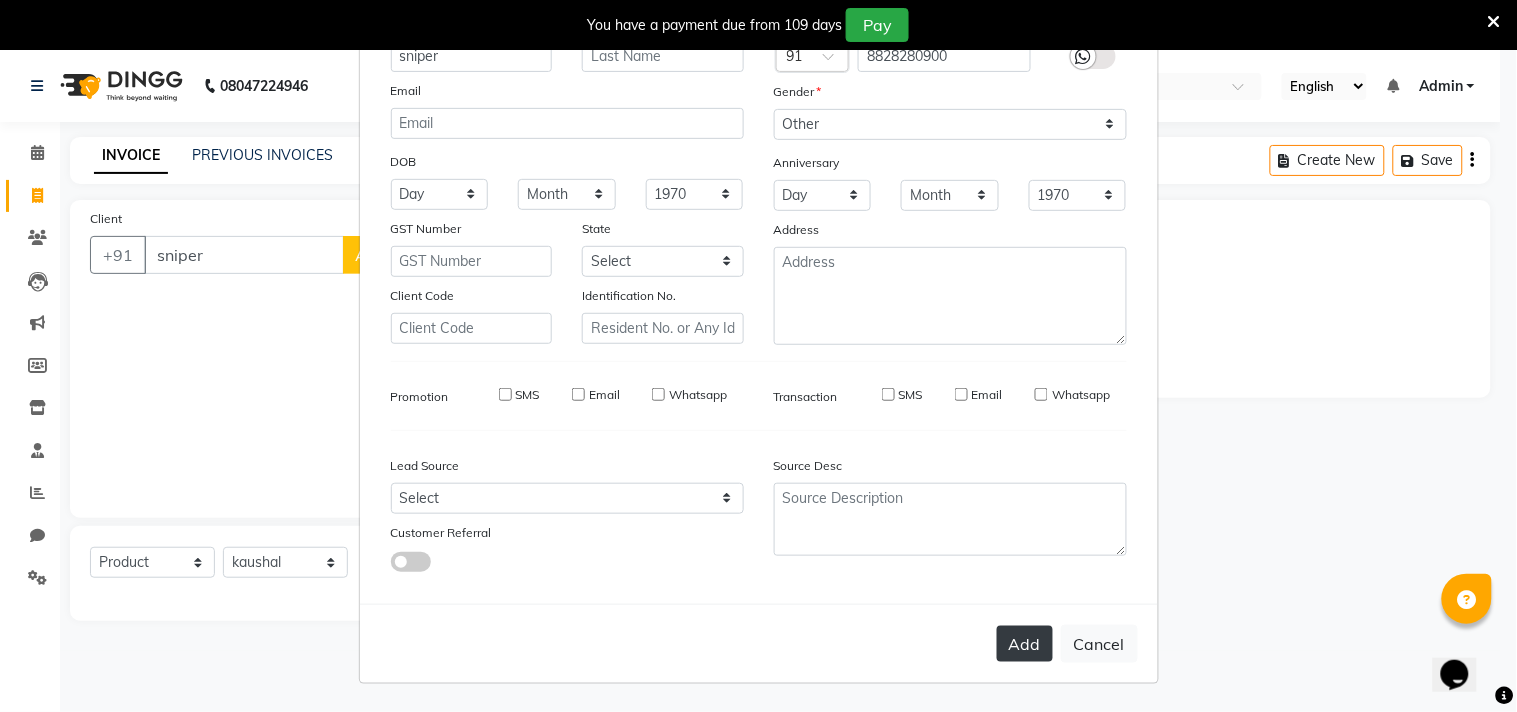 type on "8828280900" 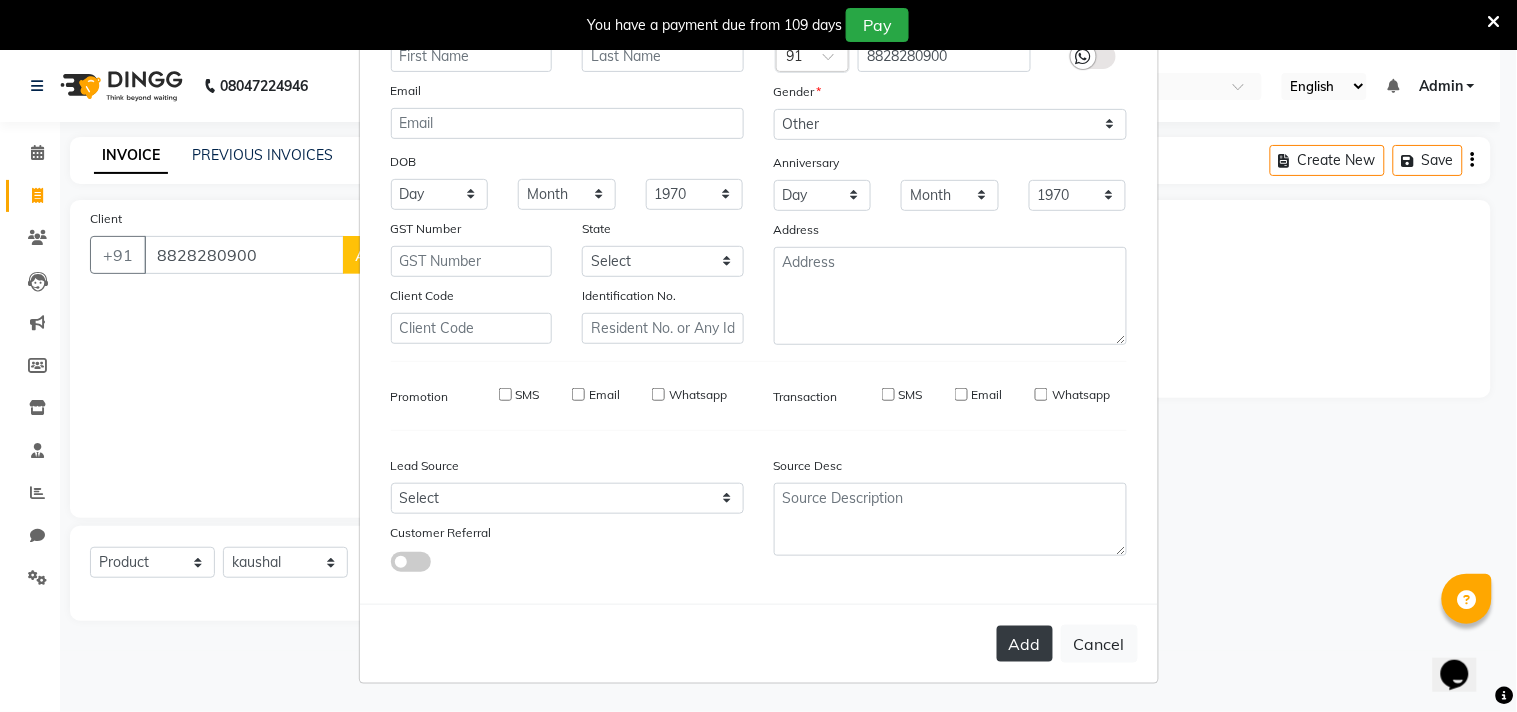 select 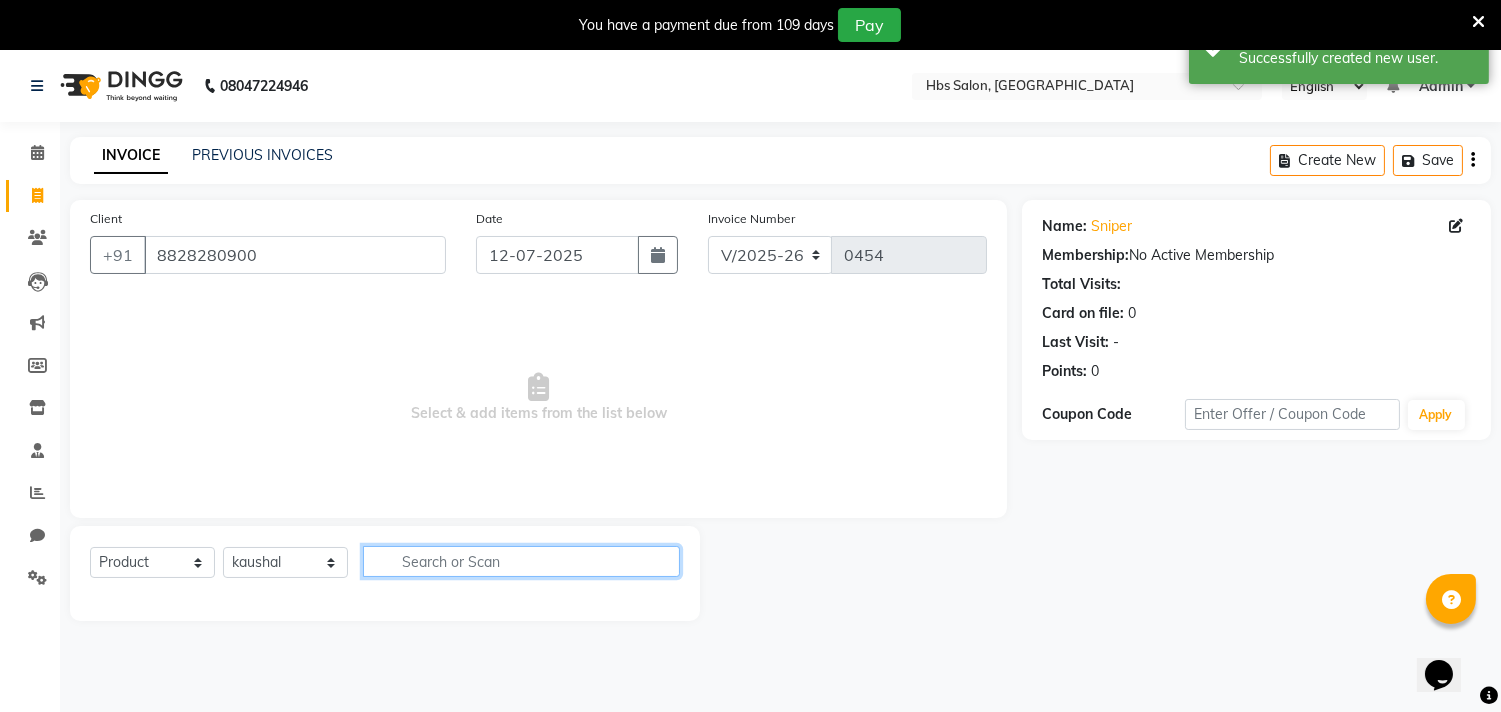 click 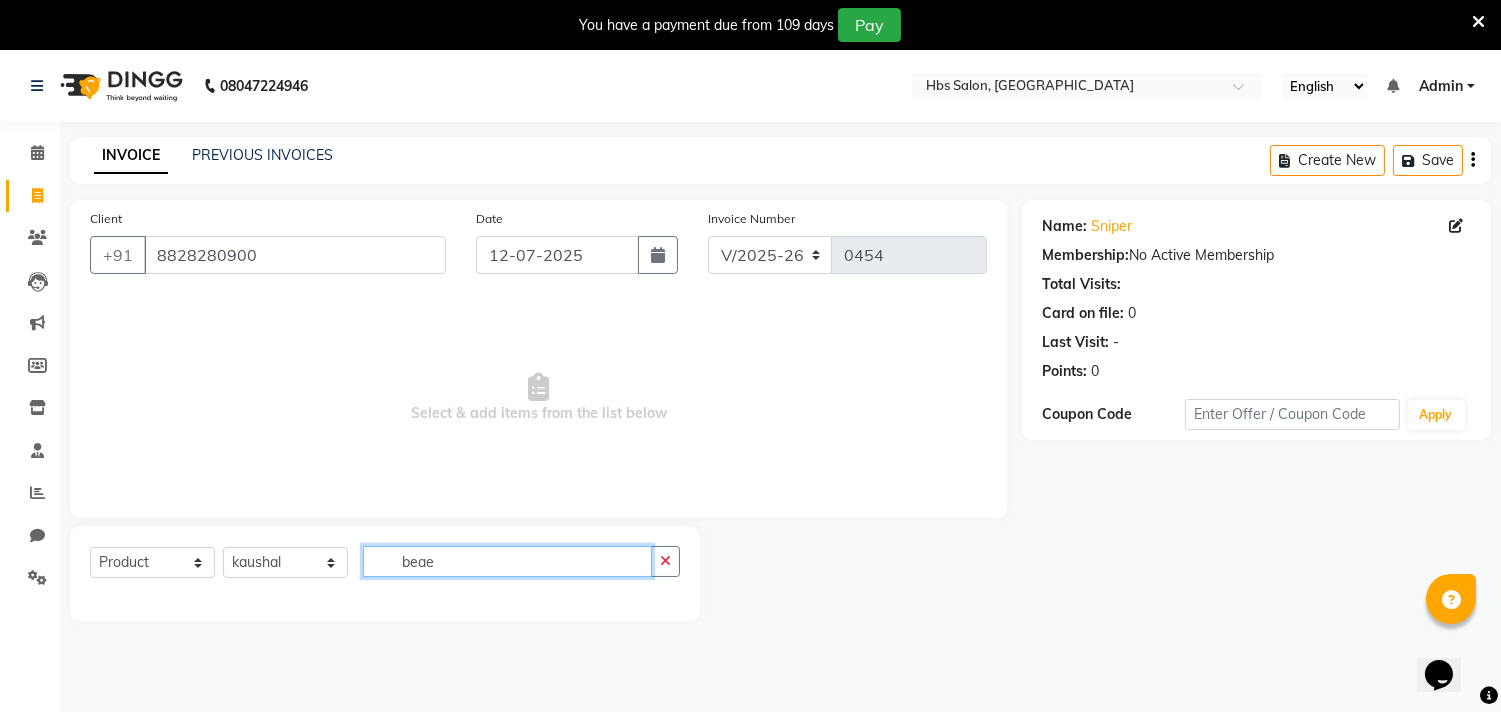 click on "beae" 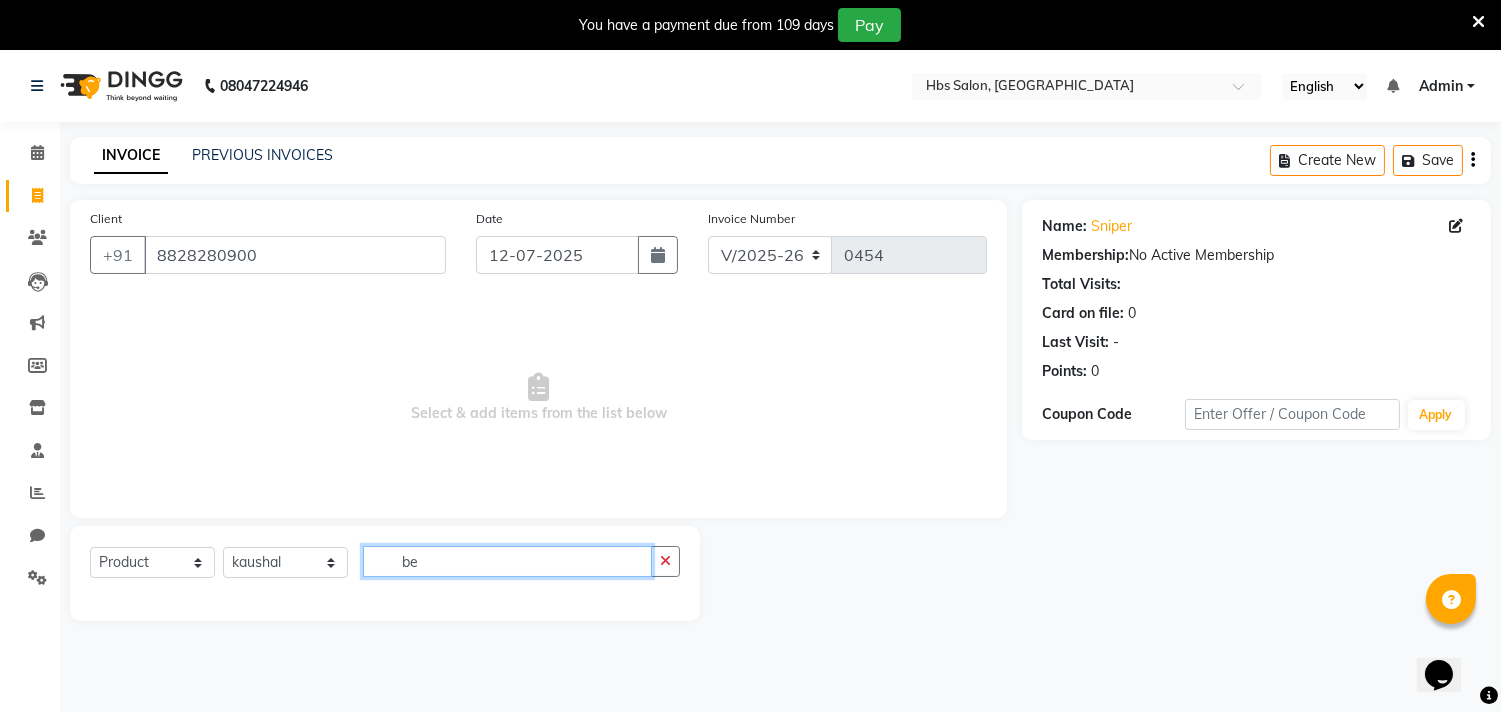 type on "b" 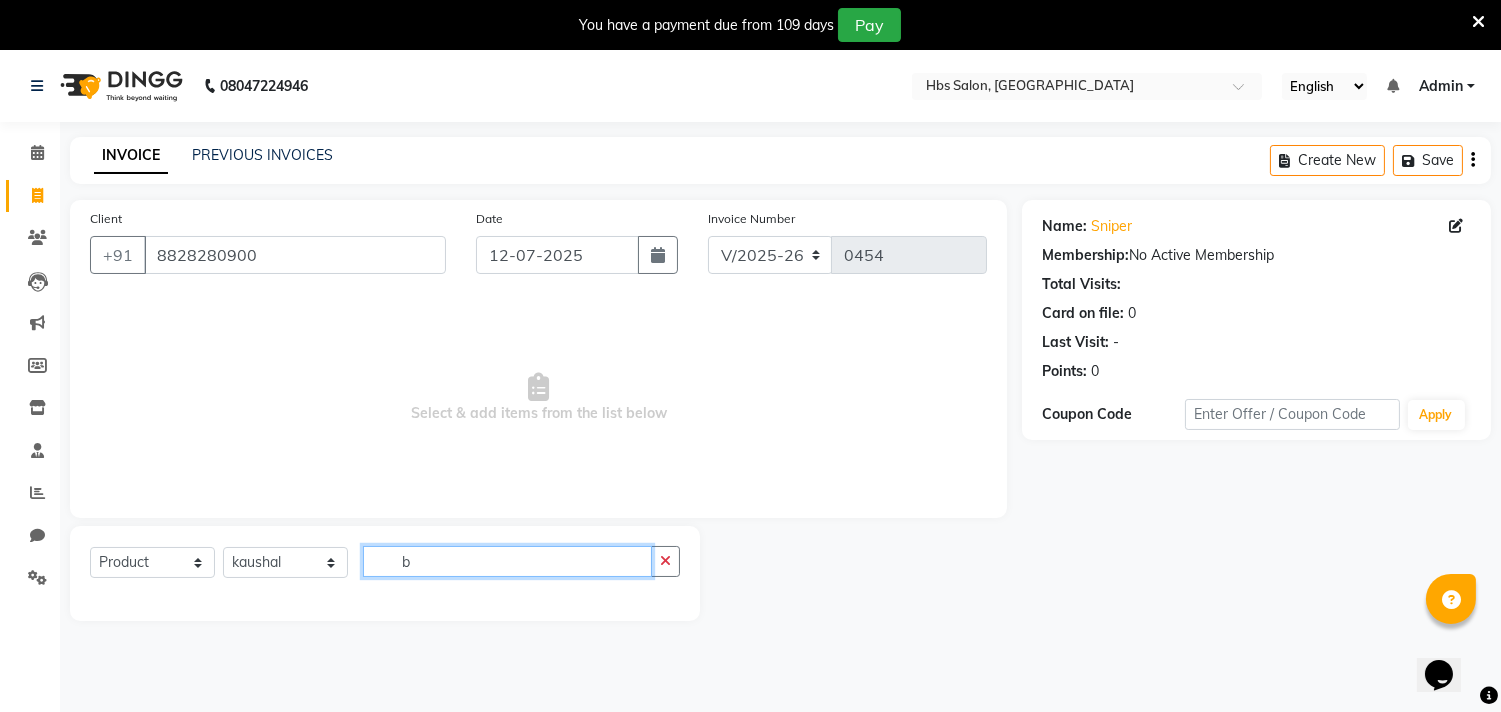 type 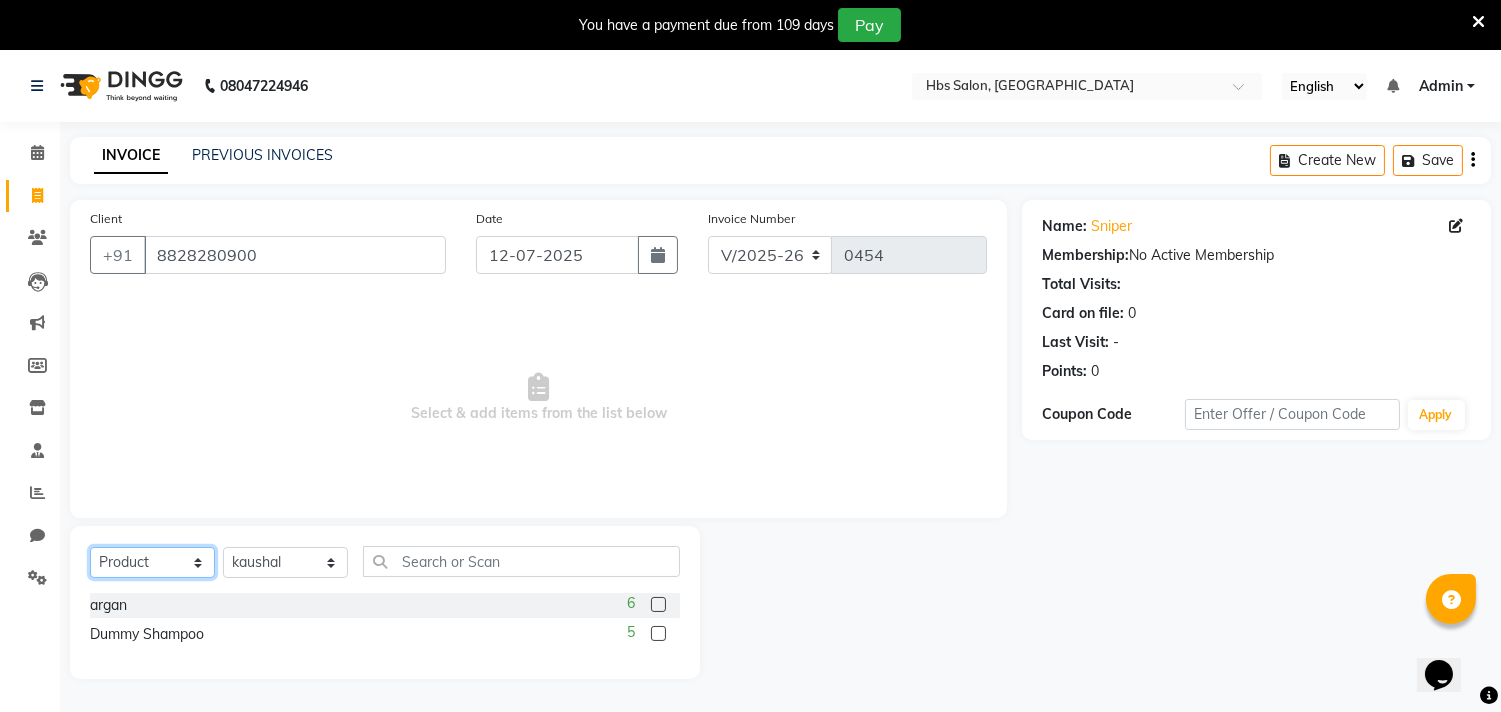 click on "Select  Service  Product  Membership  Package Voucher Prepaid Gift Card" 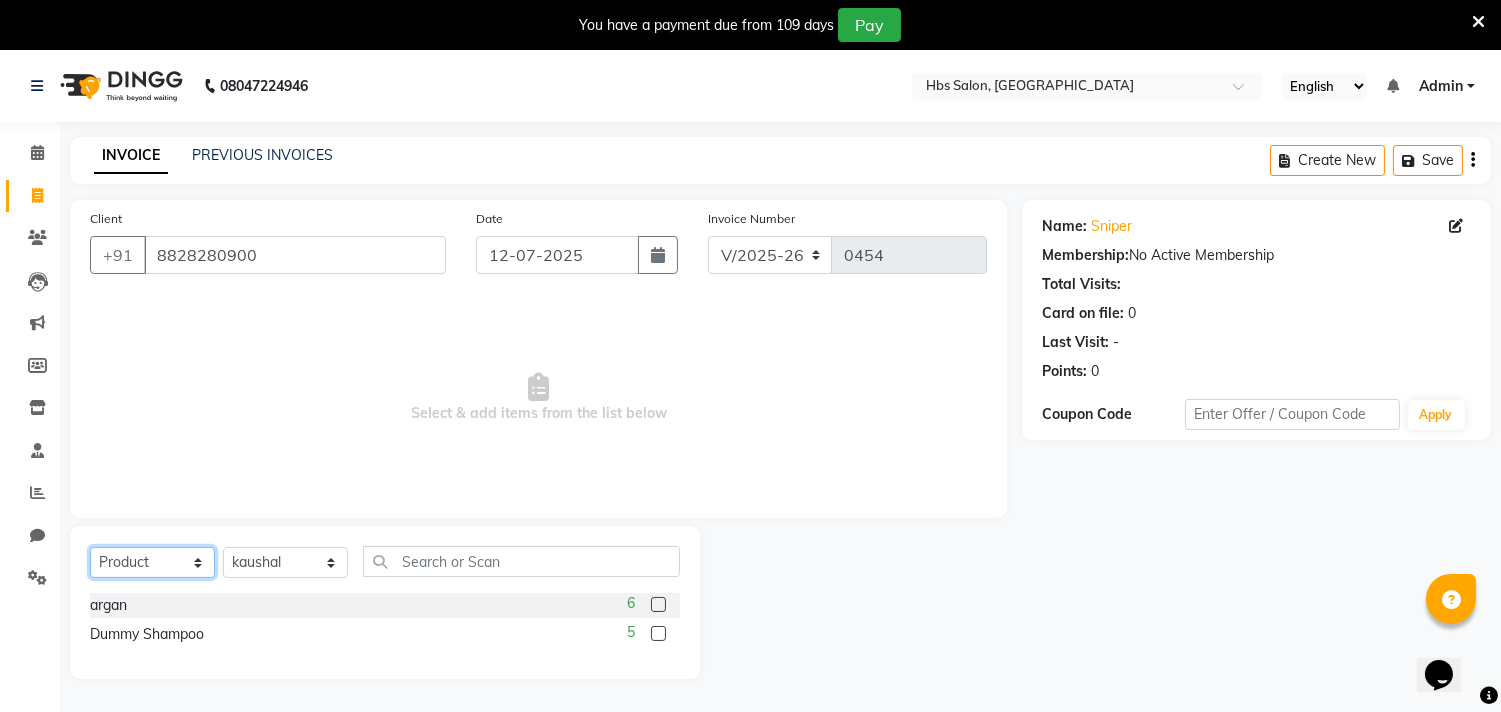 select on "service" 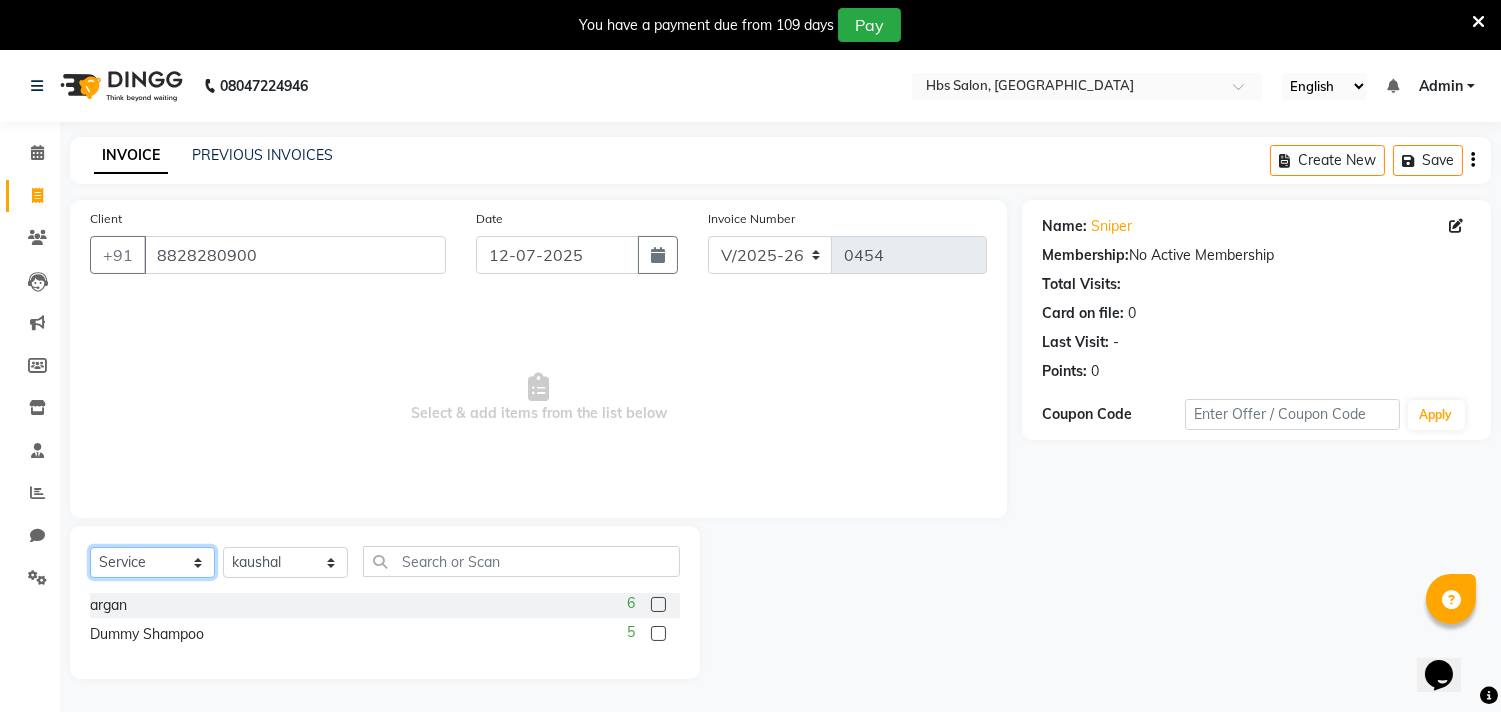 click on "Select  Service  Product  Membership  Package Voucher Prepaid Gift Card" 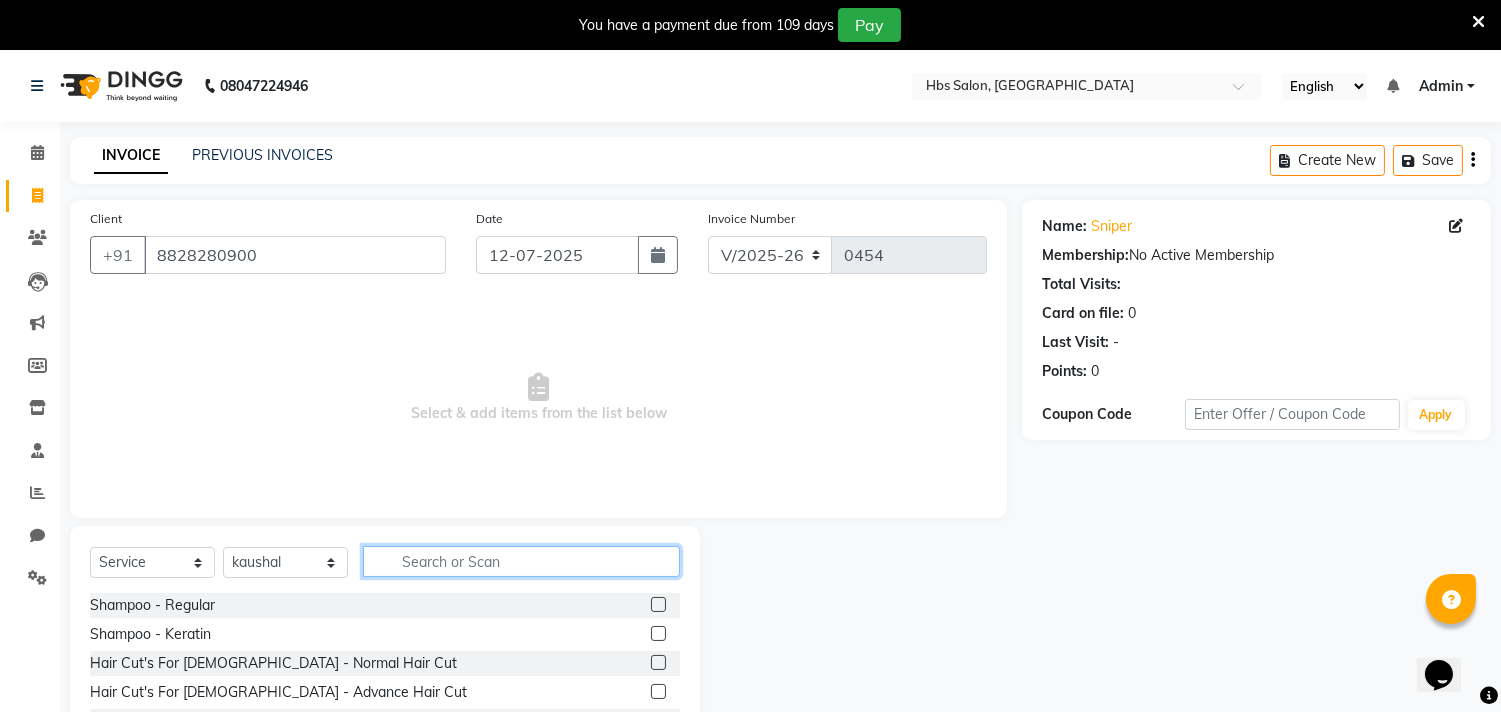 click 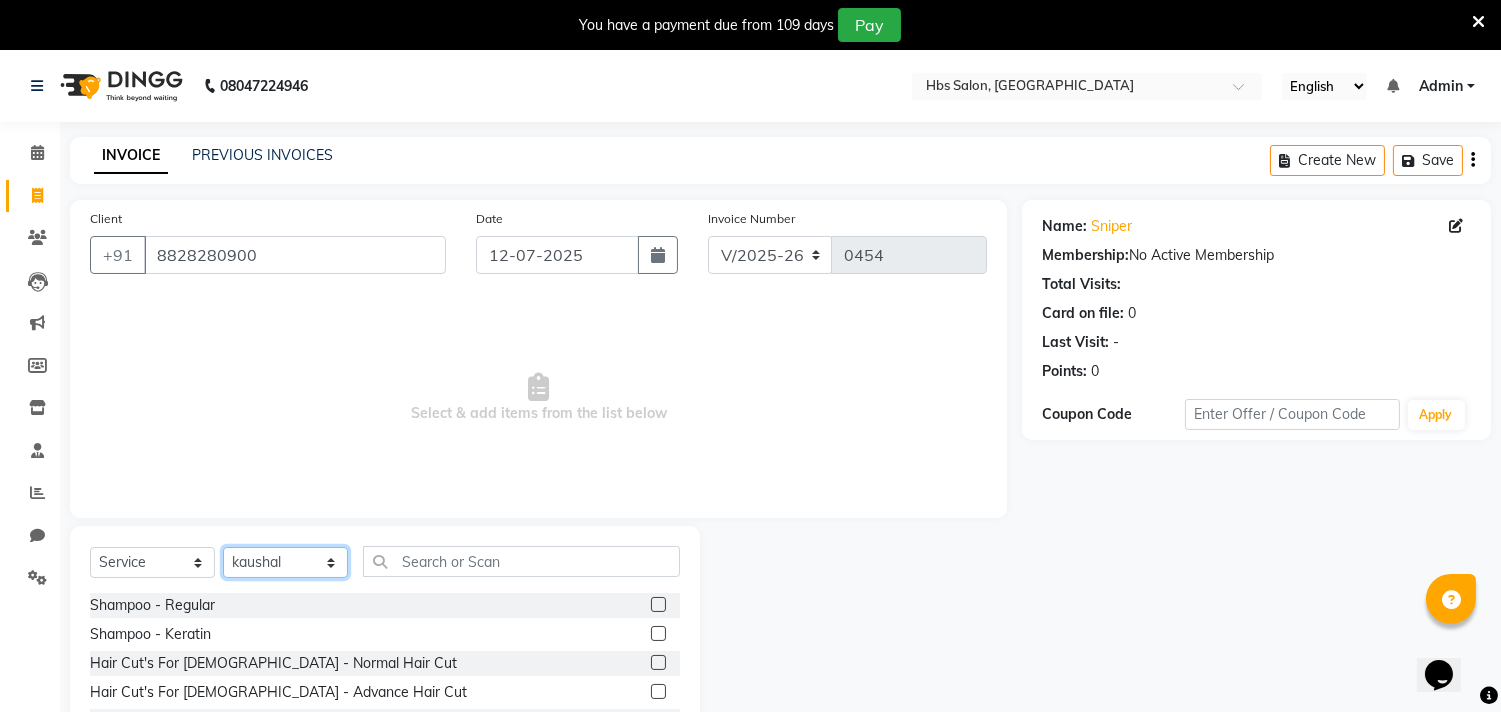 click on "Select Stylist [PERSON_NAME] Dikishita [PERSON_NAME] FAIZE [PERSON_NAME] Sakiba [PERSON_NAME]  [PERSON_NAME] [PERSON_NAME]" 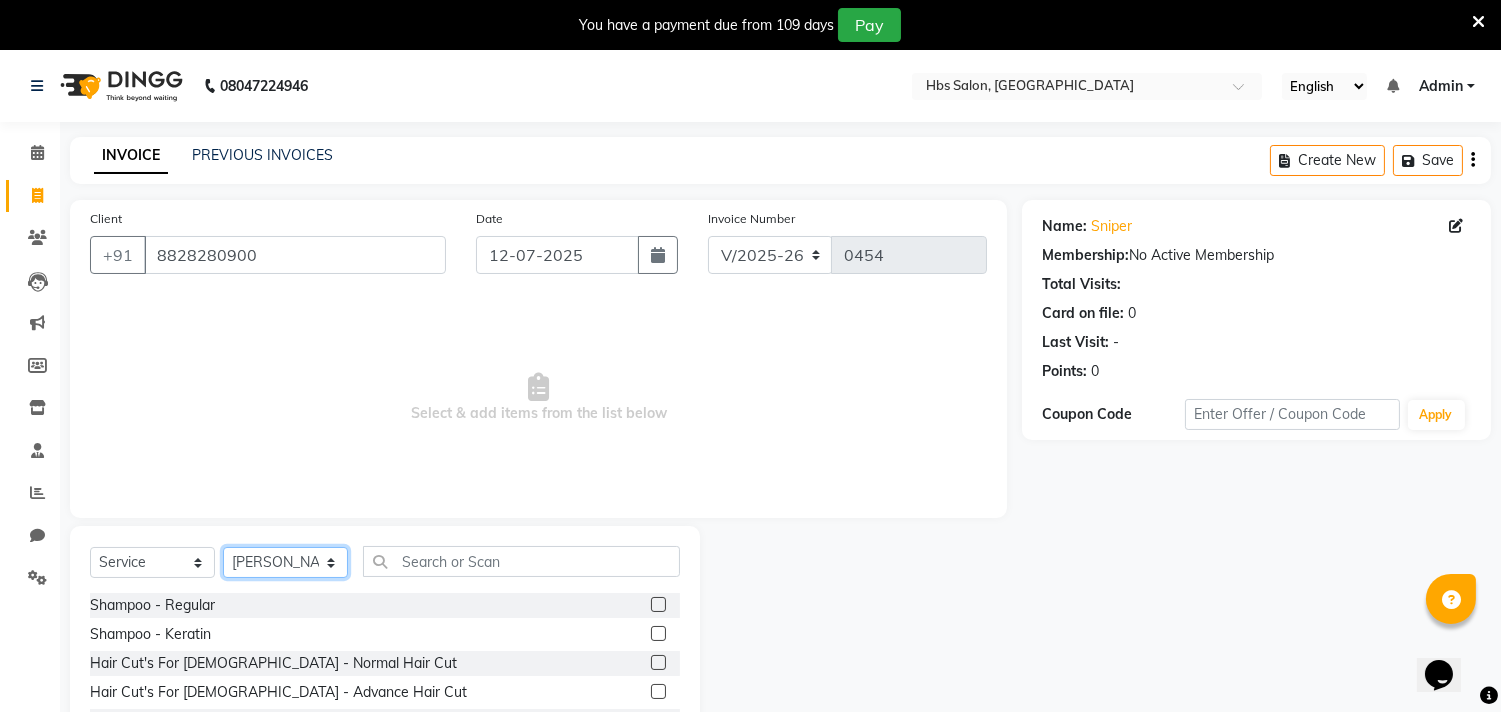 click on "Select Stylist [PERSON_NAME] Dikishita [PERSON_NAME] FAIZE [PERSON_NAME] Sakiba [PERSON_NAME]  [PERSON_NAME] [PERSON_NAME]" 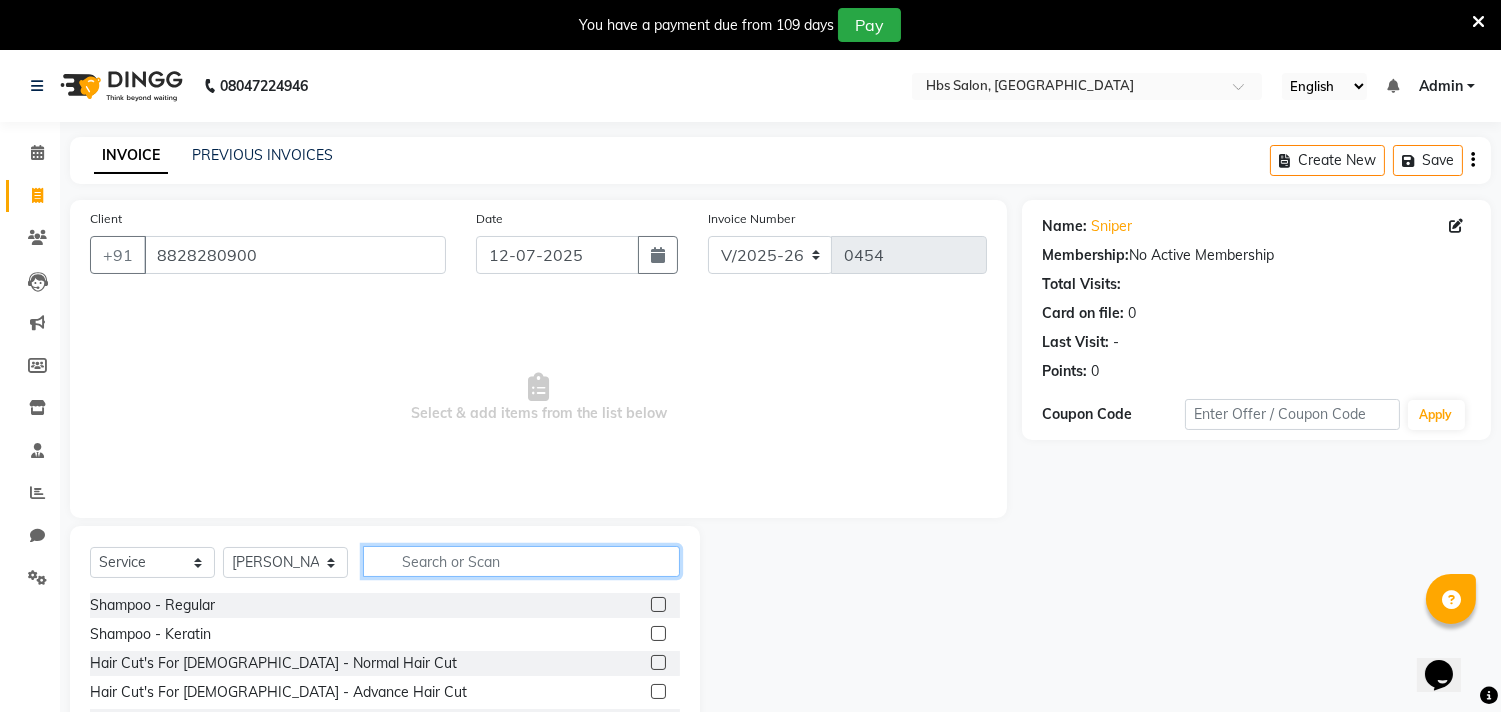 click 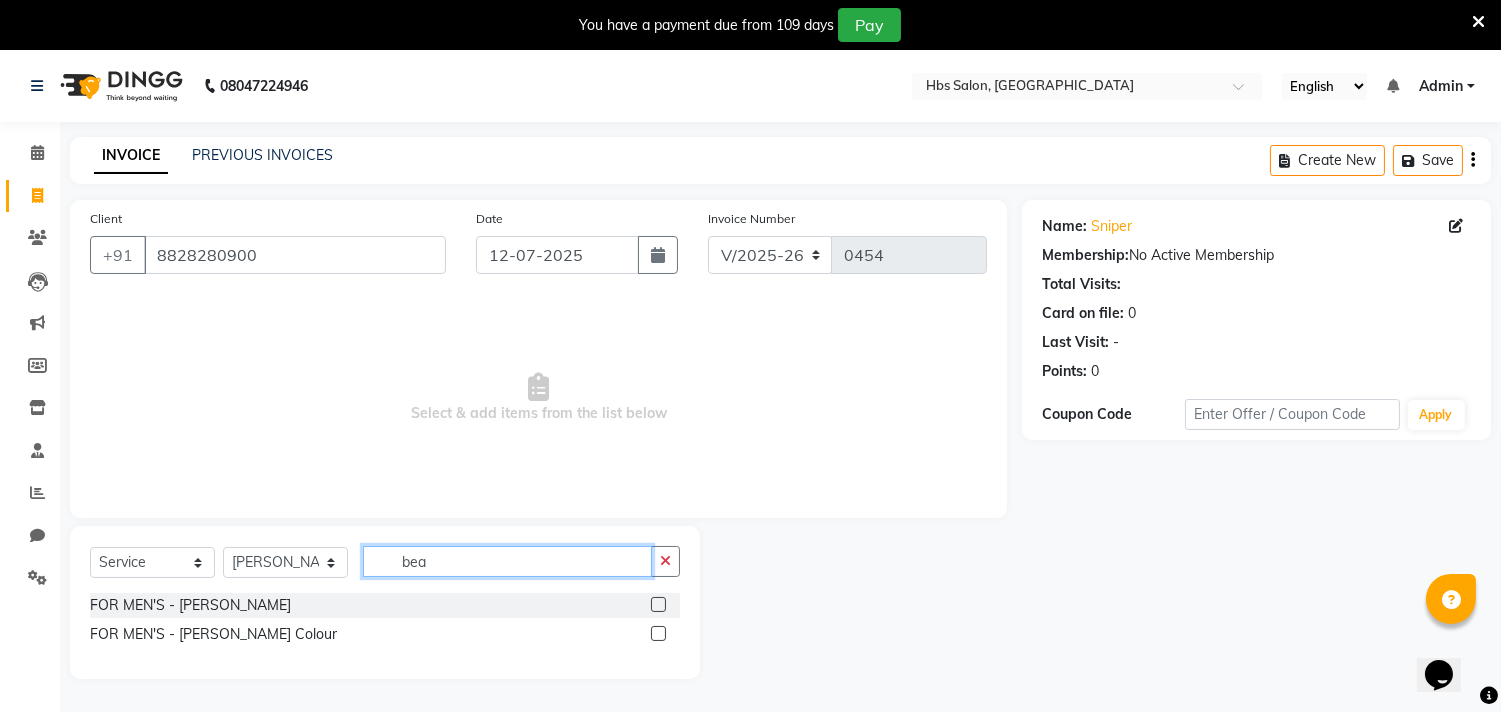type on "bea" 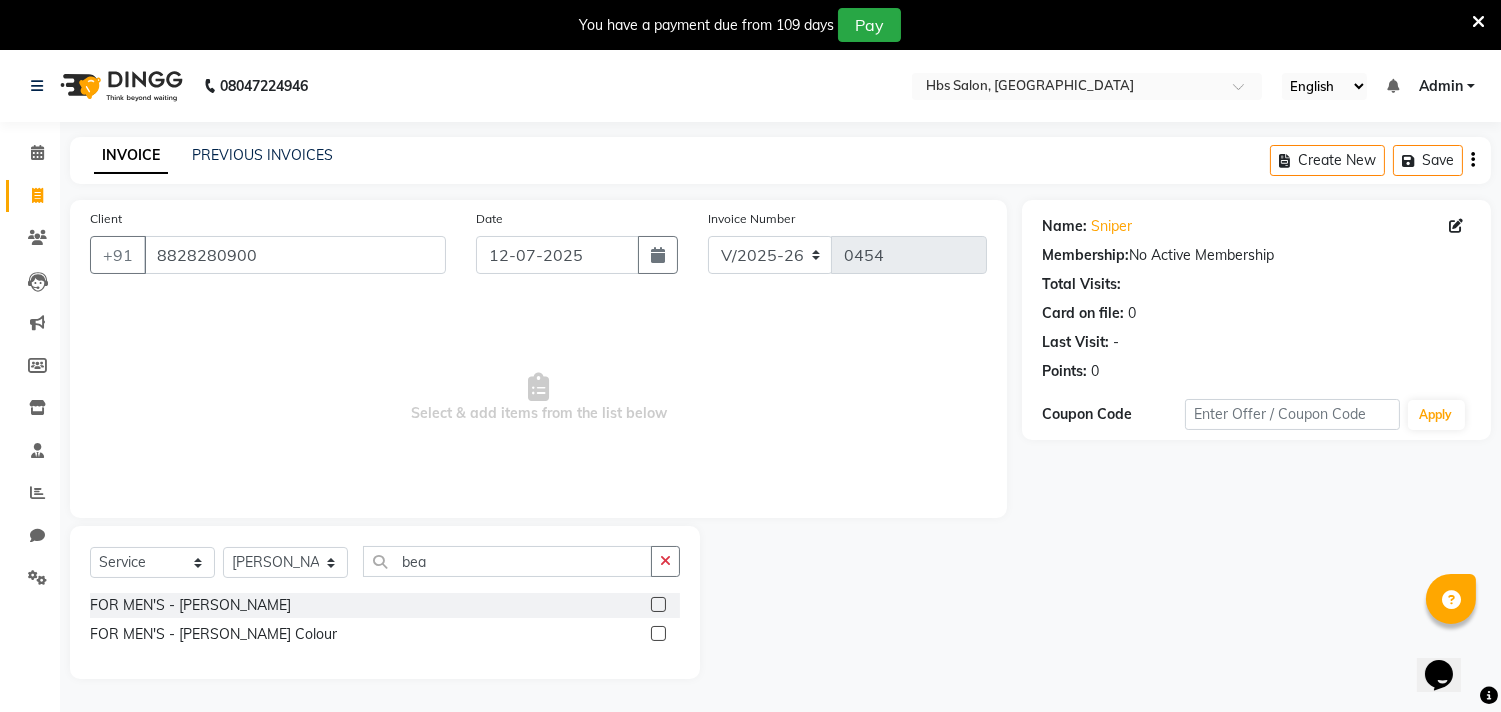 click 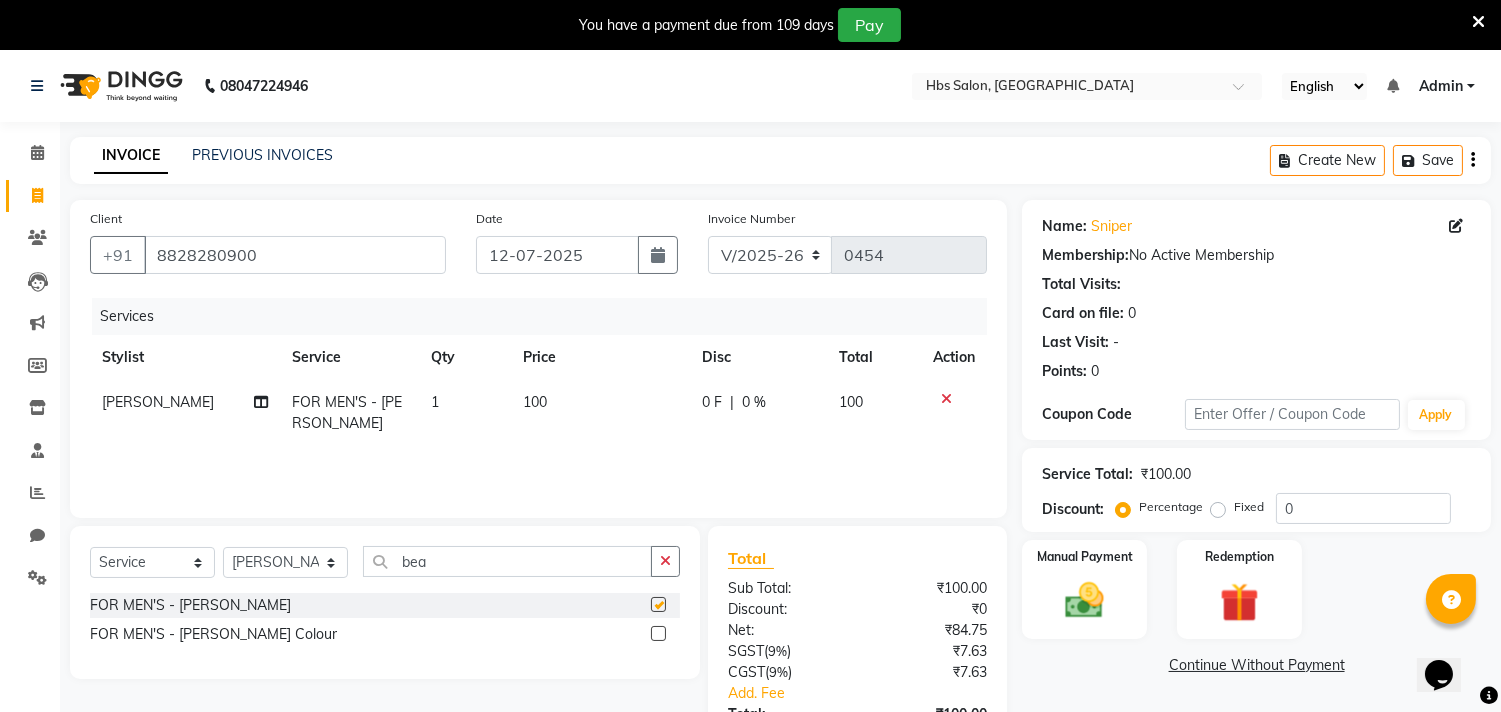 checkbox on "false" 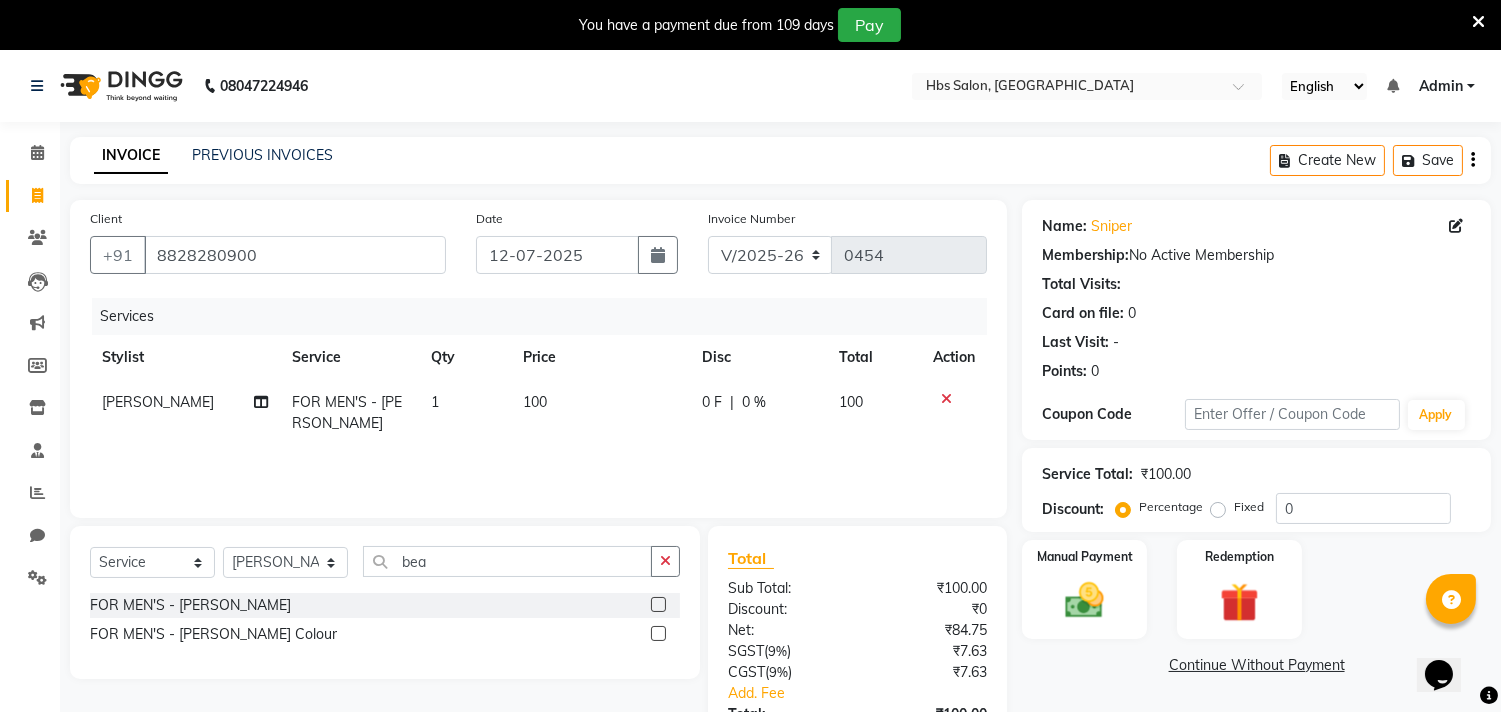 click 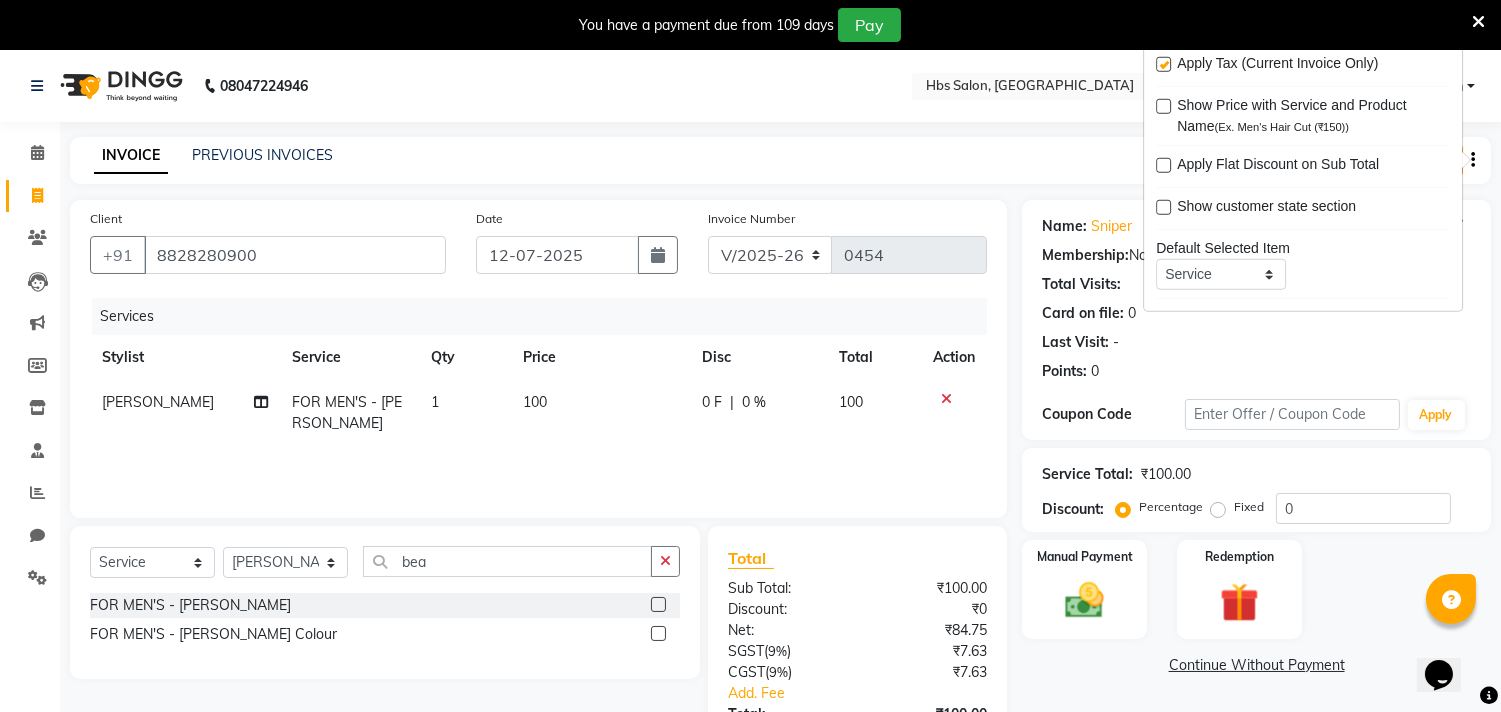 click at bounding box center [1163, 64] 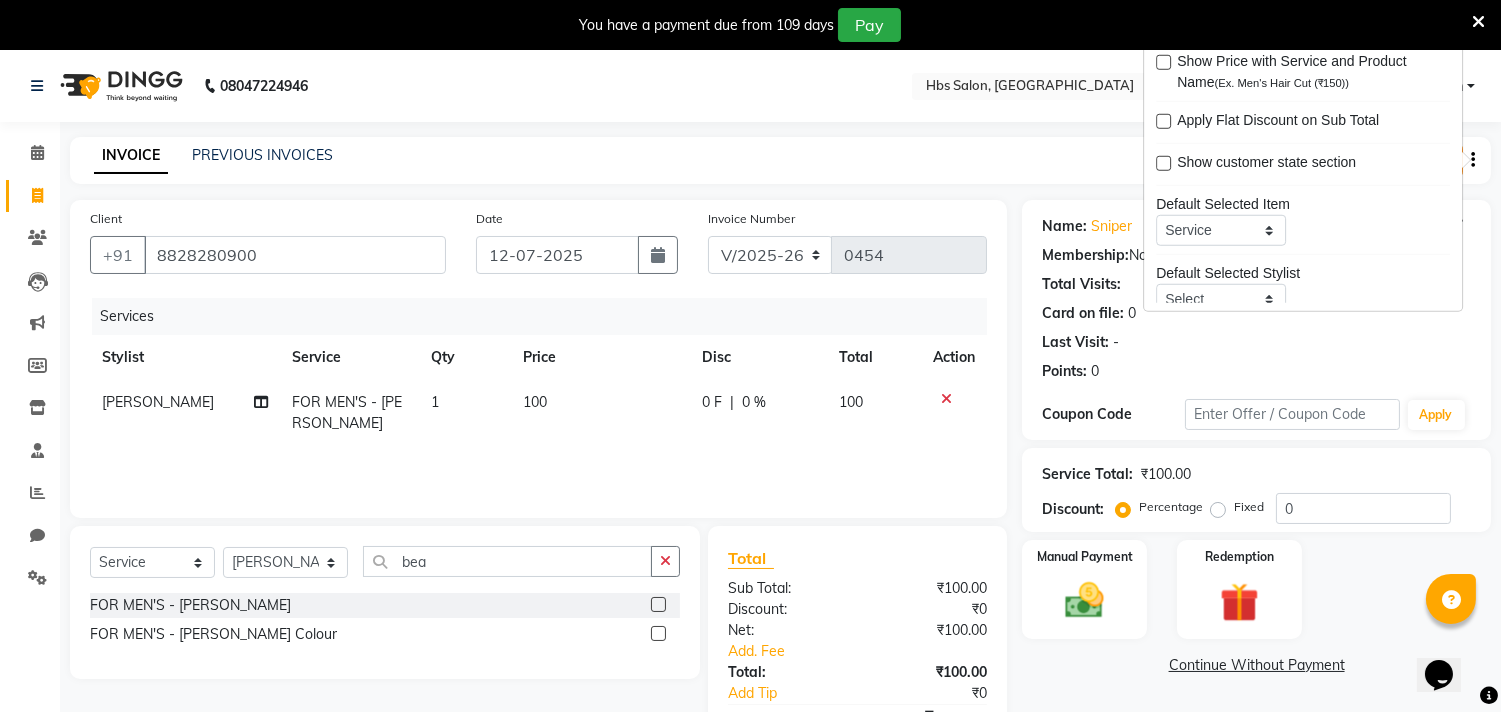 scroll, scrollTop: 88, scrollLeft: 0, axis: vertical 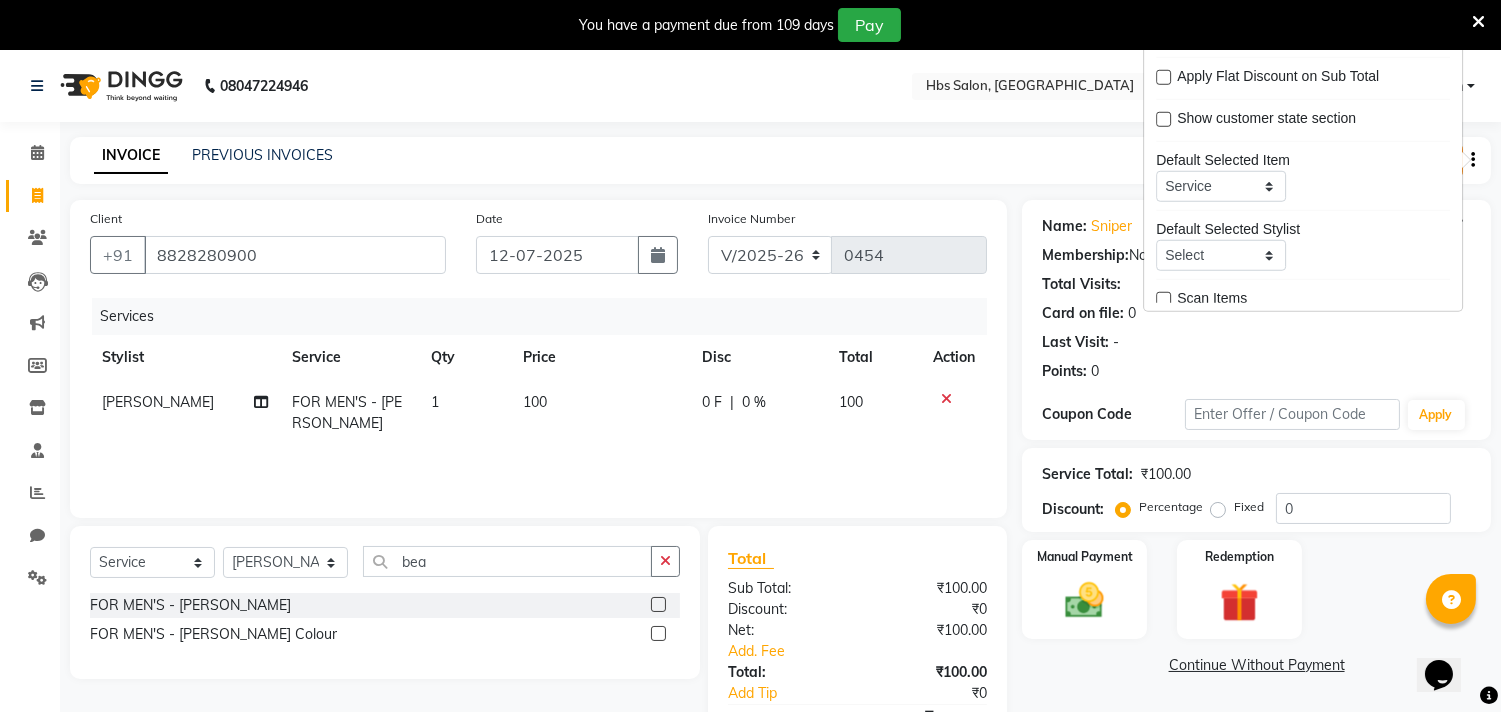 click on "Name: Sniper  Membership:  No Active Membership  Total Visits:   Card on file:  0 Last Visit:   - Points:   0  Coupon Code Apply Service Total:  ₹100.00  Discount:  Percentage   Fixed  0 Manual Payment Redemption  Continue Without Payment" 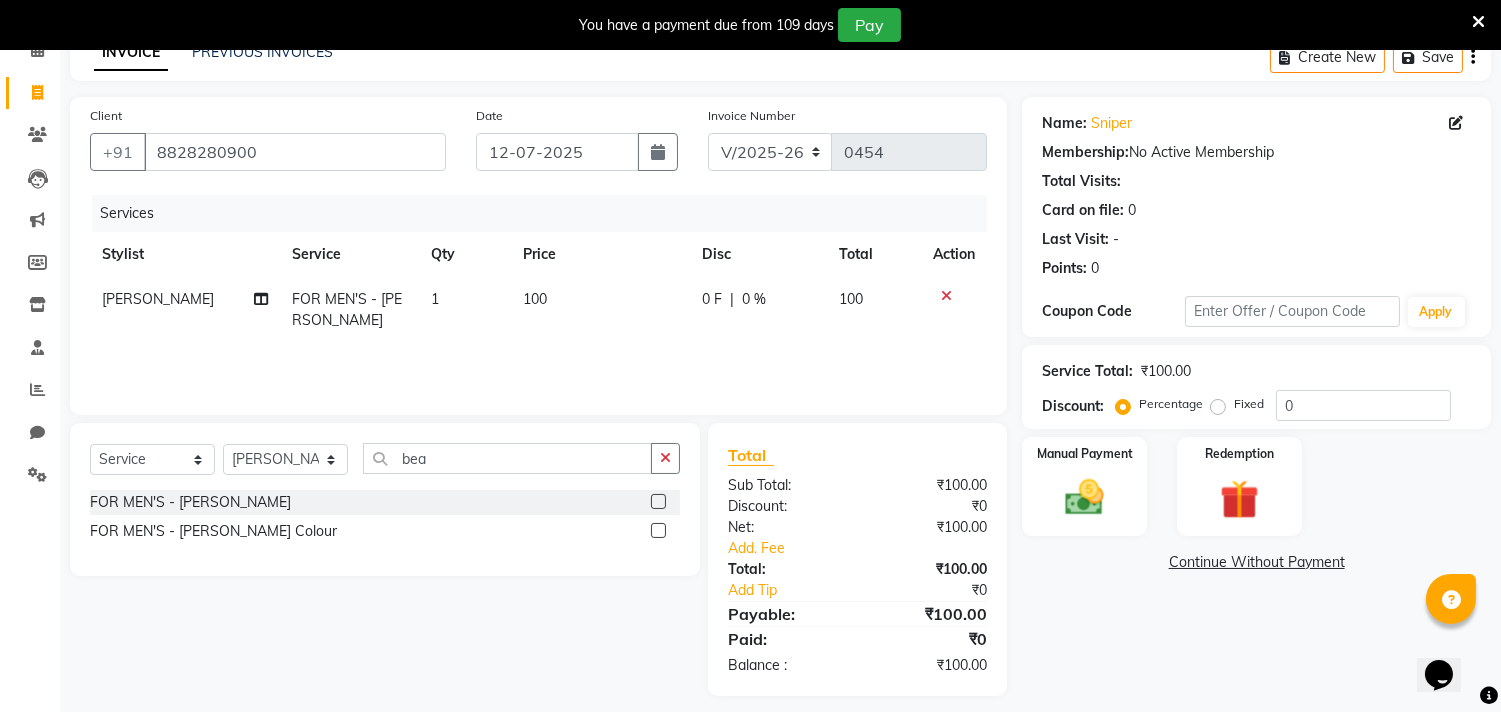 scroll, scrollTop: 116, scrollLeft: 0, axis: vertical 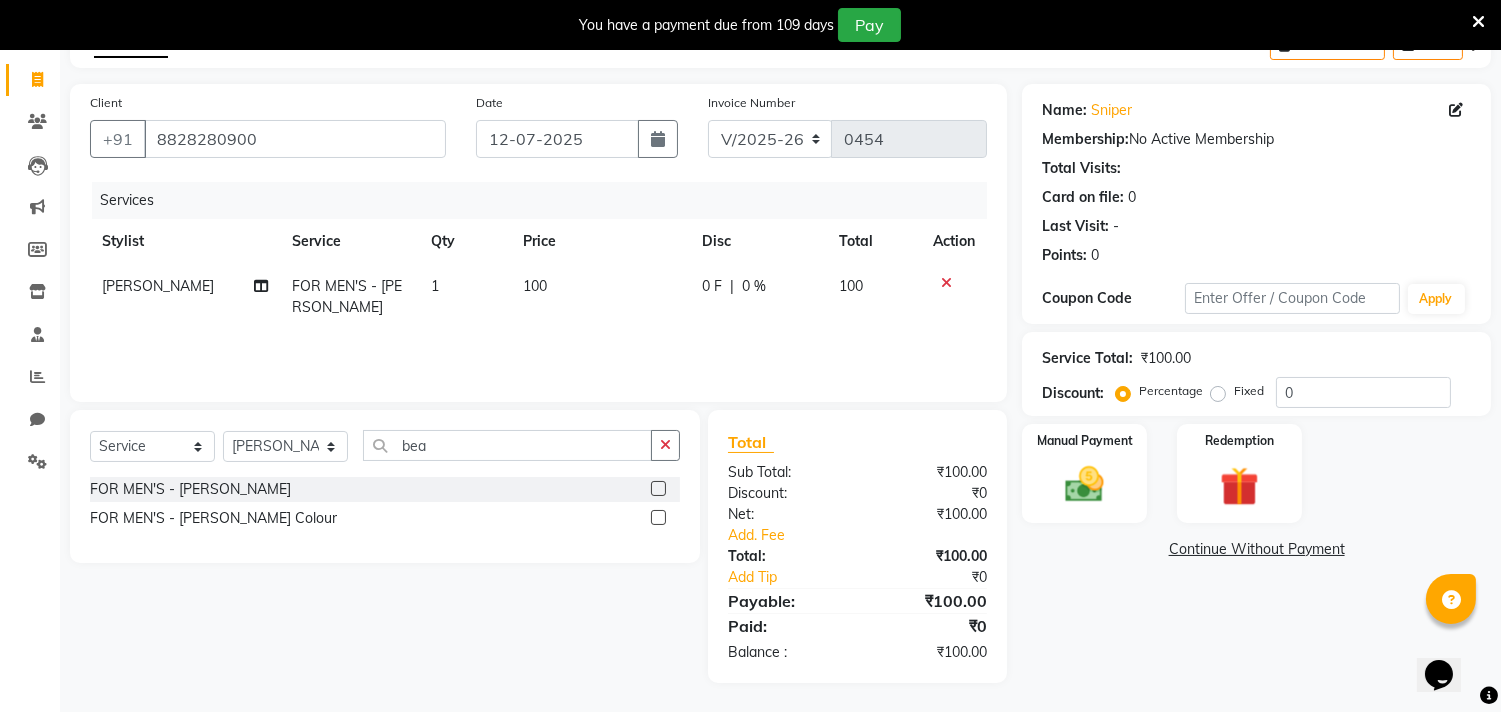 click on "Name: Sniper  Membership:  No Active Membership  Total Visits:   Card on file:  0 Last Visit:   - Points:   0  Coupon Code Apply Service Total:  ₹100.00  Discount:  Percentage   Fixed  0 Manual Payment Redemption  Continue Without Payment" 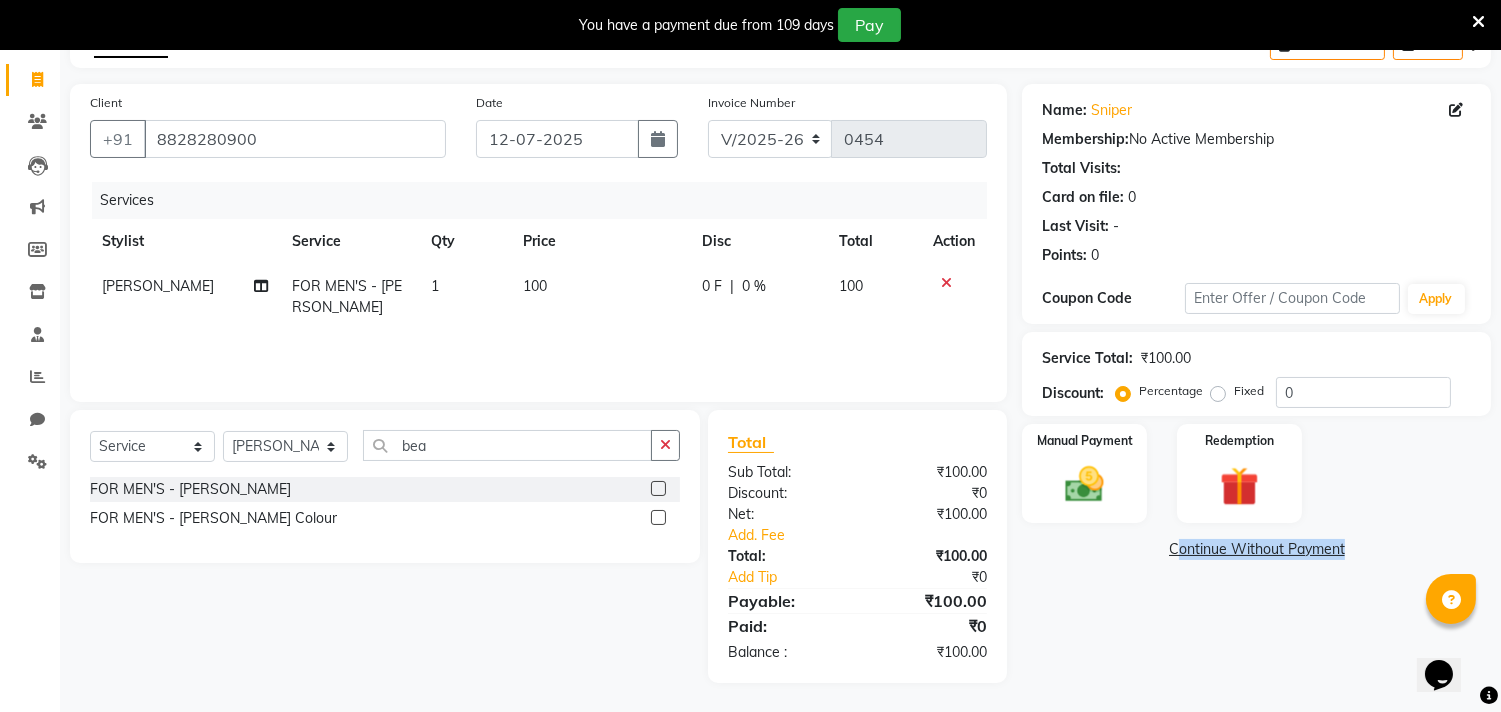 click on "Name: Sniper  Membership:  No Active Membership  Total Visits:   Card on file:  0 Last Visit:   - Points:   0  Coupon Code Apply Service Total:  ₹100.00  Discount:  Percentage   Fixed  0 Manual Payment Redemption  Continue Without Payment" 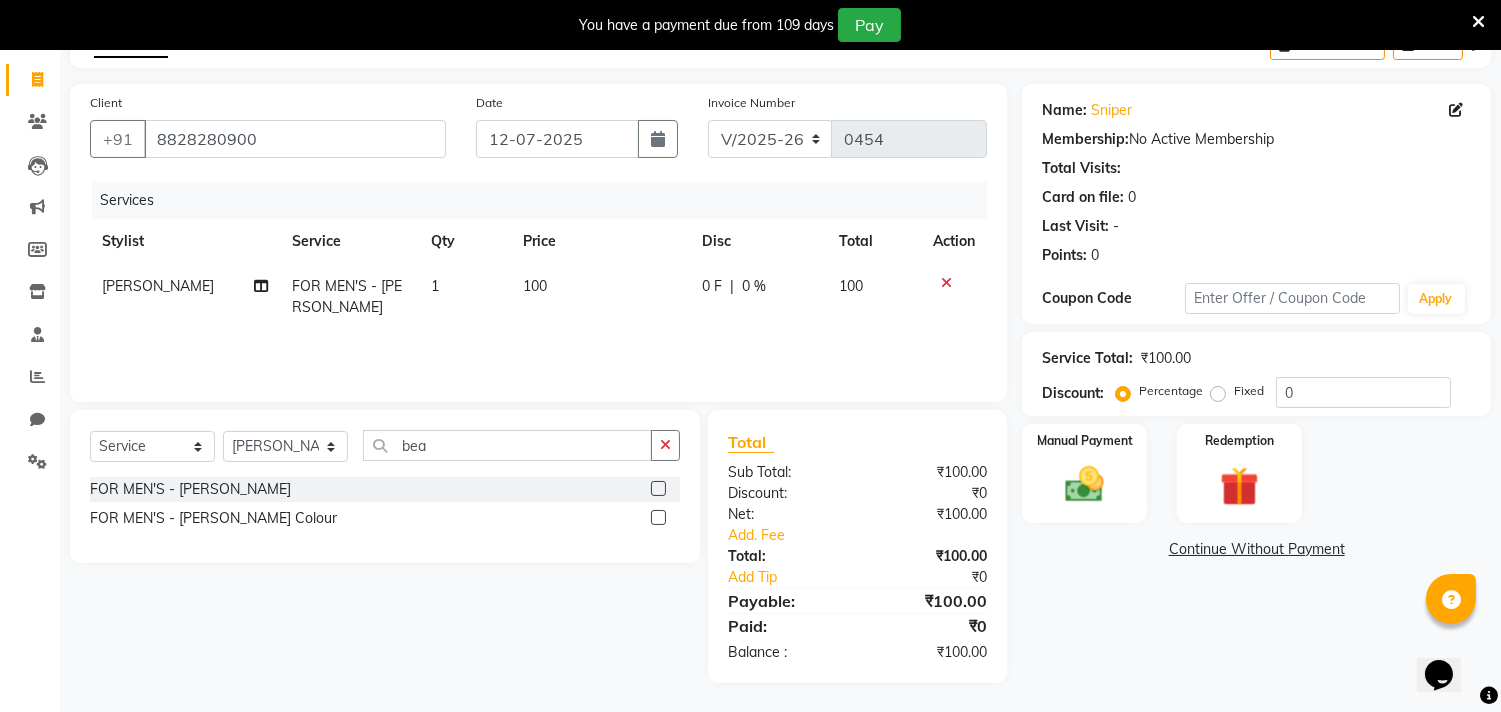 click on "Name: Sniper  Membership:  No Active Membership  Total Visits:   Card on file:  0 Last Visit:   - Points:   0  Coupon Code Apply Service Total:  ₹100.00  Discount:  Percentage   Fixed  0 Manual Payment Redemption  Continue Without Payment" 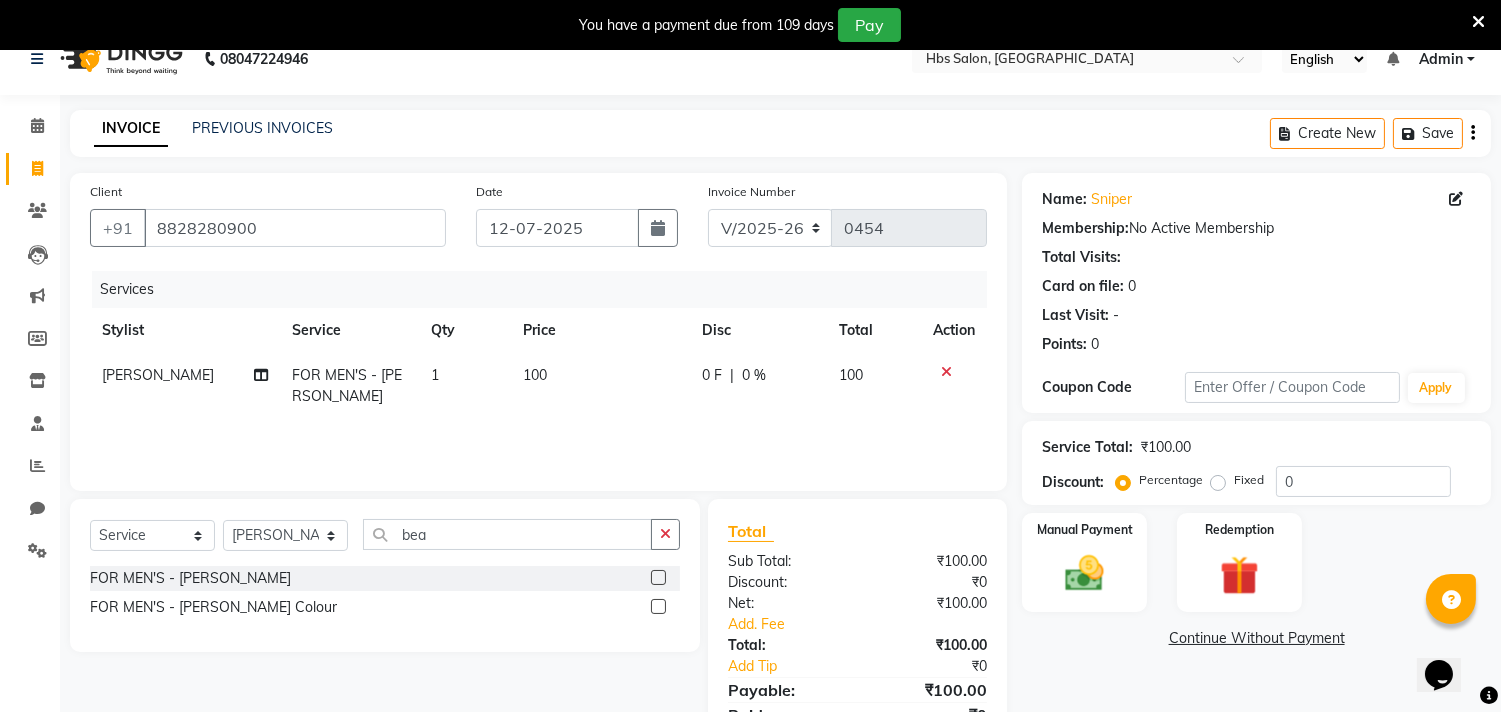 scroll, scrollTop: 0, scrollLeft: 0, axis: both 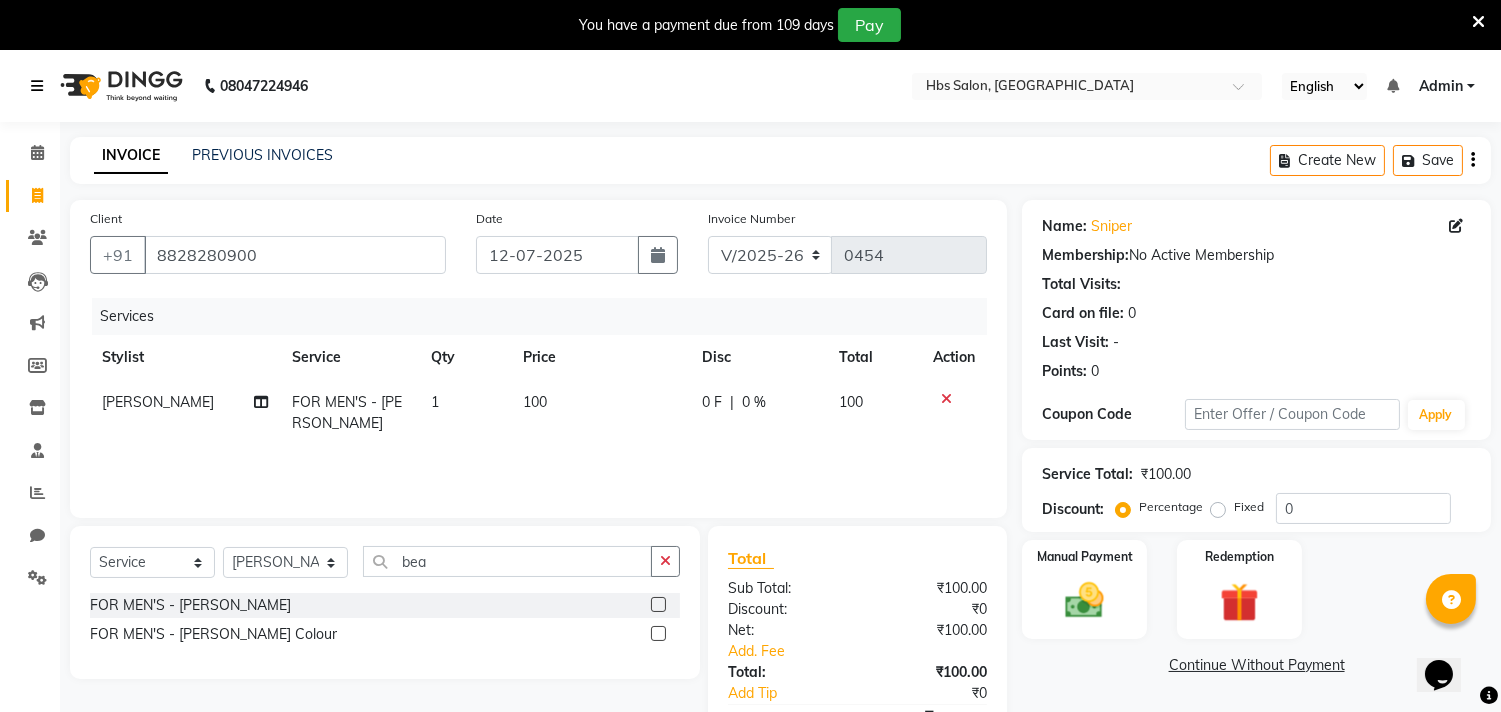 click at bounding box center (37, 86) 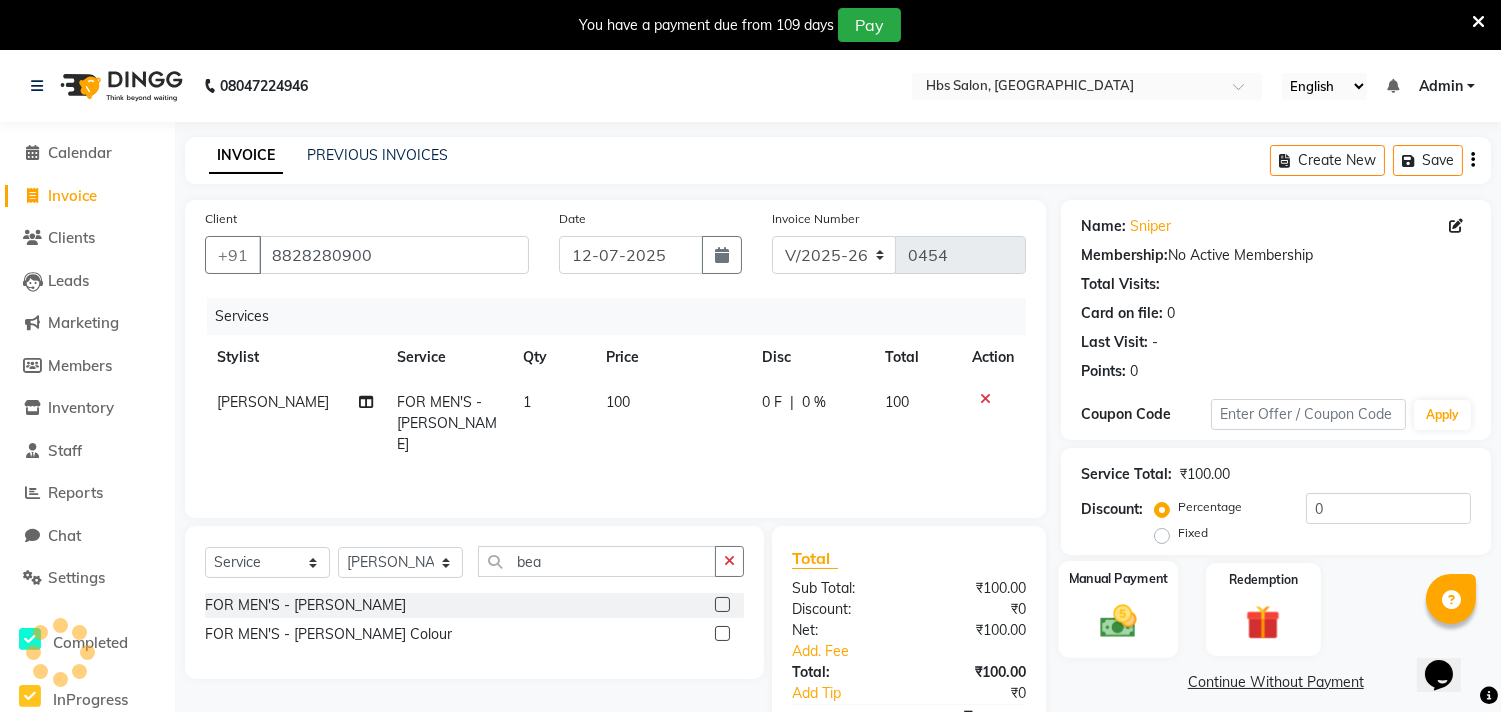 click 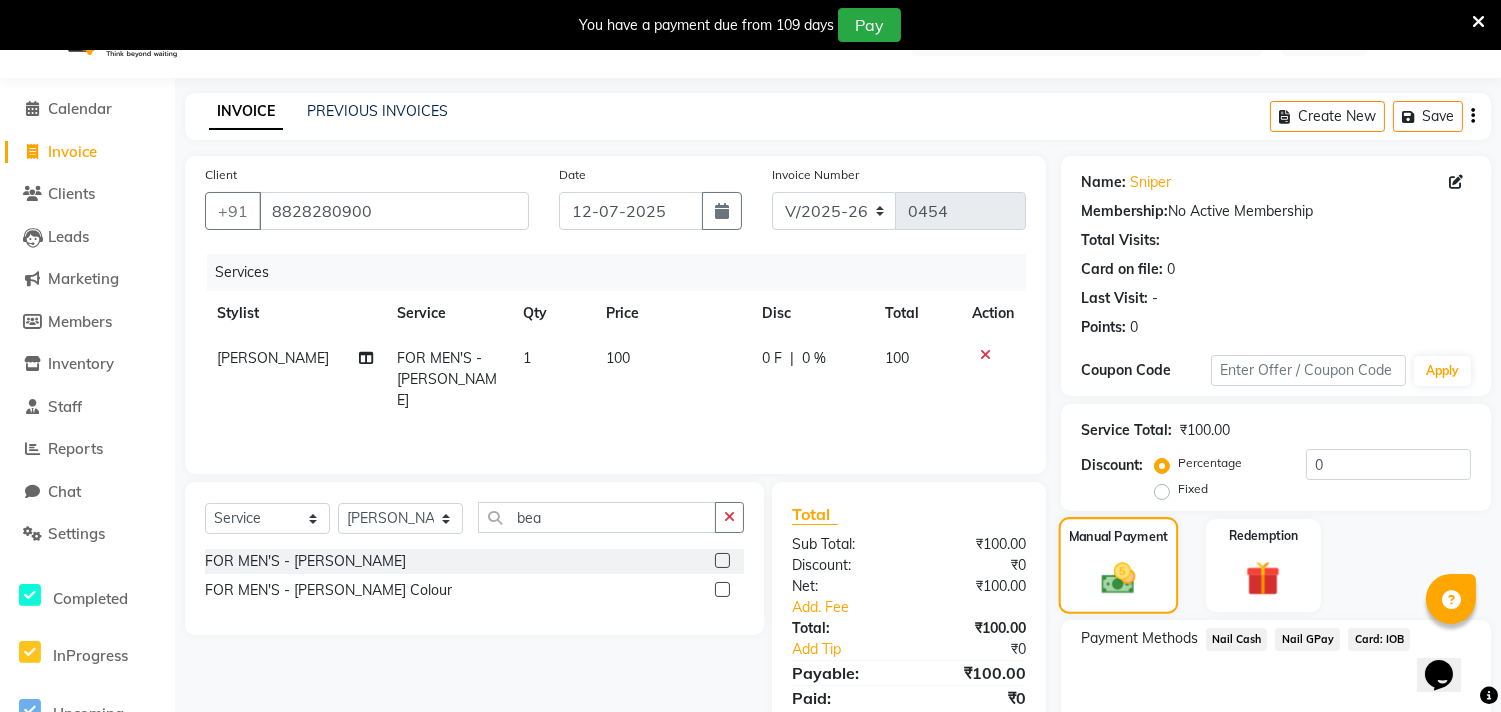 scroll, scrollTop: 88, scrollLeft: 0, axis: vertical 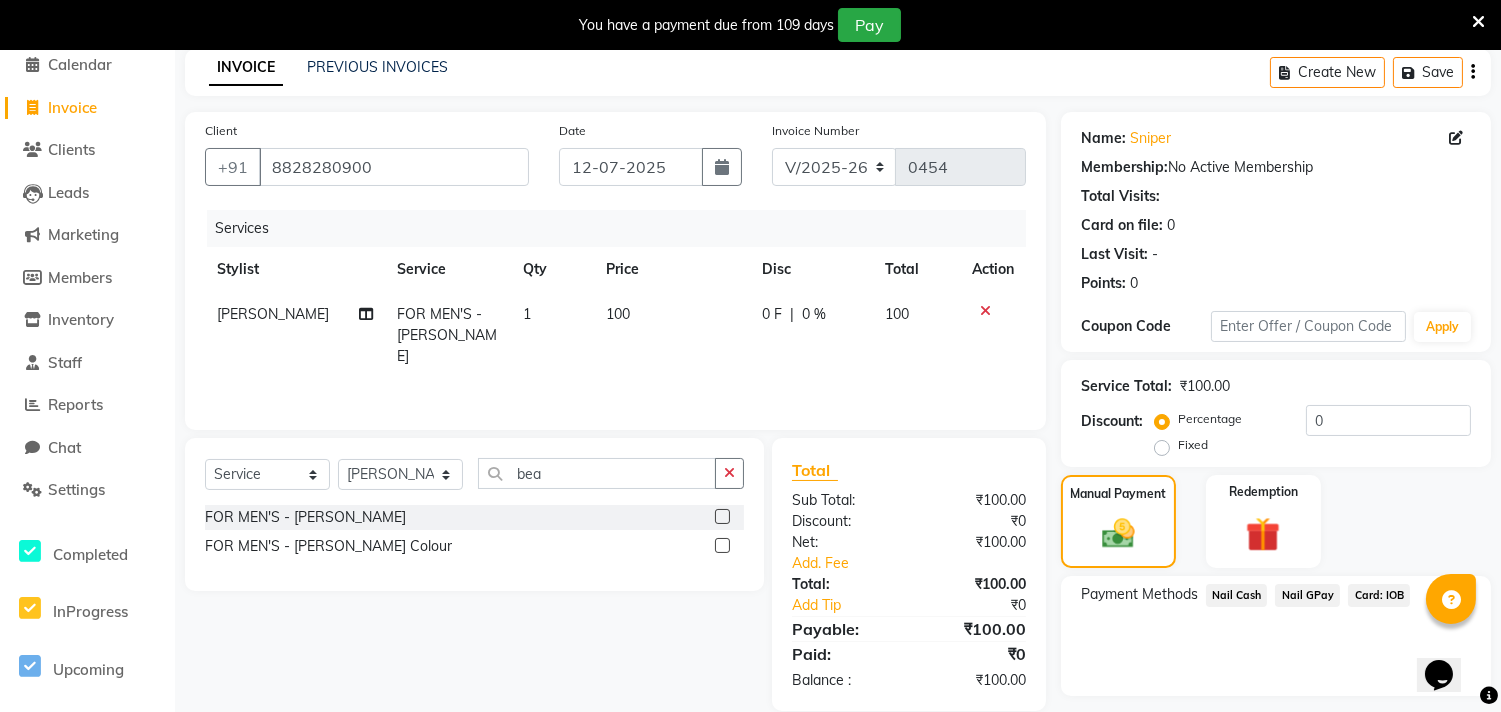 click on "Nail Cash" 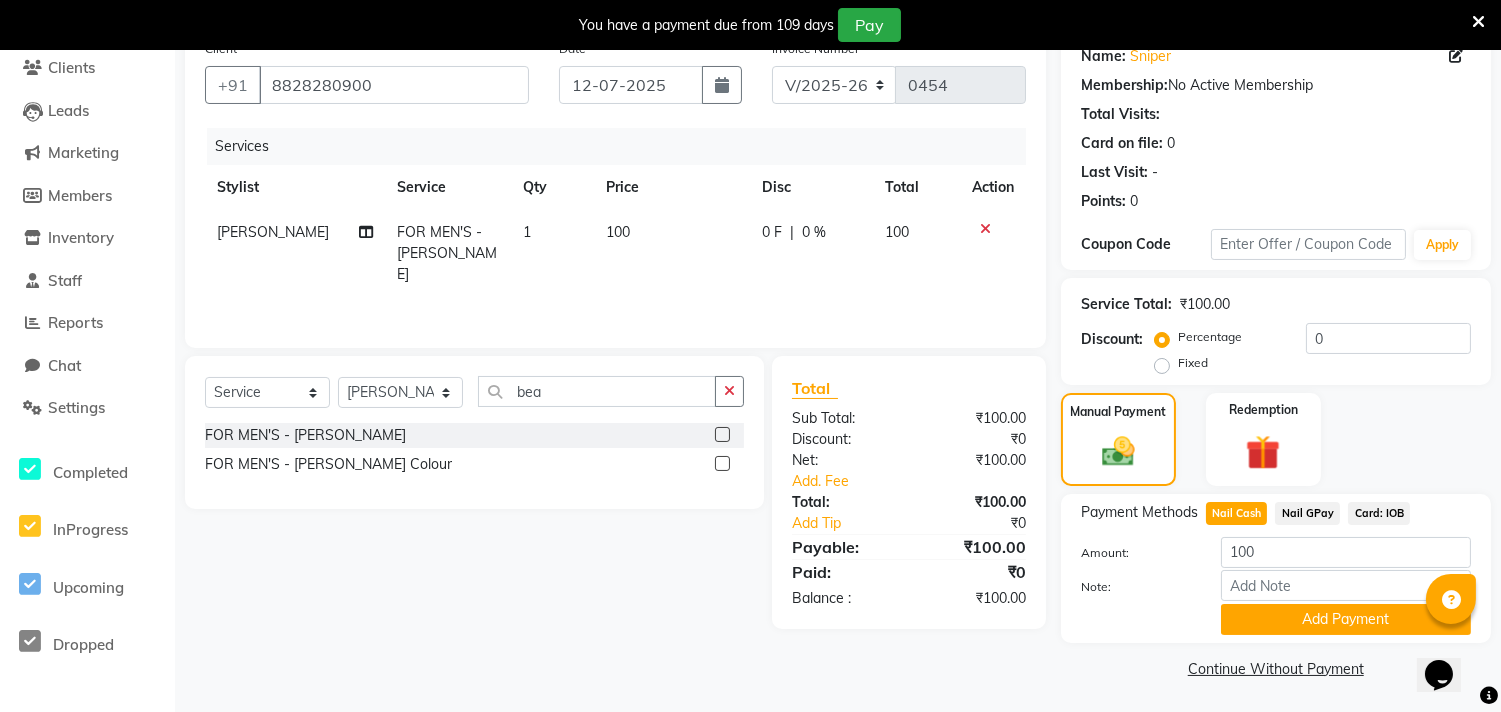 scroll, scrollTop: 172, scrollLeft: 0, axis: vertical 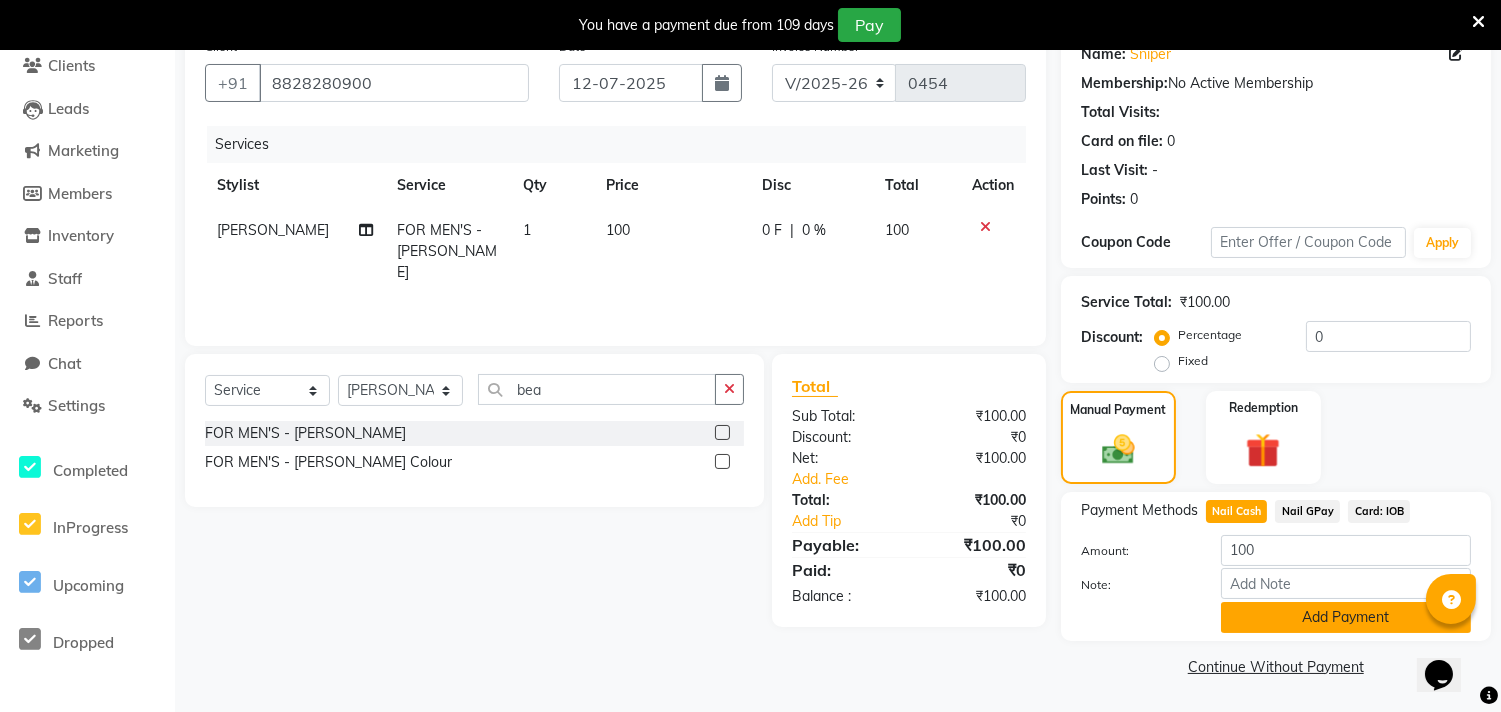 click on "Add Payment" 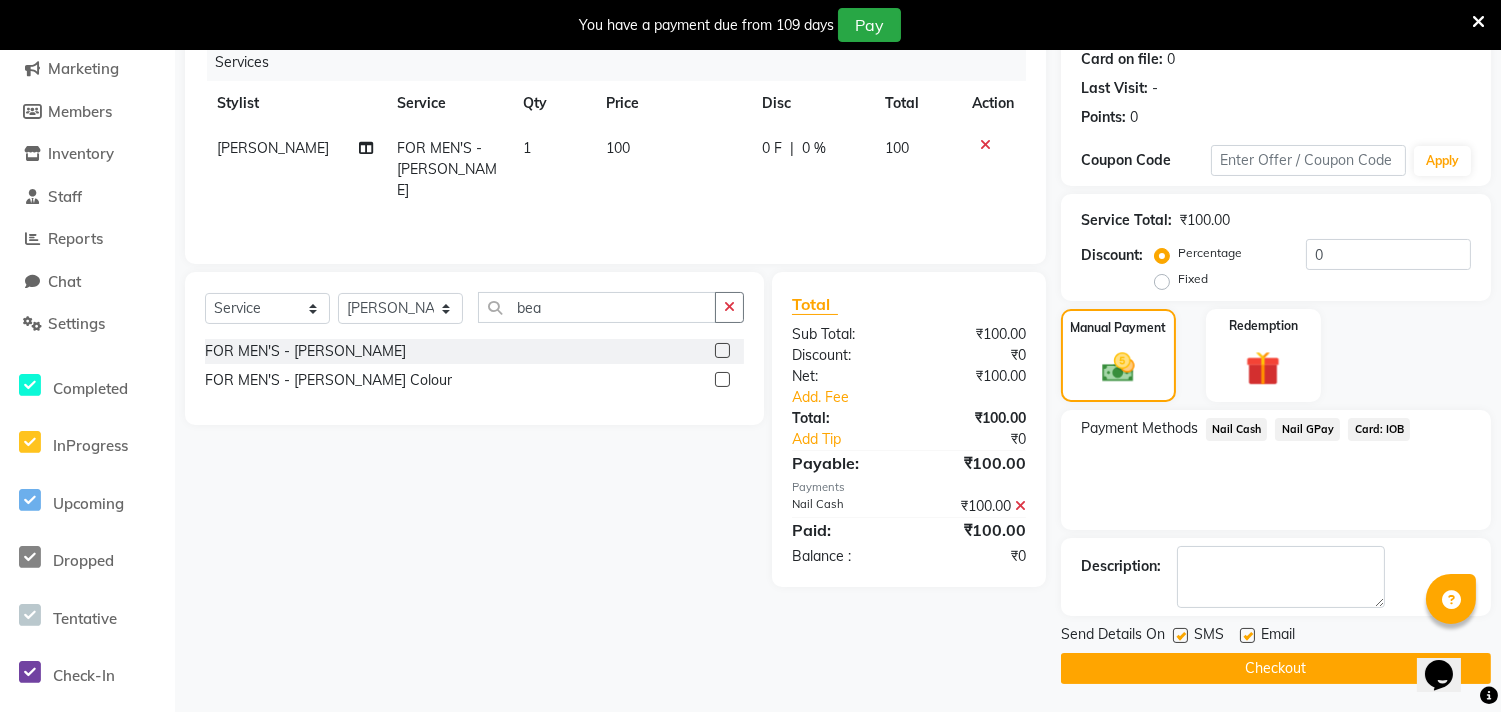 scroll, scrollTop: 255, scrollLeft: 0, axis: vertical 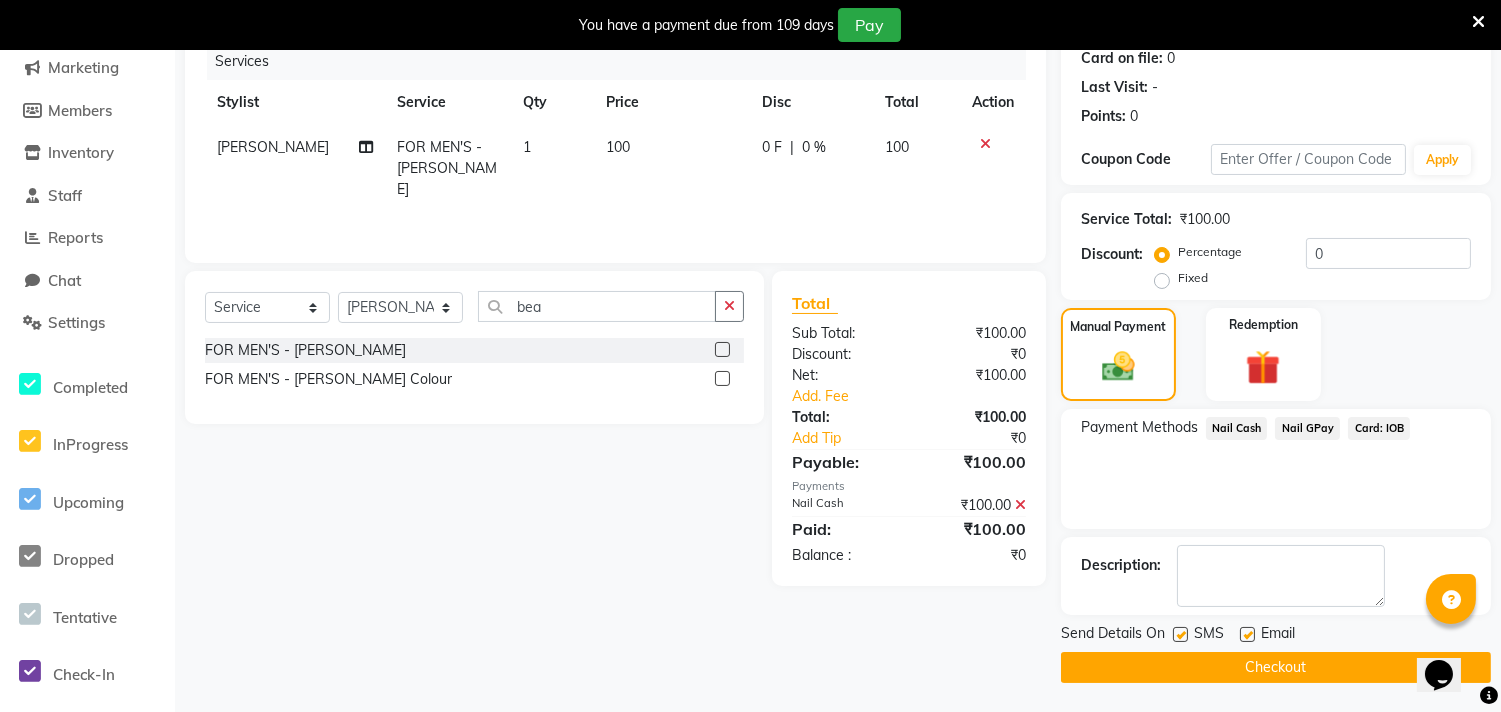 click on "Checkout" 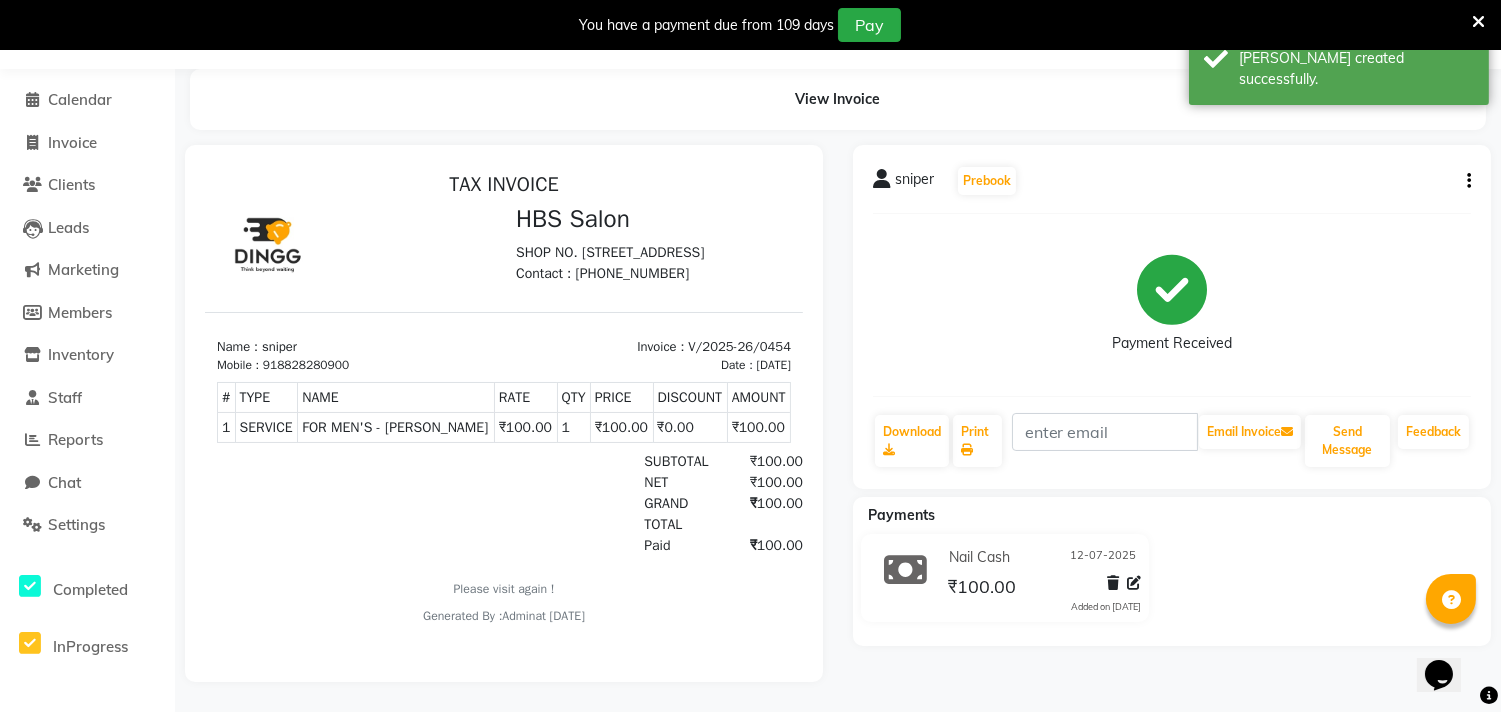 scroll, scrollTop: 0, scrollLeft: 0, axis: both 